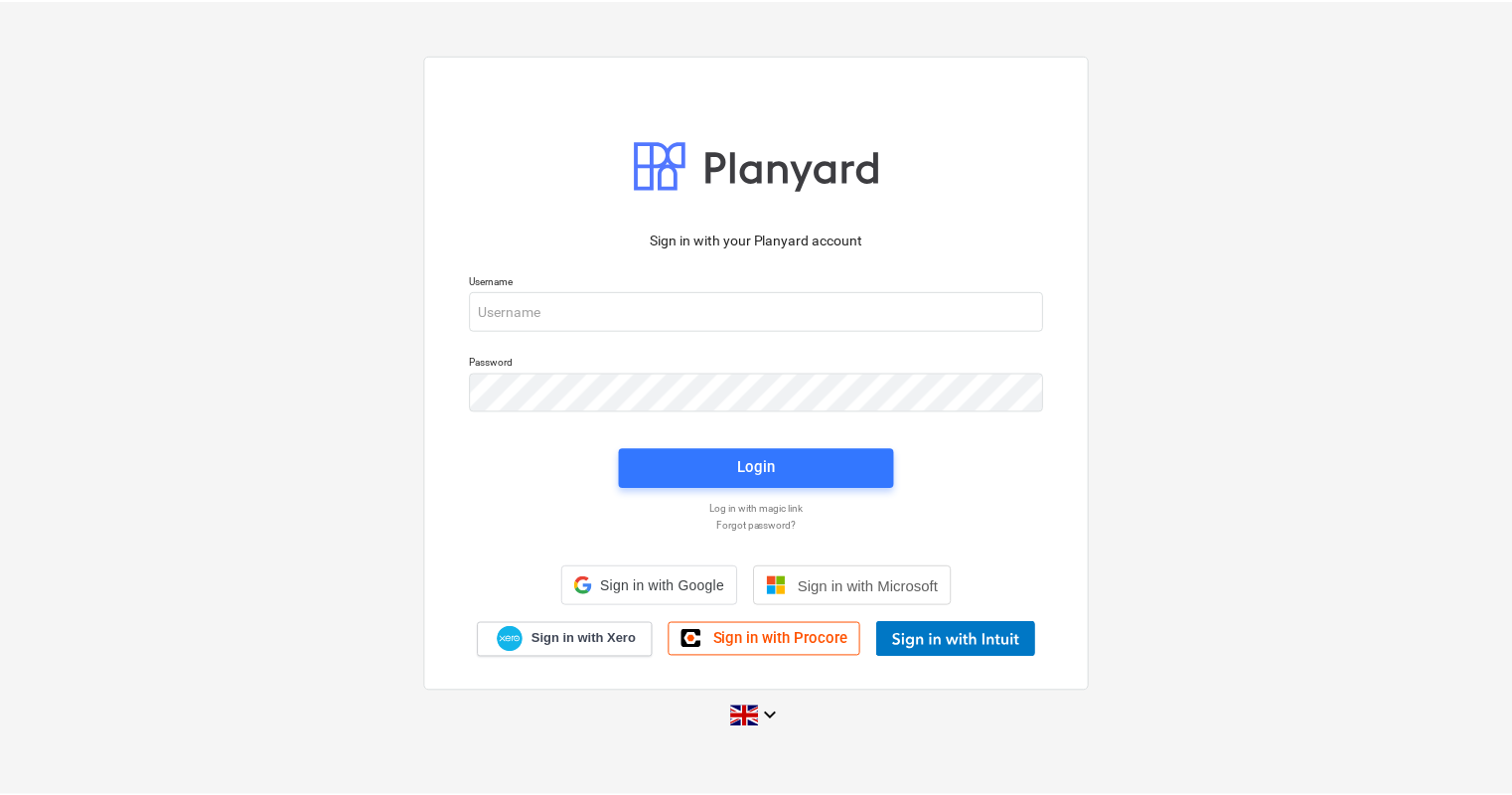 scroll, scrollTop: 0, scrollLeft: 0, axis: both 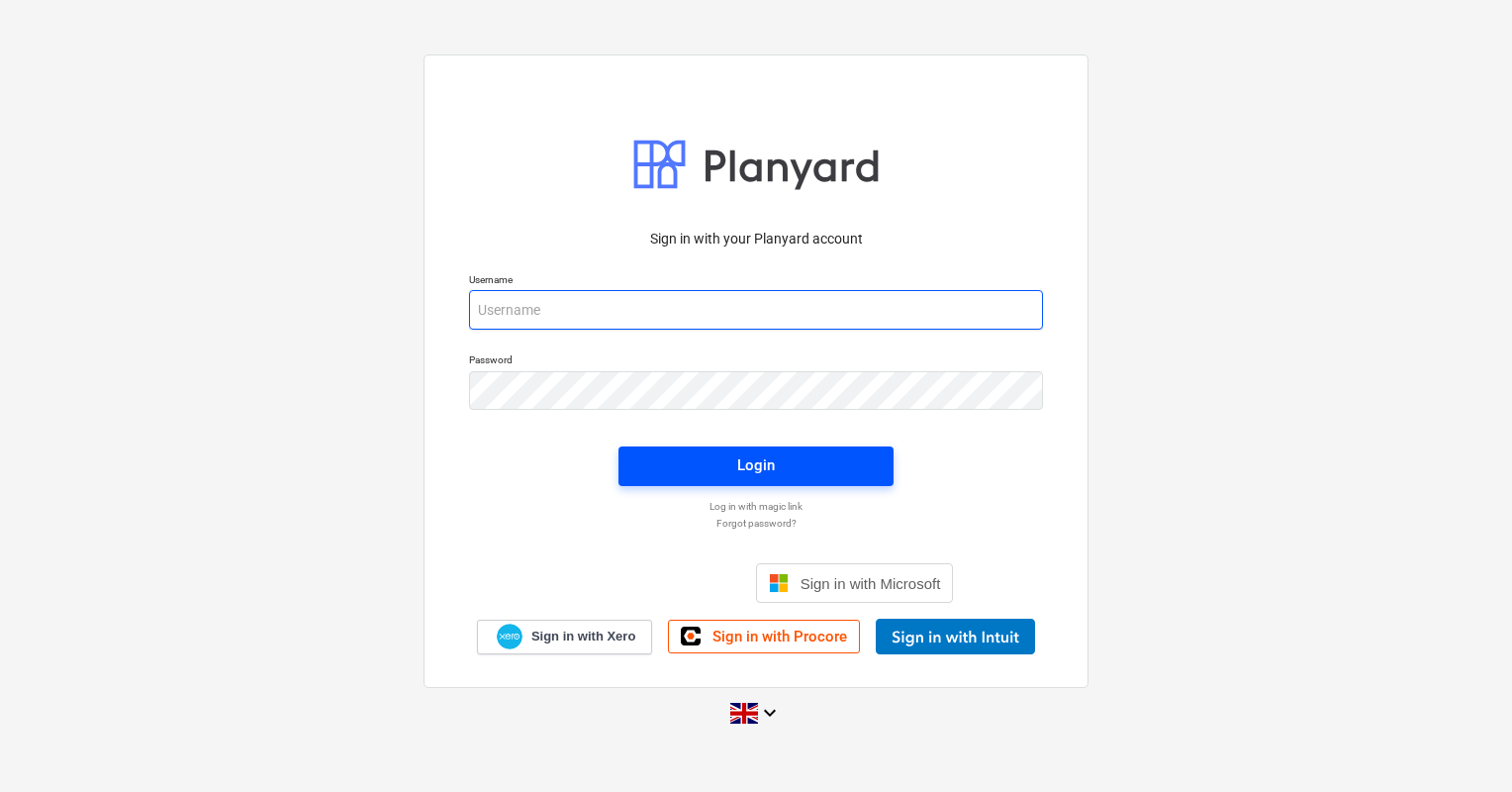 type on "[EMAIL]" 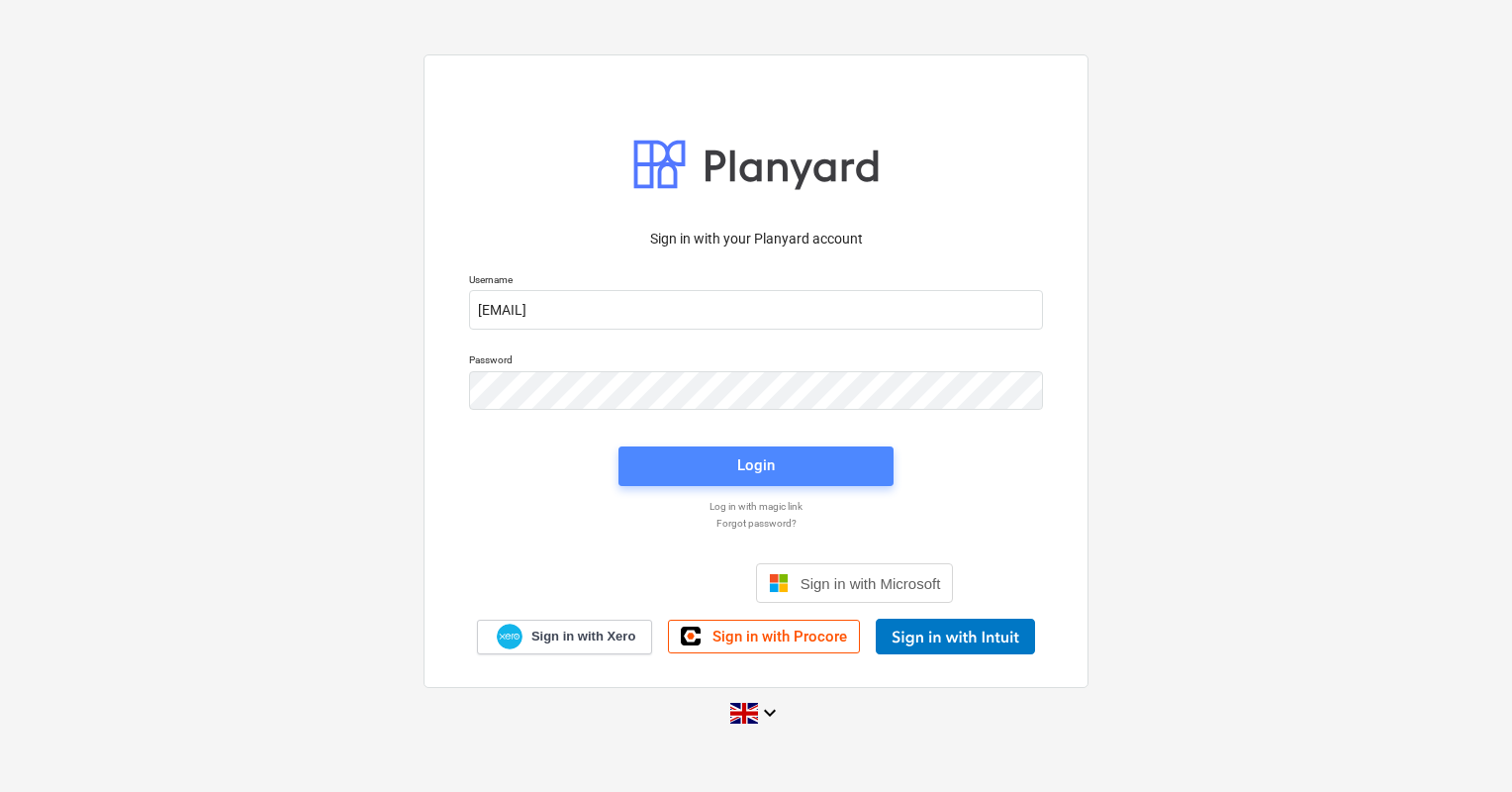 click on "Login" at bounding box center (756, 465) 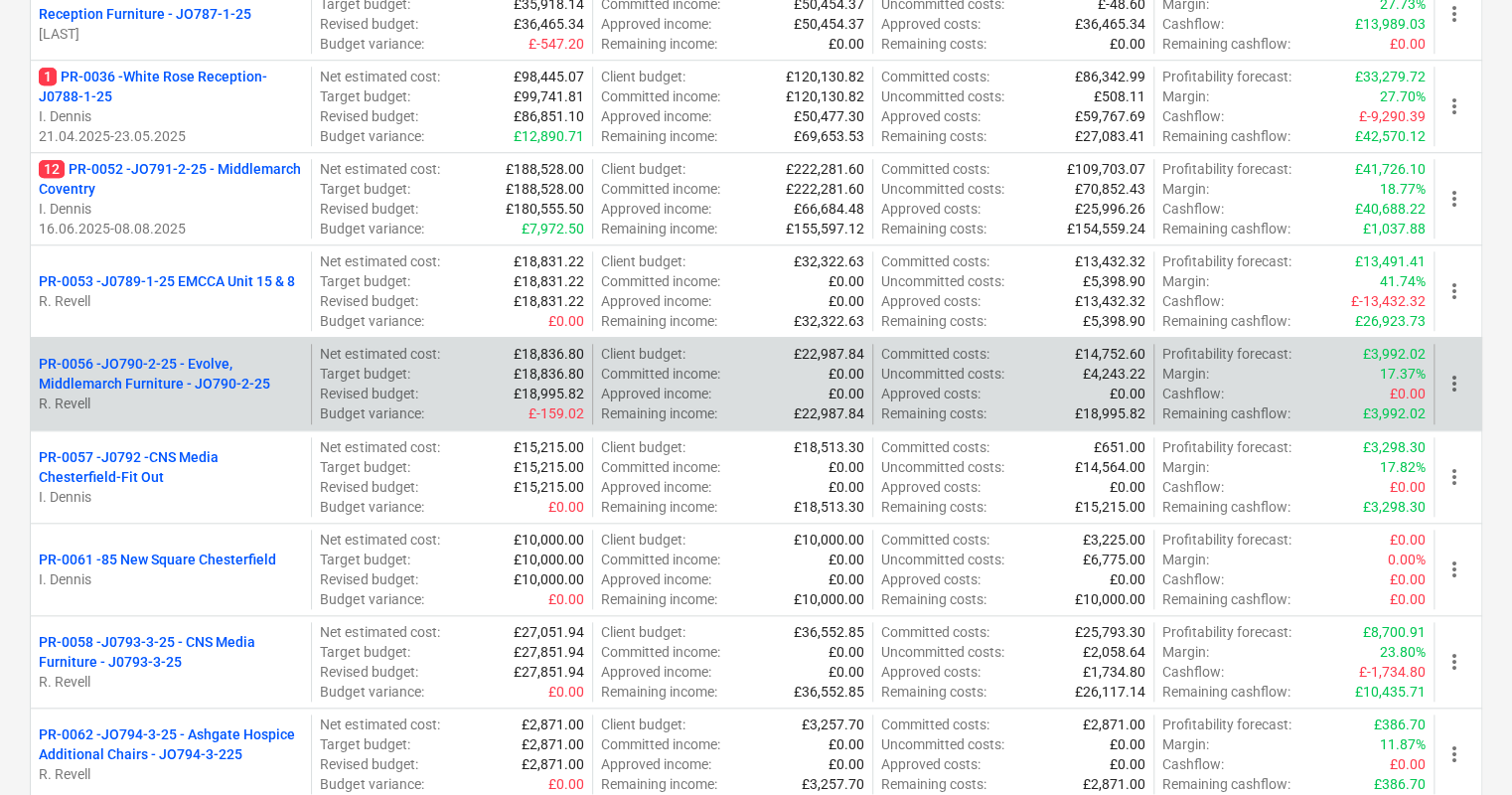 scroll, scrollTop: 696, scrollLeft: 0, axis: vertical 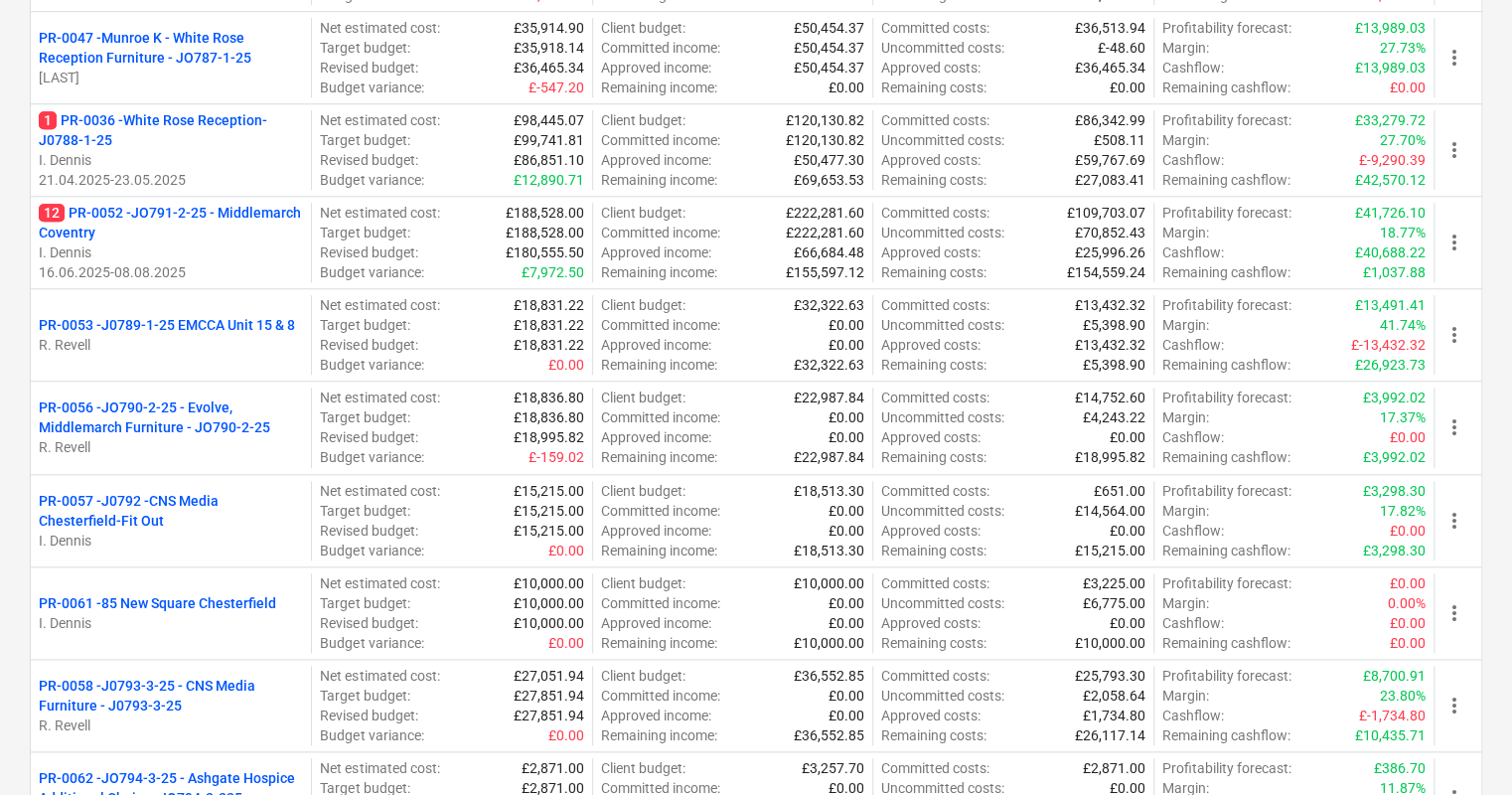 click on "12 PR-0052 - JO791-2-25 - [CITY]" at bounding box center [171, 223] 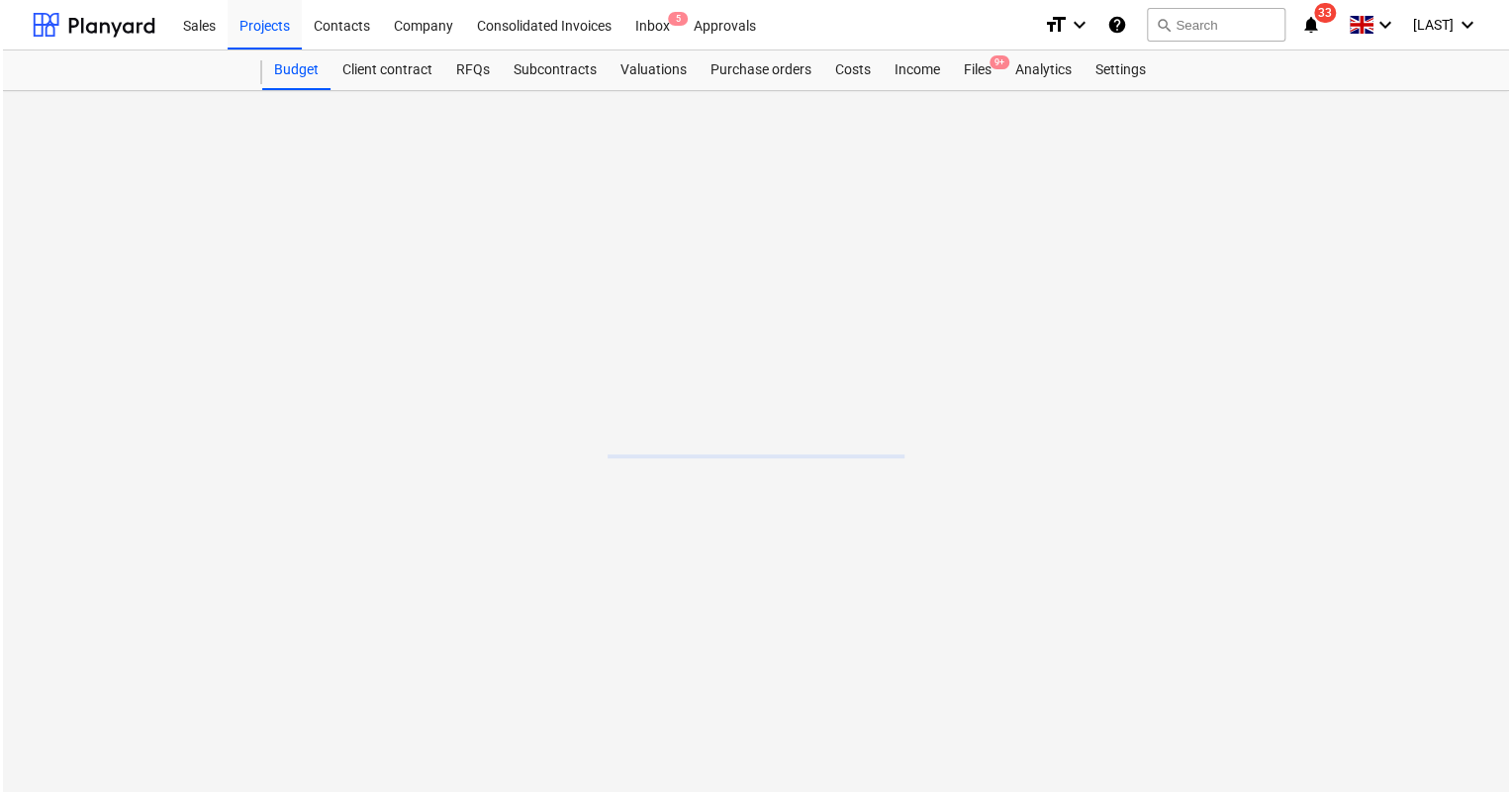 scroll, scrollTop: 0, scrollLeft: 0, axis: both 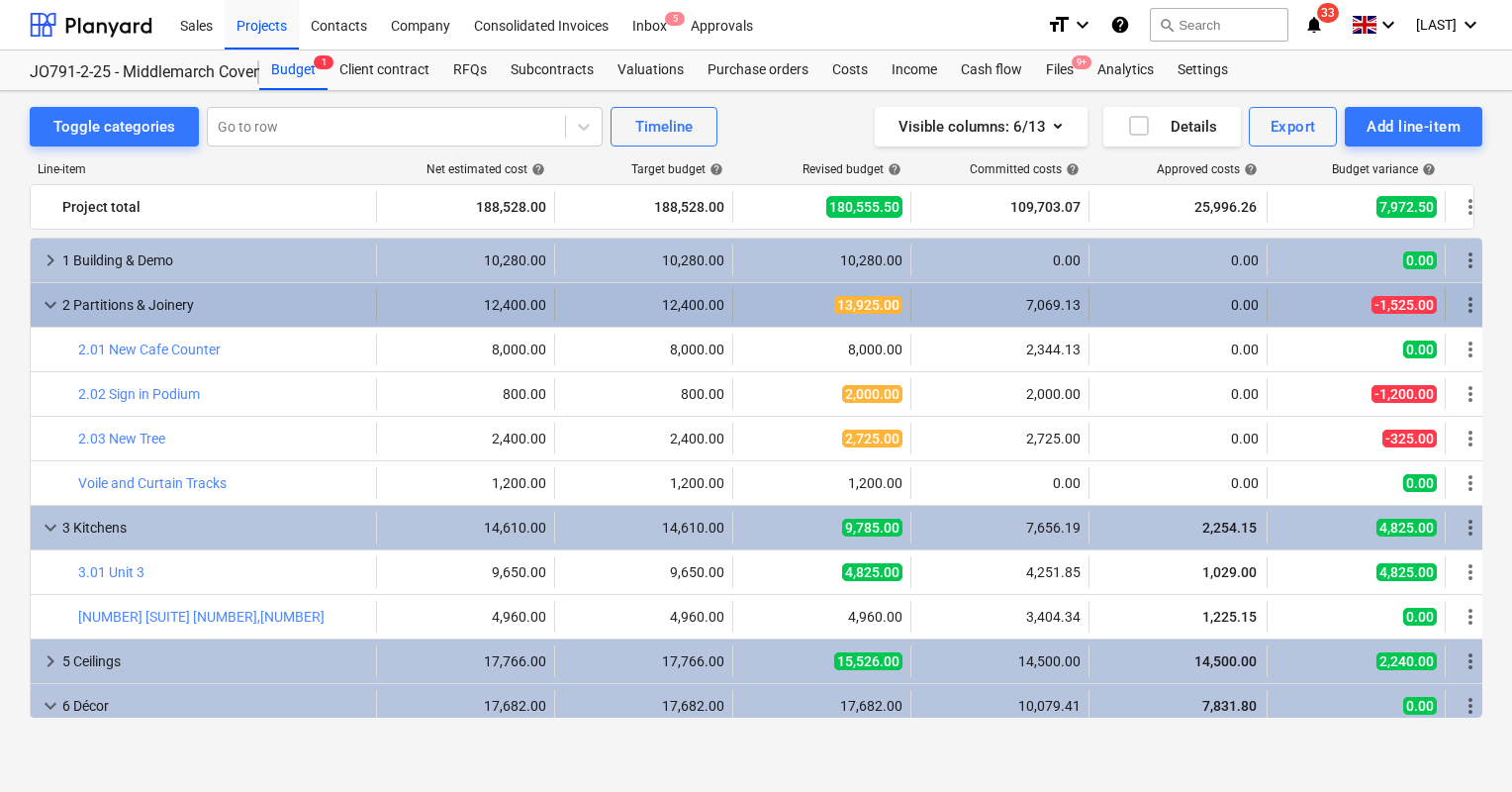 click on "7,069.13" at bounding box center [999, 305] 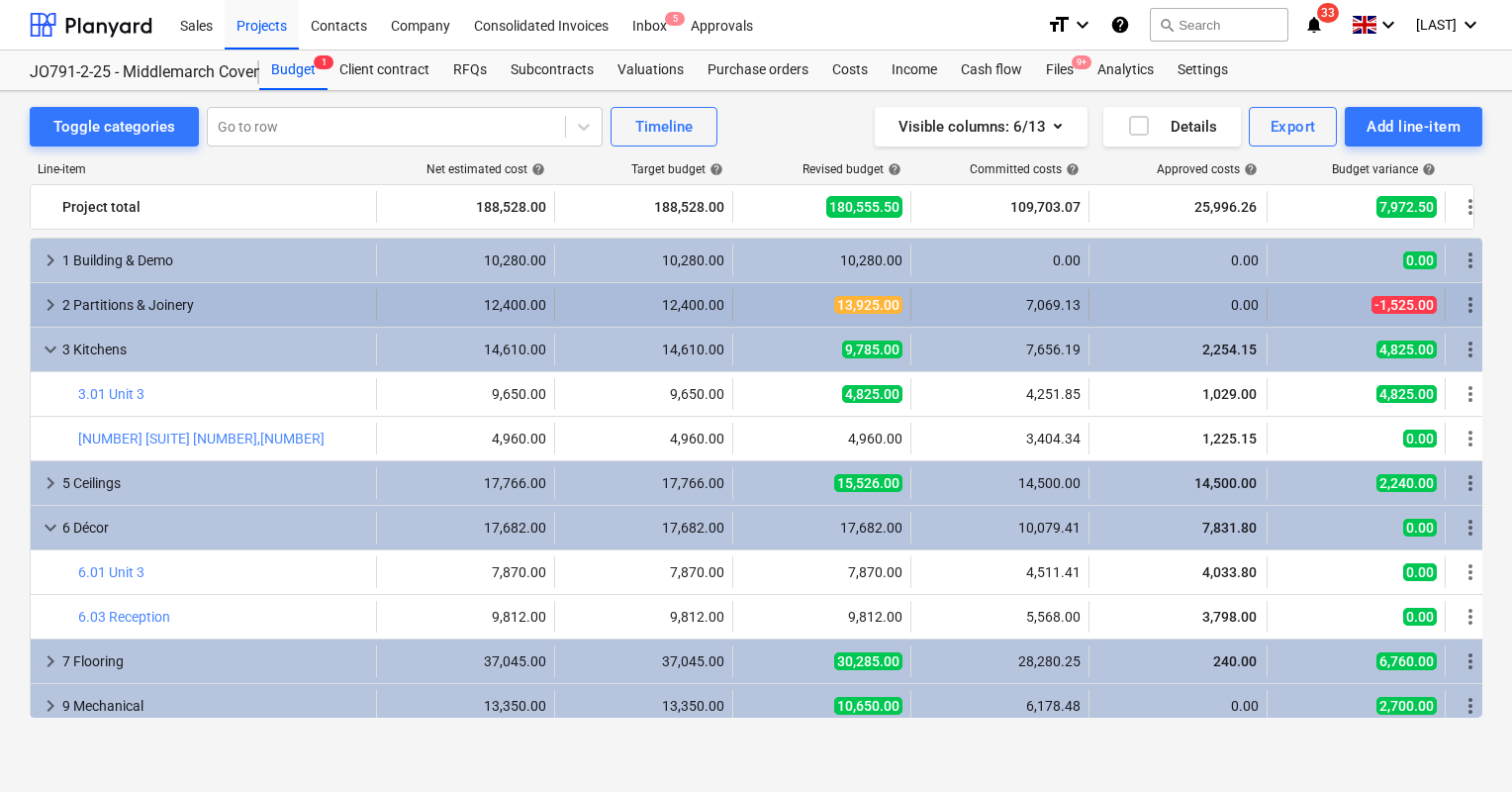 click on "7,069.13" at bounding box center (999, 305) 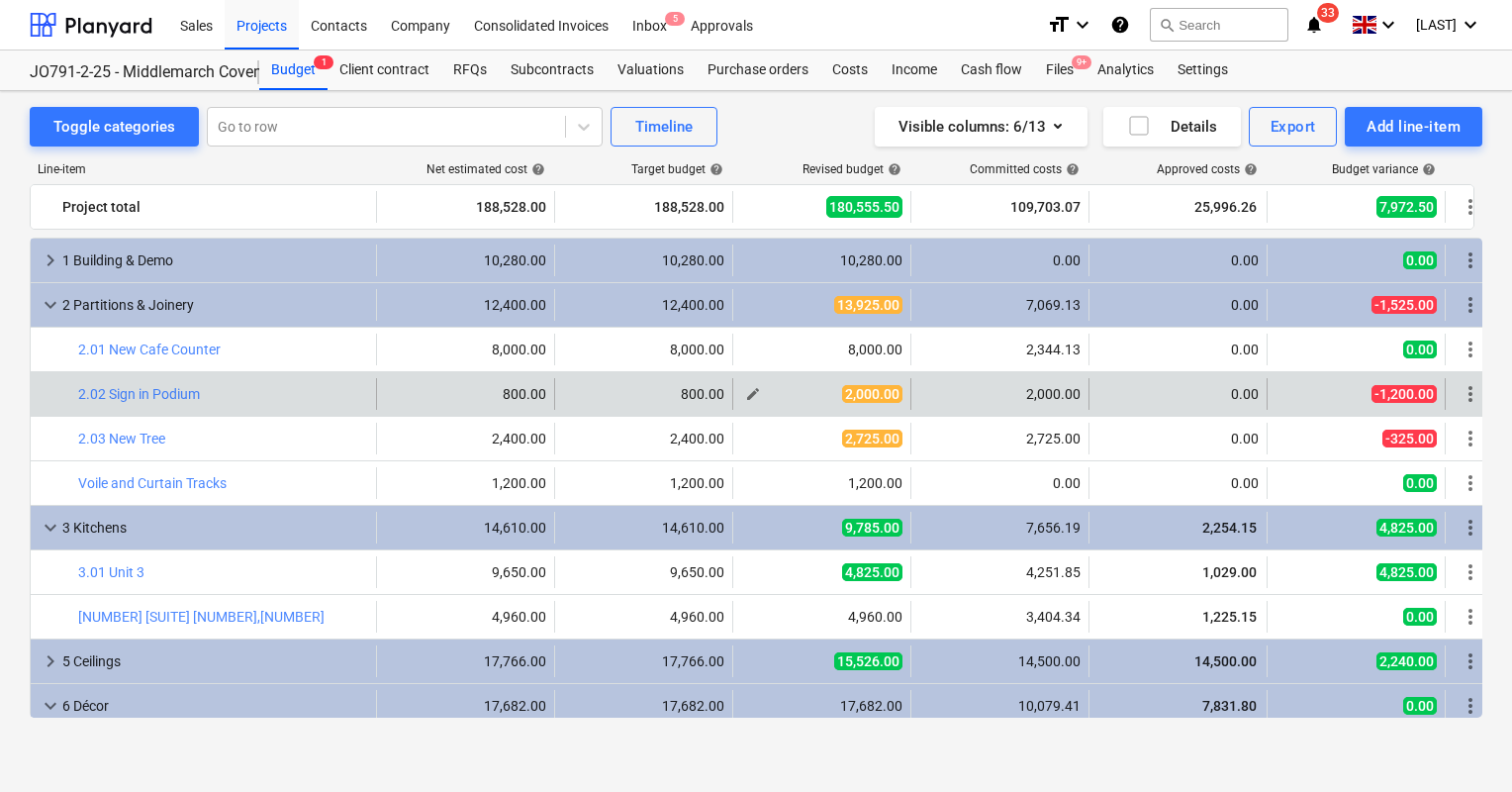 click on "edit" at bounding box center (753, 394) 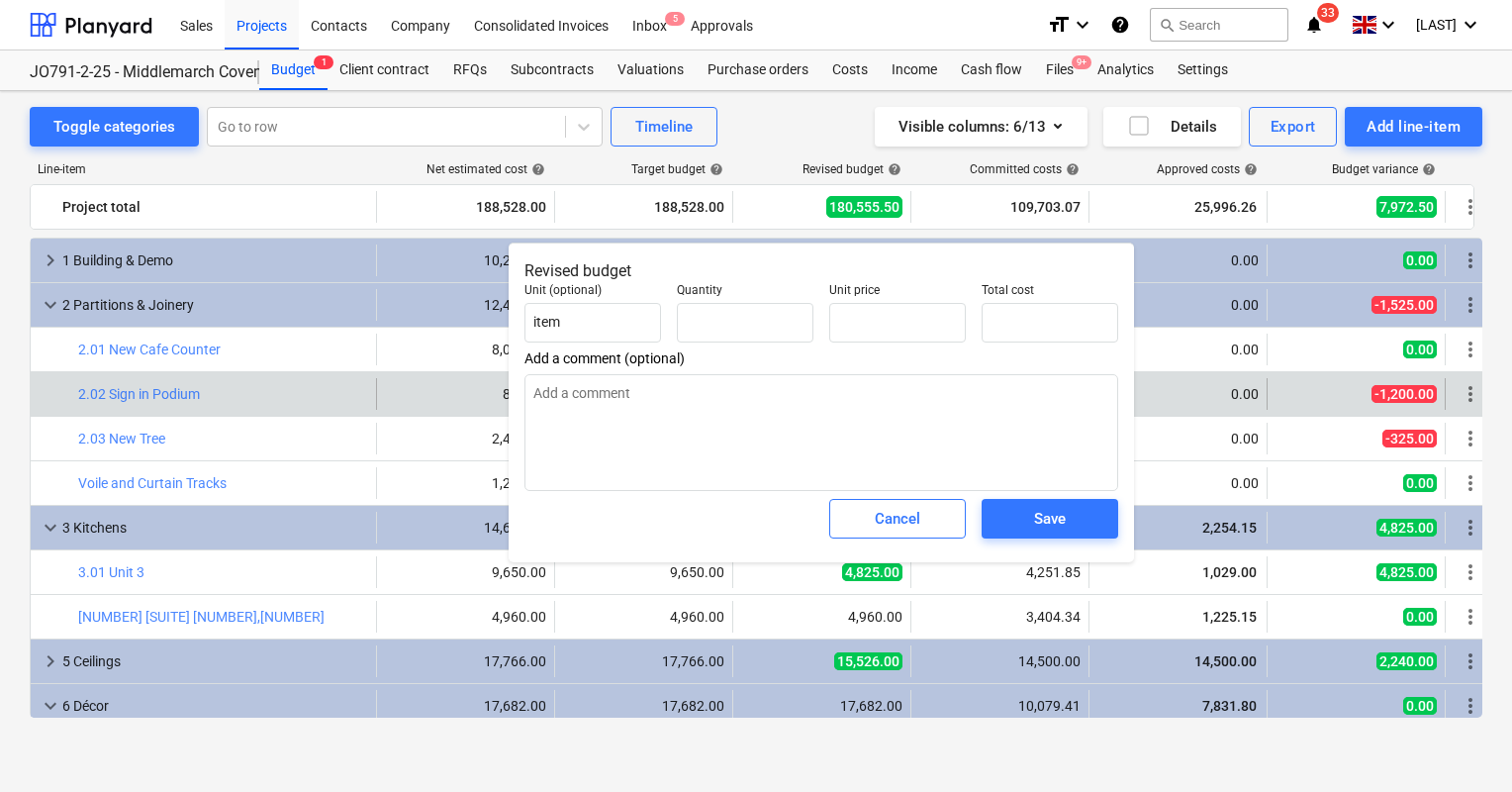 type on "1.00" 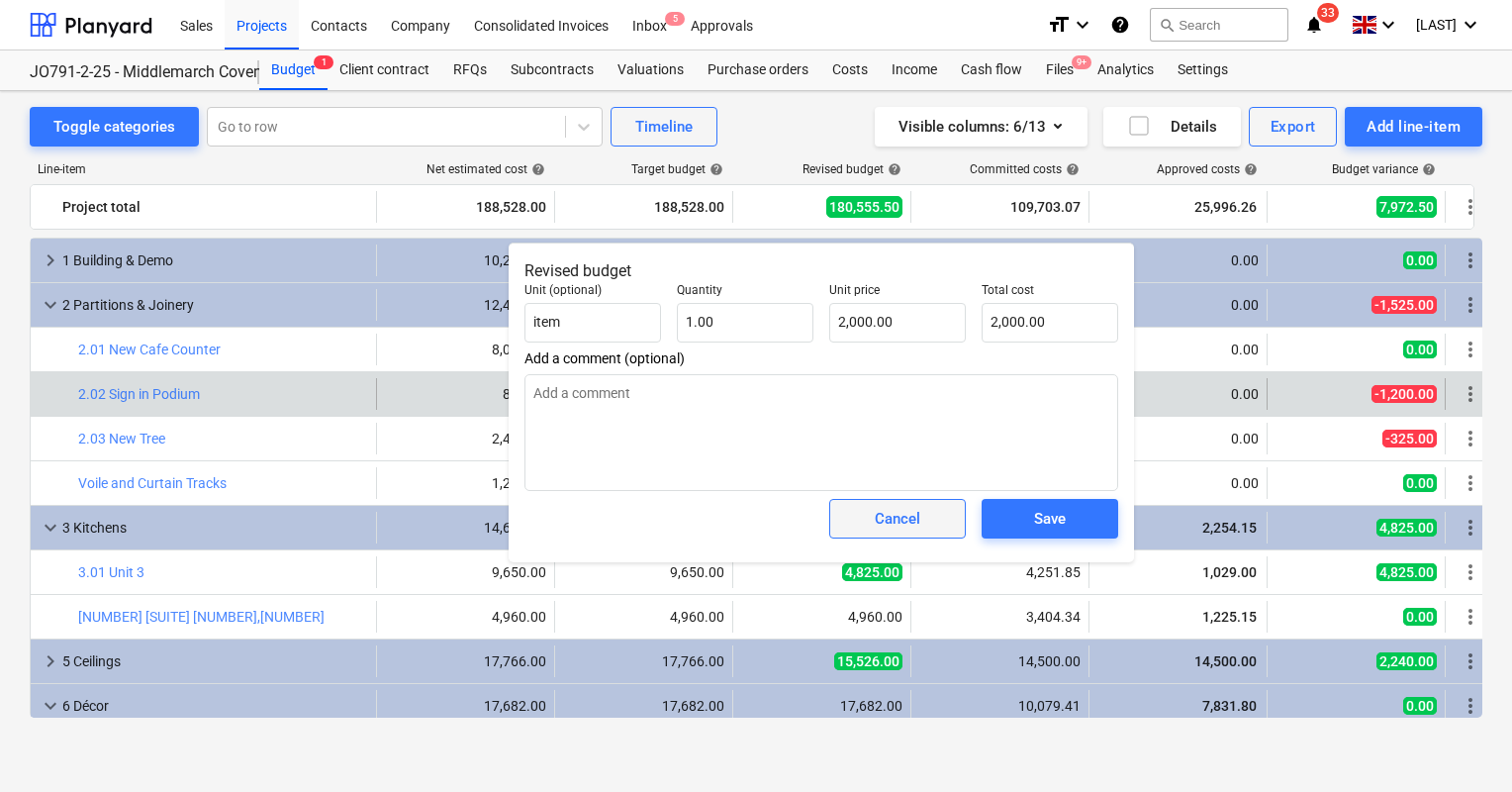 click on "Cancel" at bounding box center (898, 519) 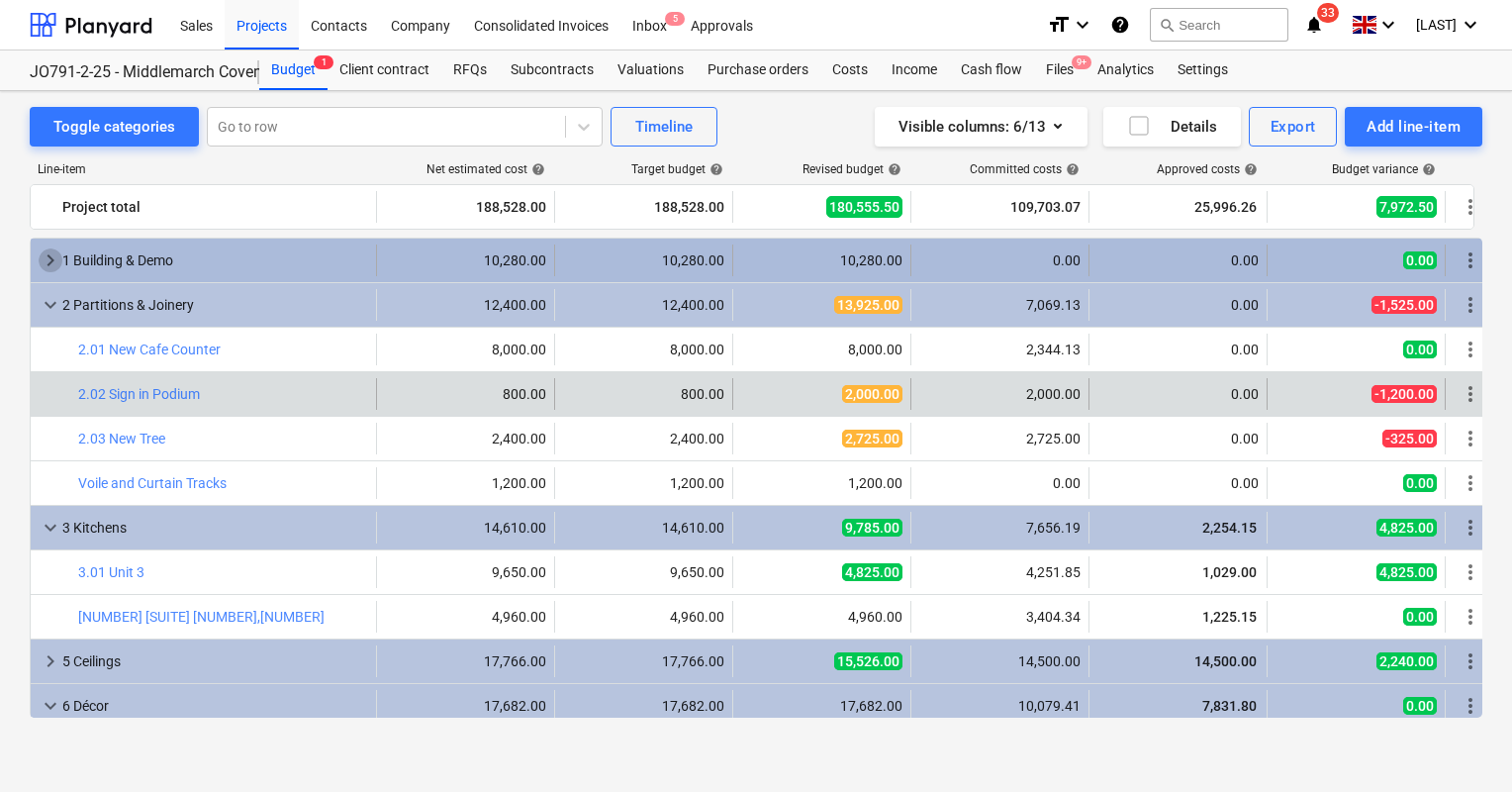 click on "keyboard_arrow_right" at bounding box center (50, 260) 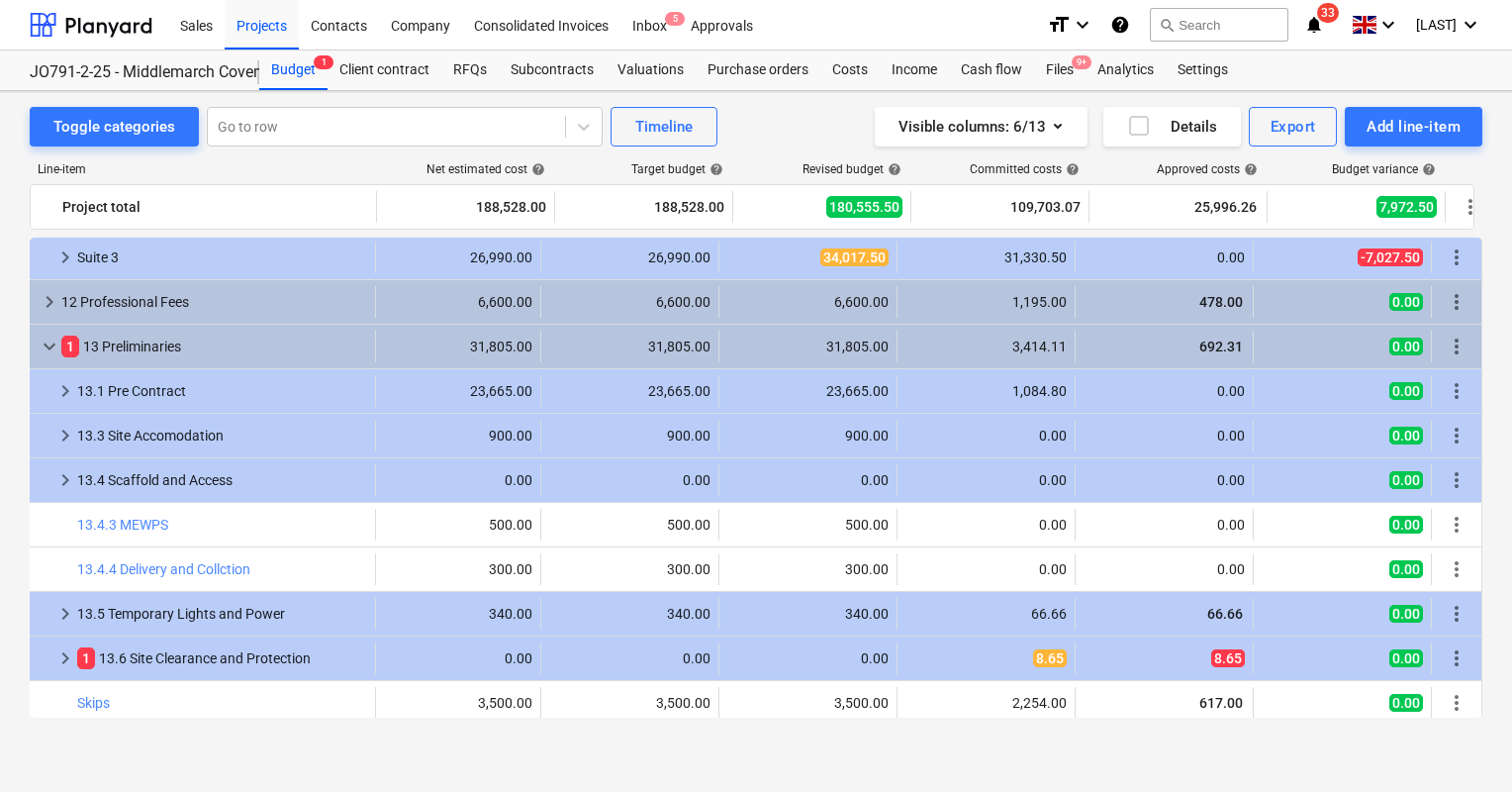 scroll, scrollTop: 945, scrollLeft: 20, axis: both 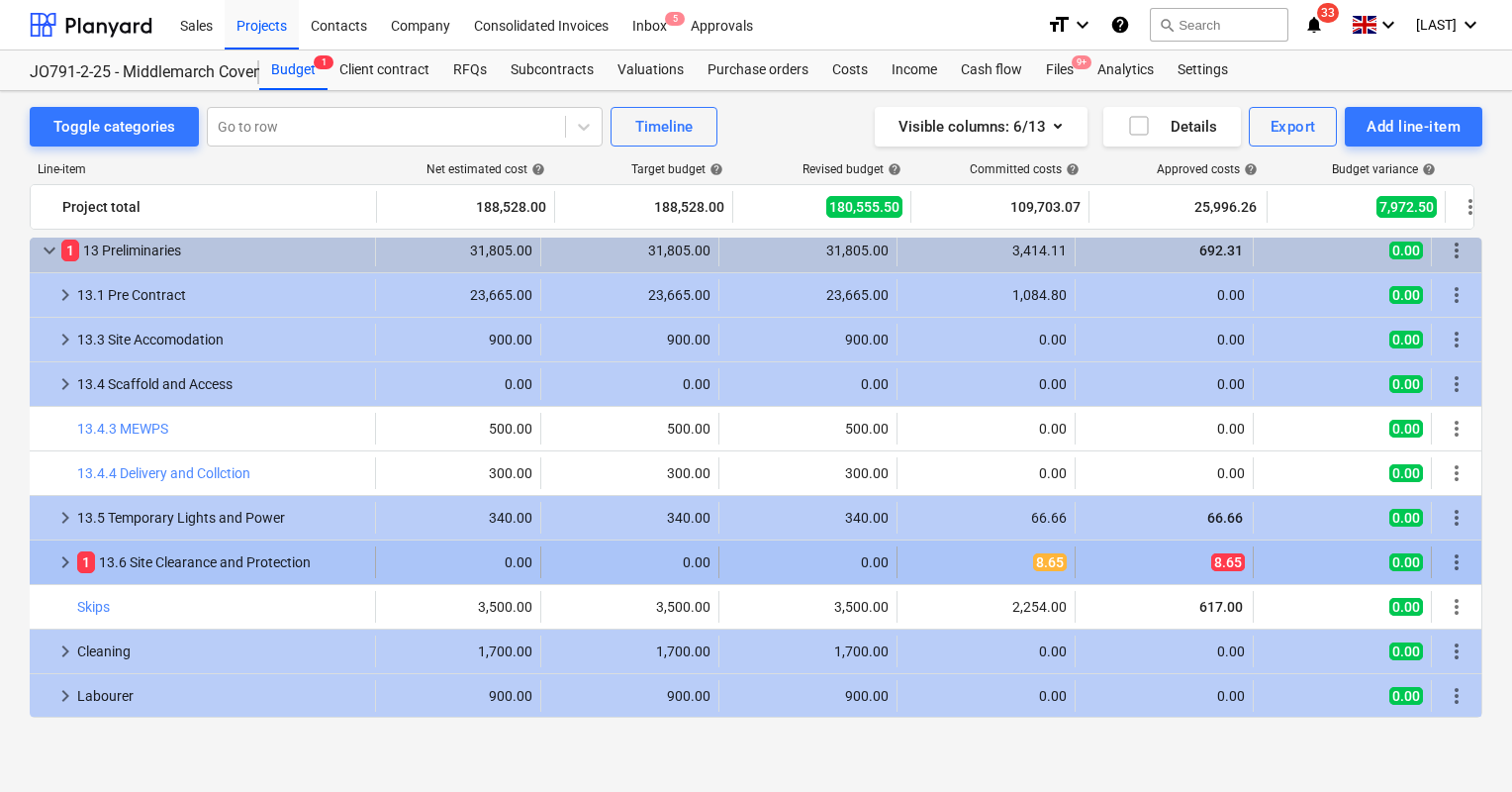 click on "0.00" at bounding box center (807, 562) 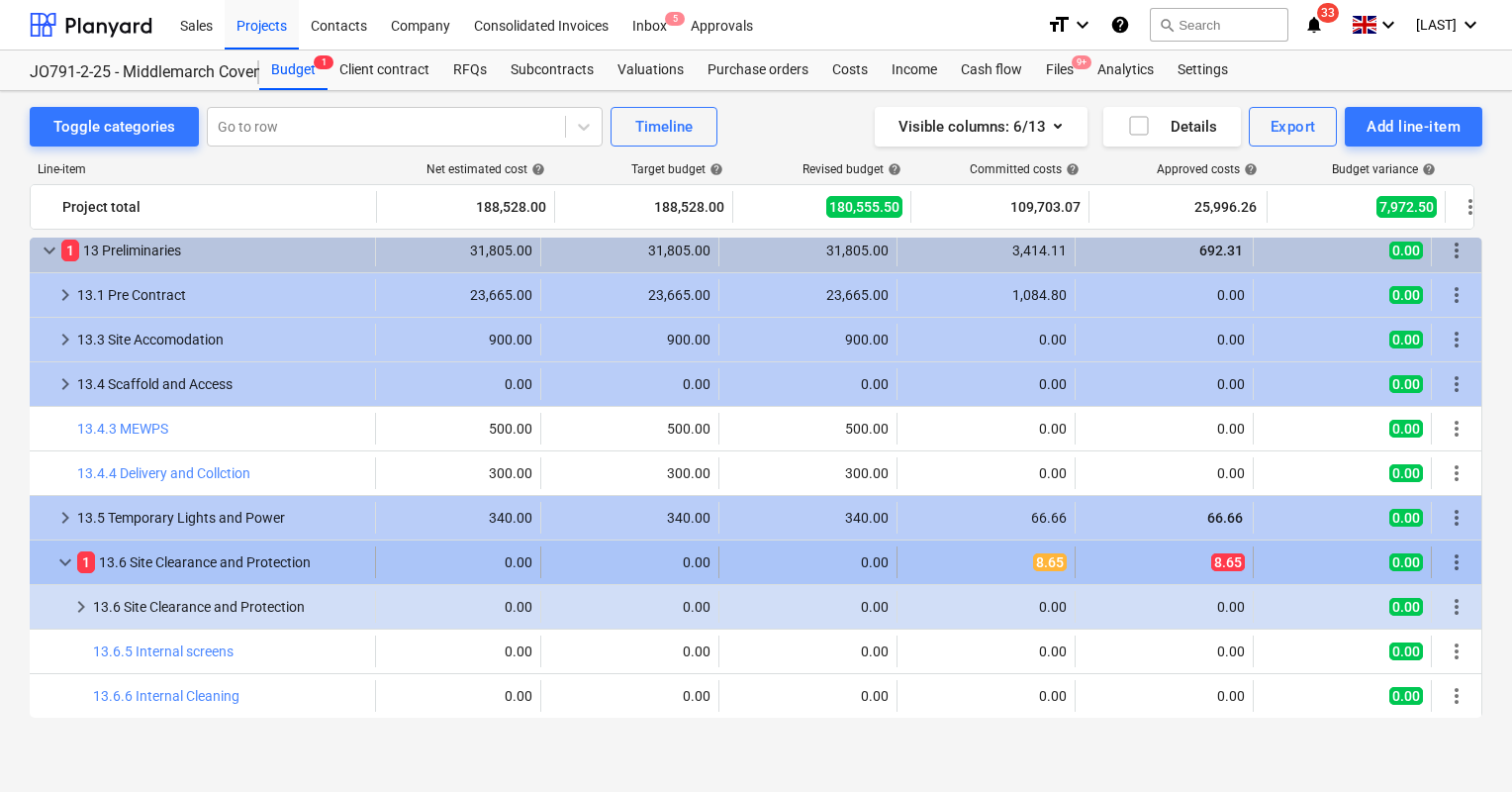 click on "0.00" at bounding box center (807, 562) 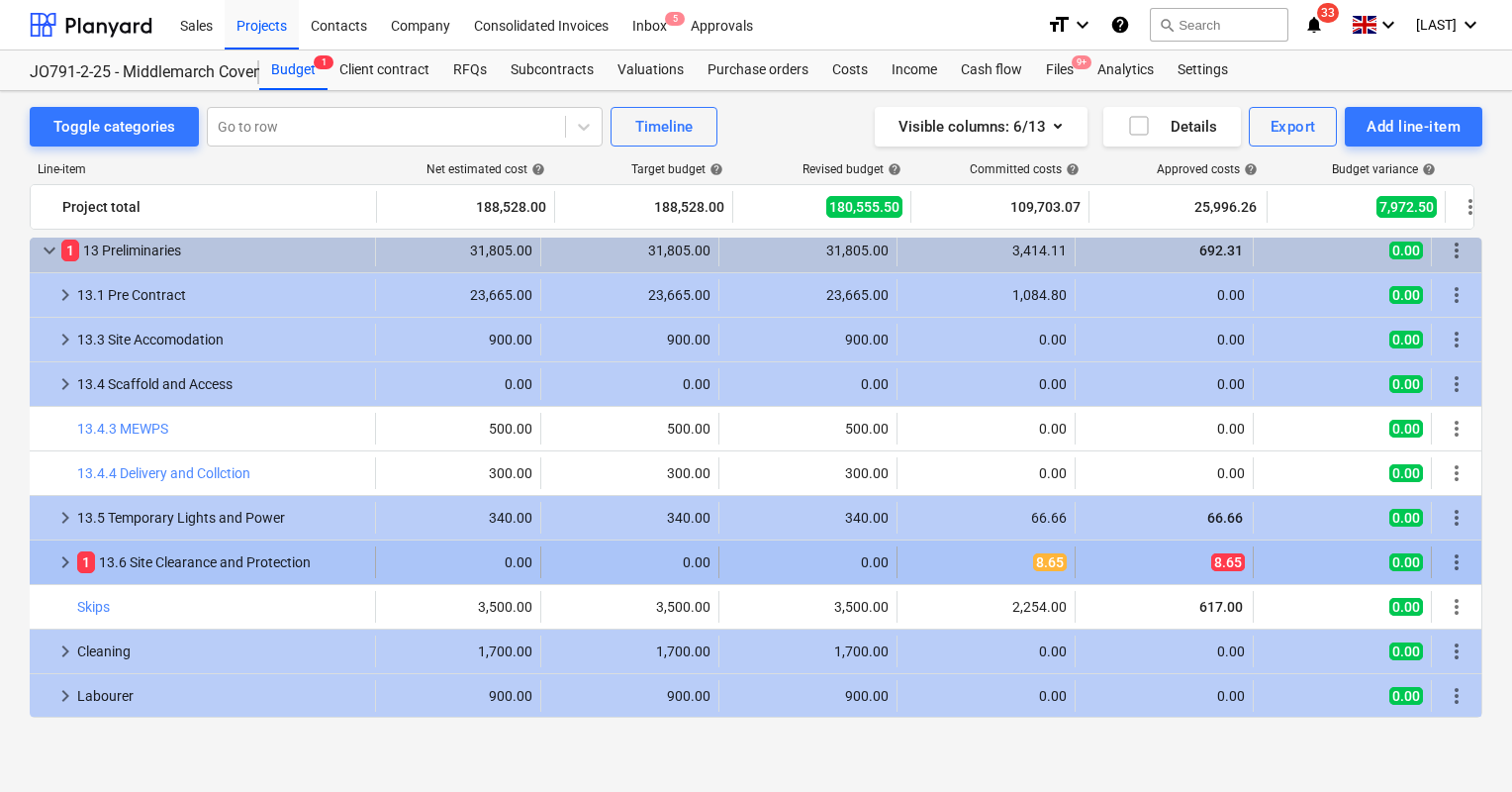 click on "0.00" at bounding box center [807, 562] 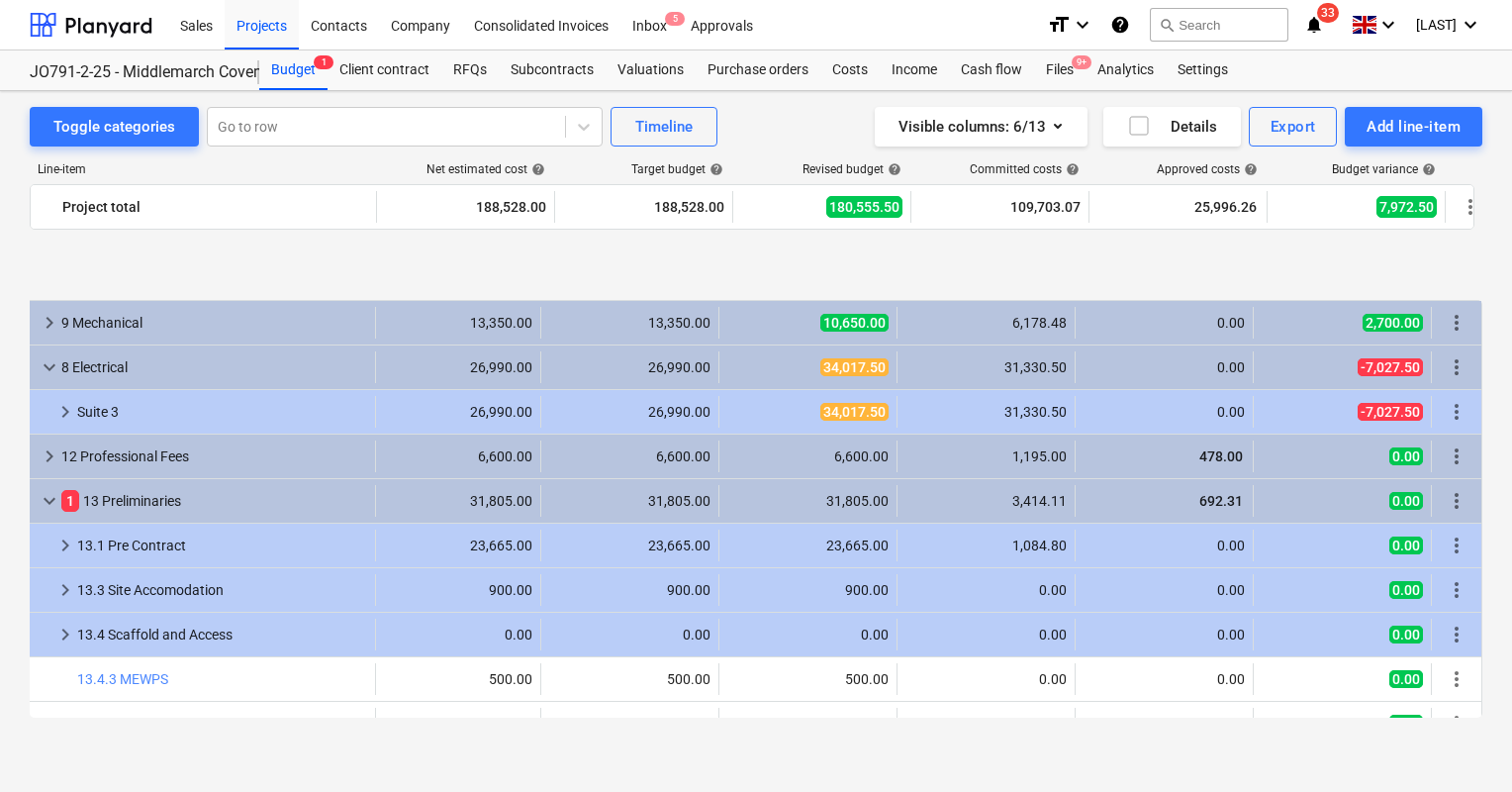 scroll, scrollTop: 1044, scrollLeft: 20, axis: both 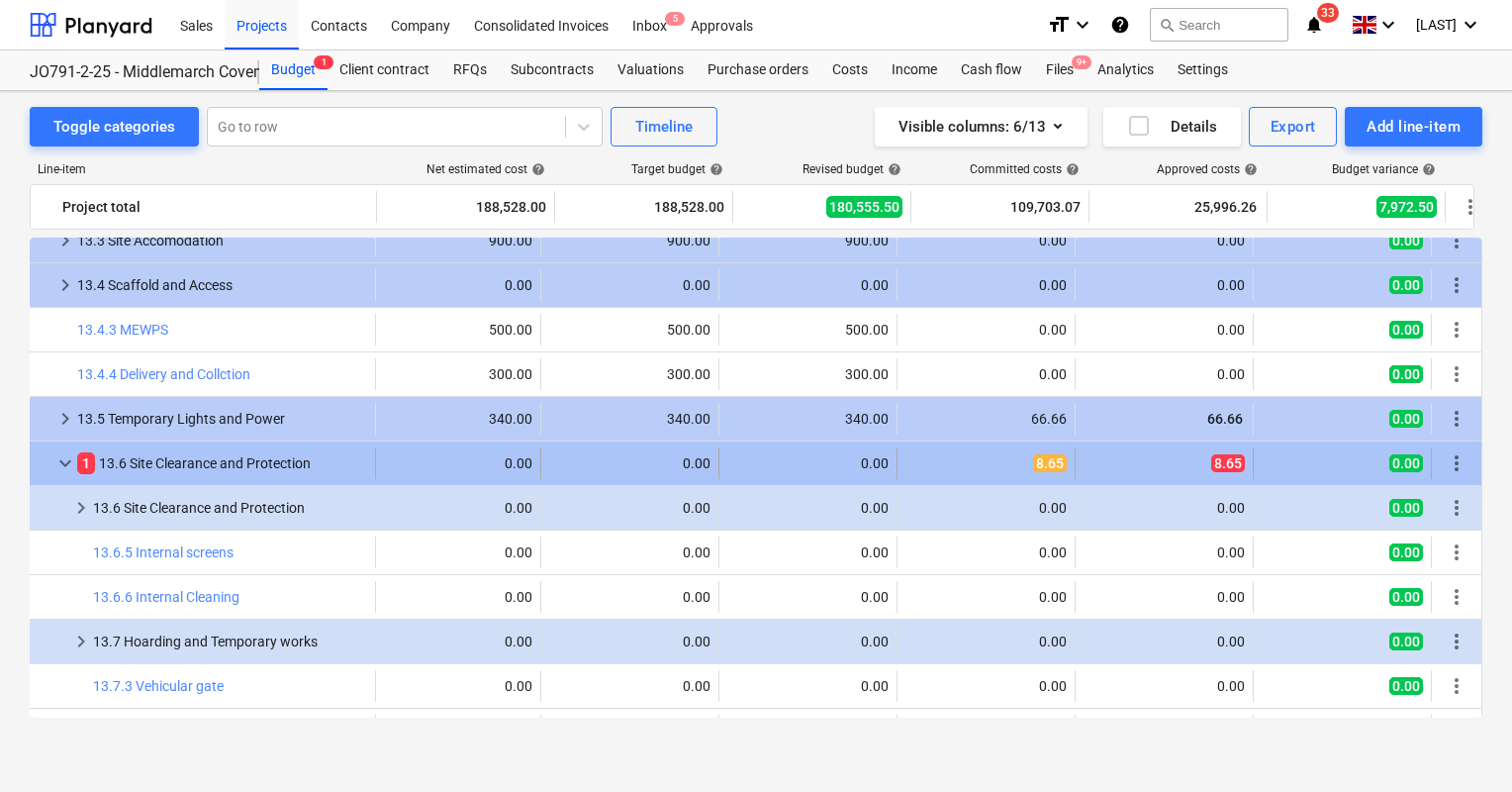 click on "0.00" at bounding box center [807, 463] 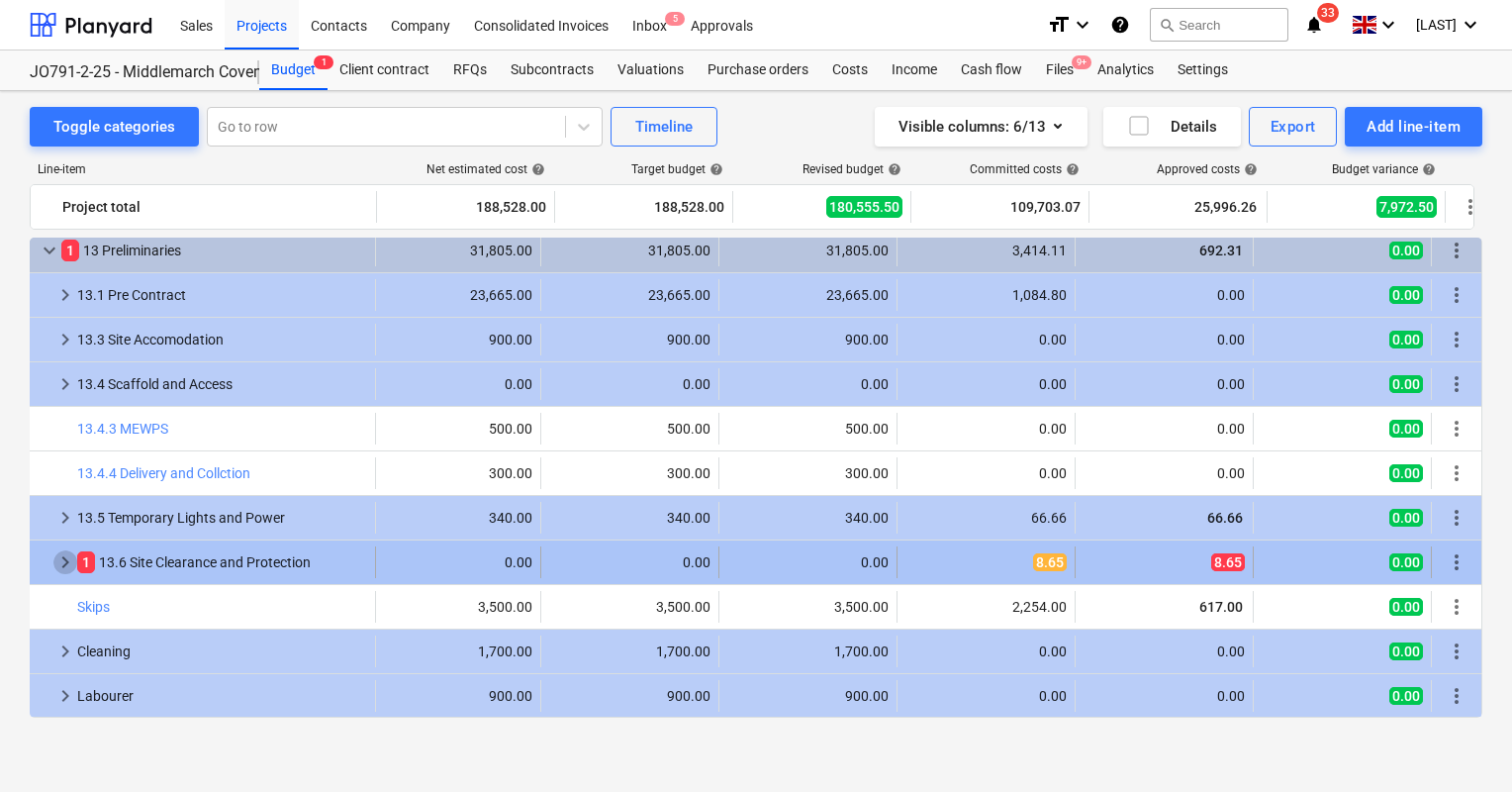 click on "keyboard_arrow_right" at bounding box center [65, 562] 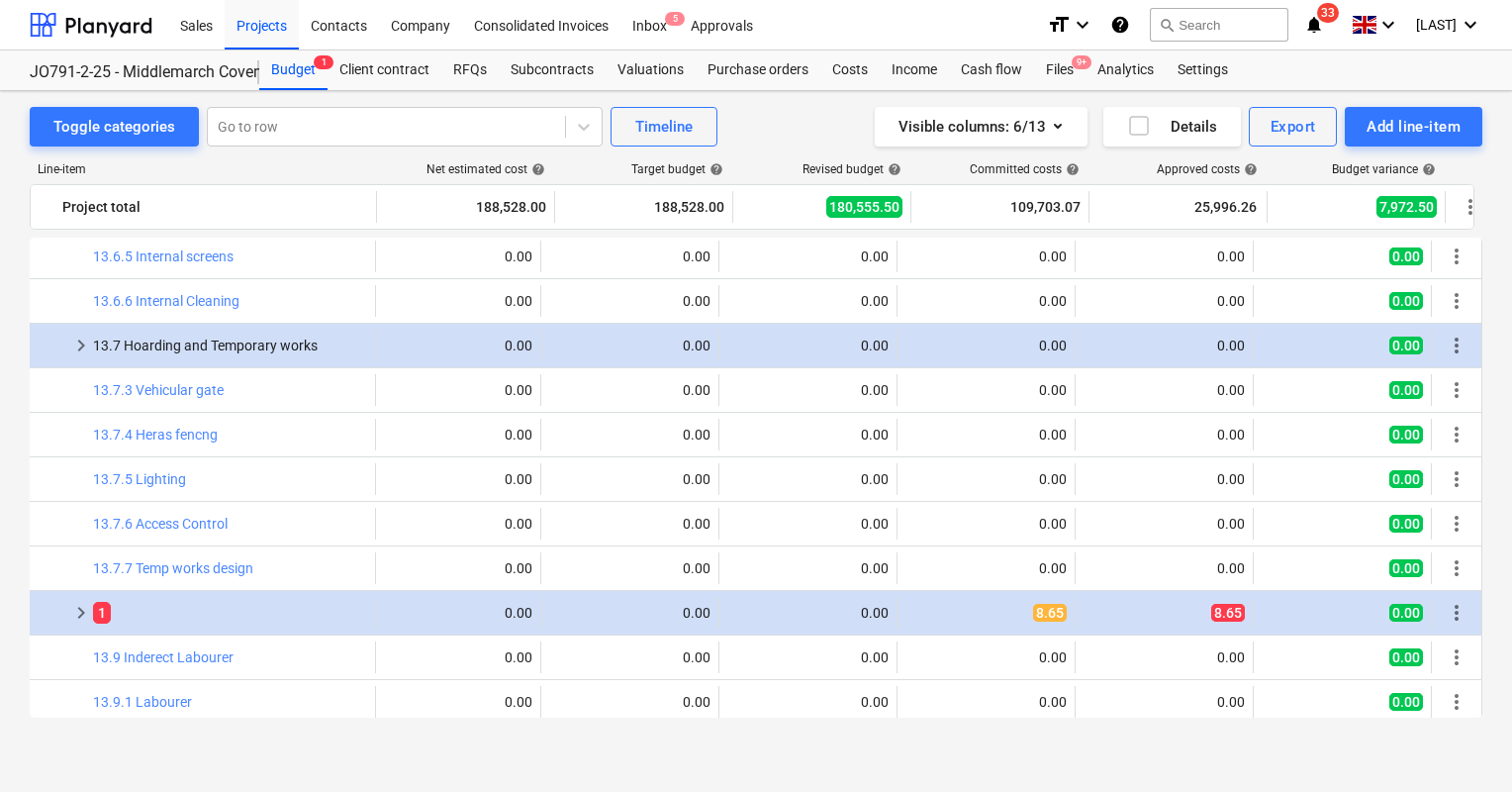 scroll, scrollTop: 1341, scrollLeft: 20, axis: both 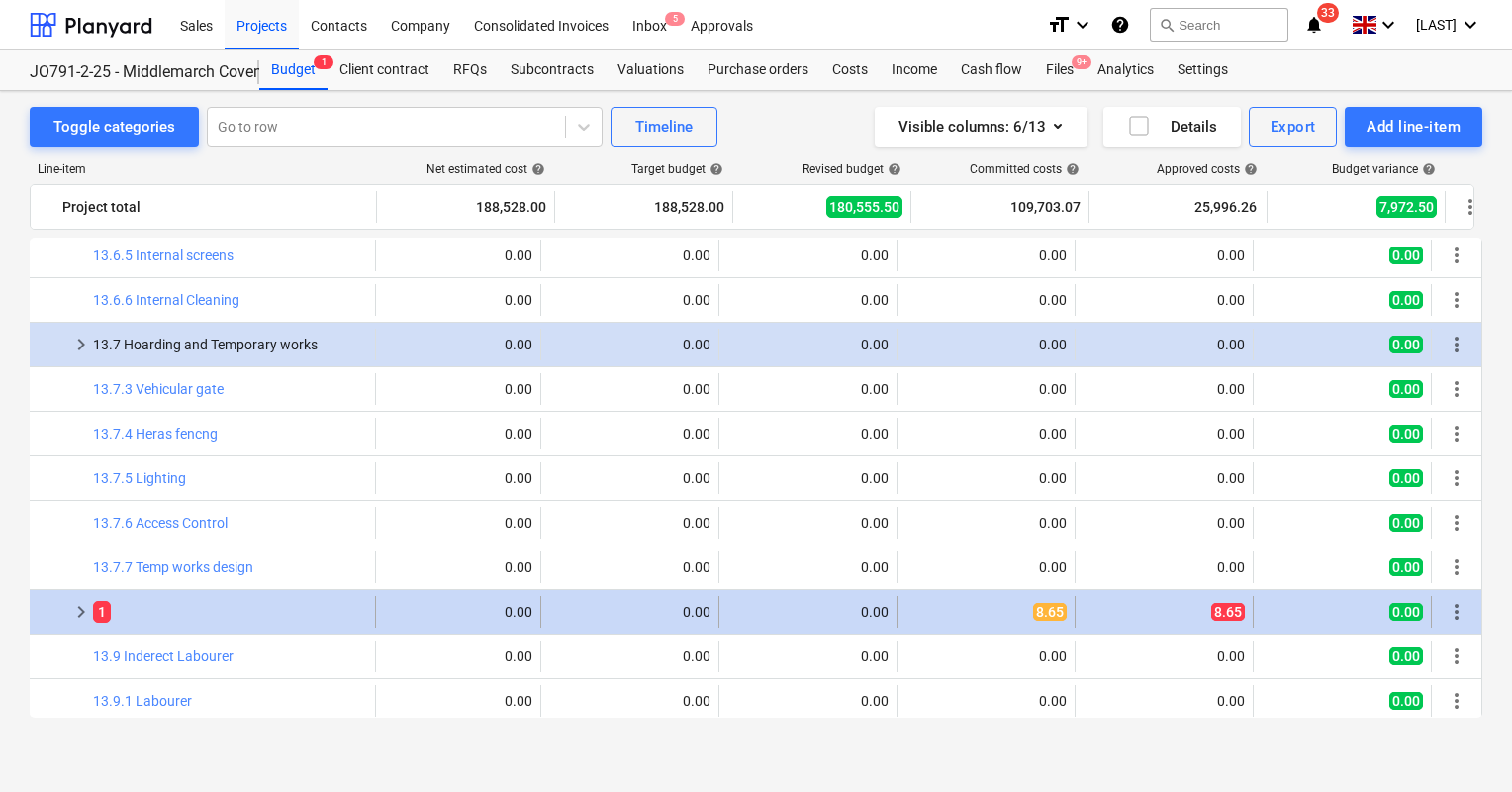 click on "8.65" at bounding box center [1050, 612] 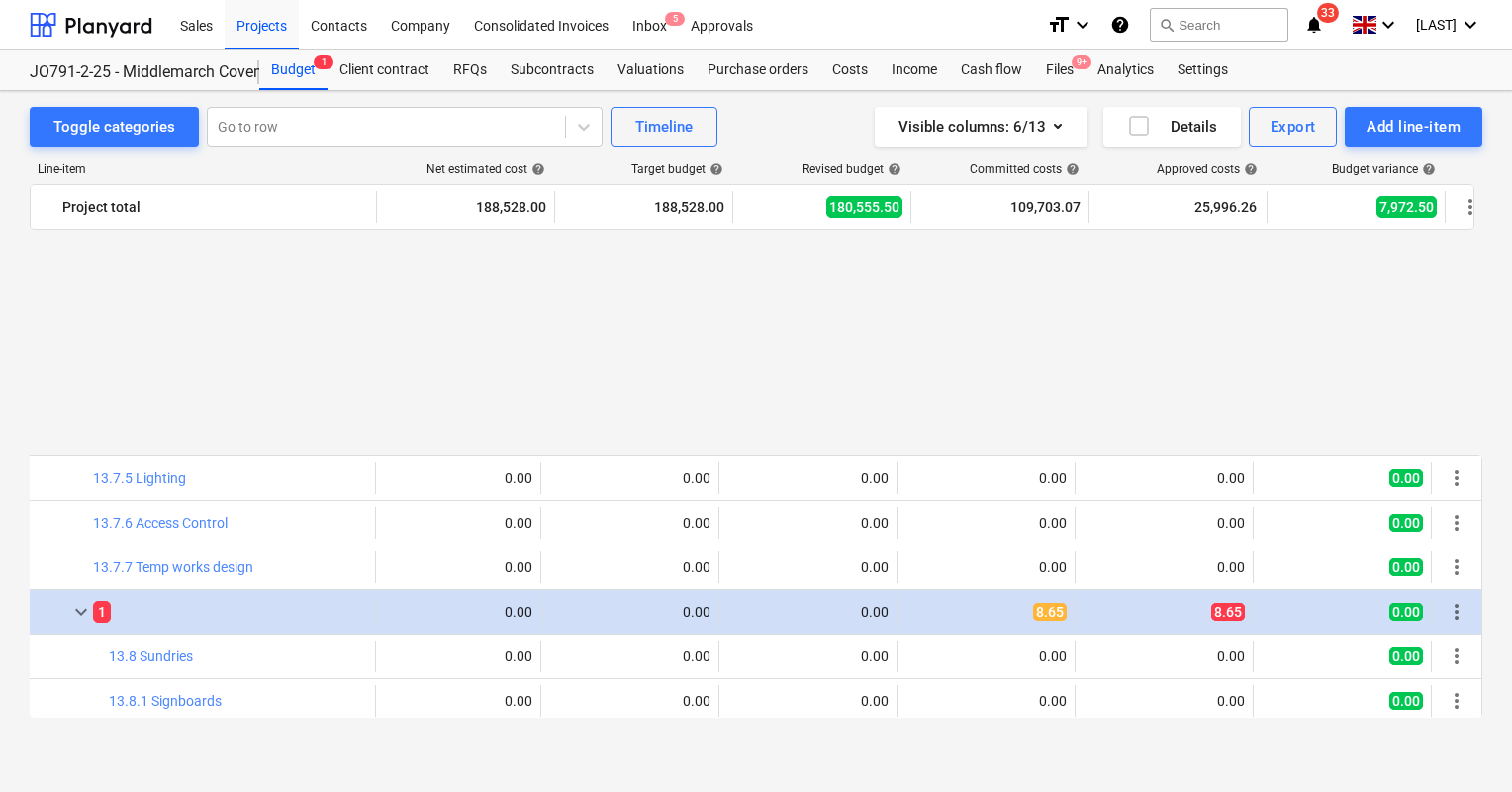 scroll, scrollTop: 1703, scrollLeft: 20, axis: both 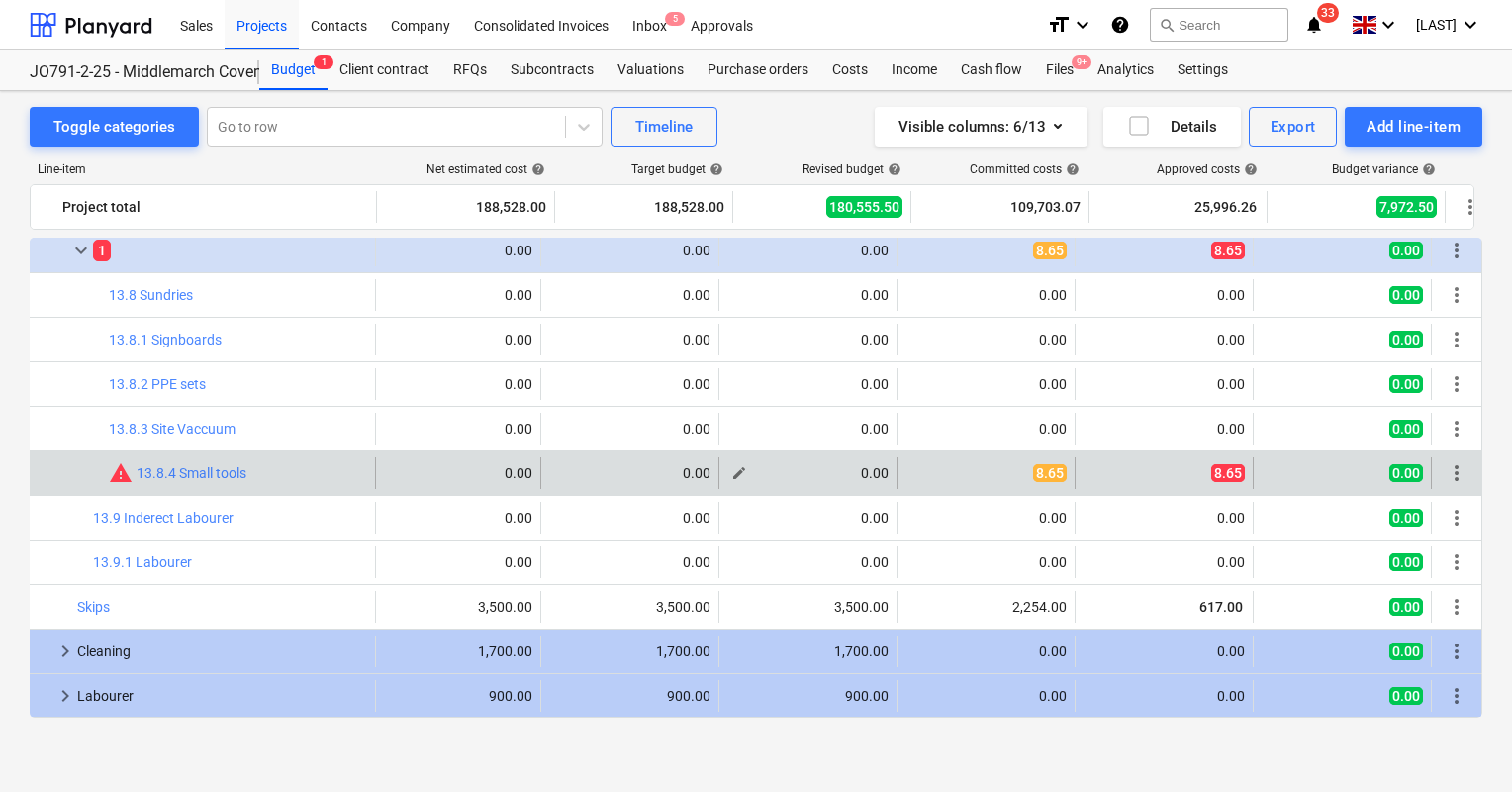 click on "edit" at bounding box center [739, 473] 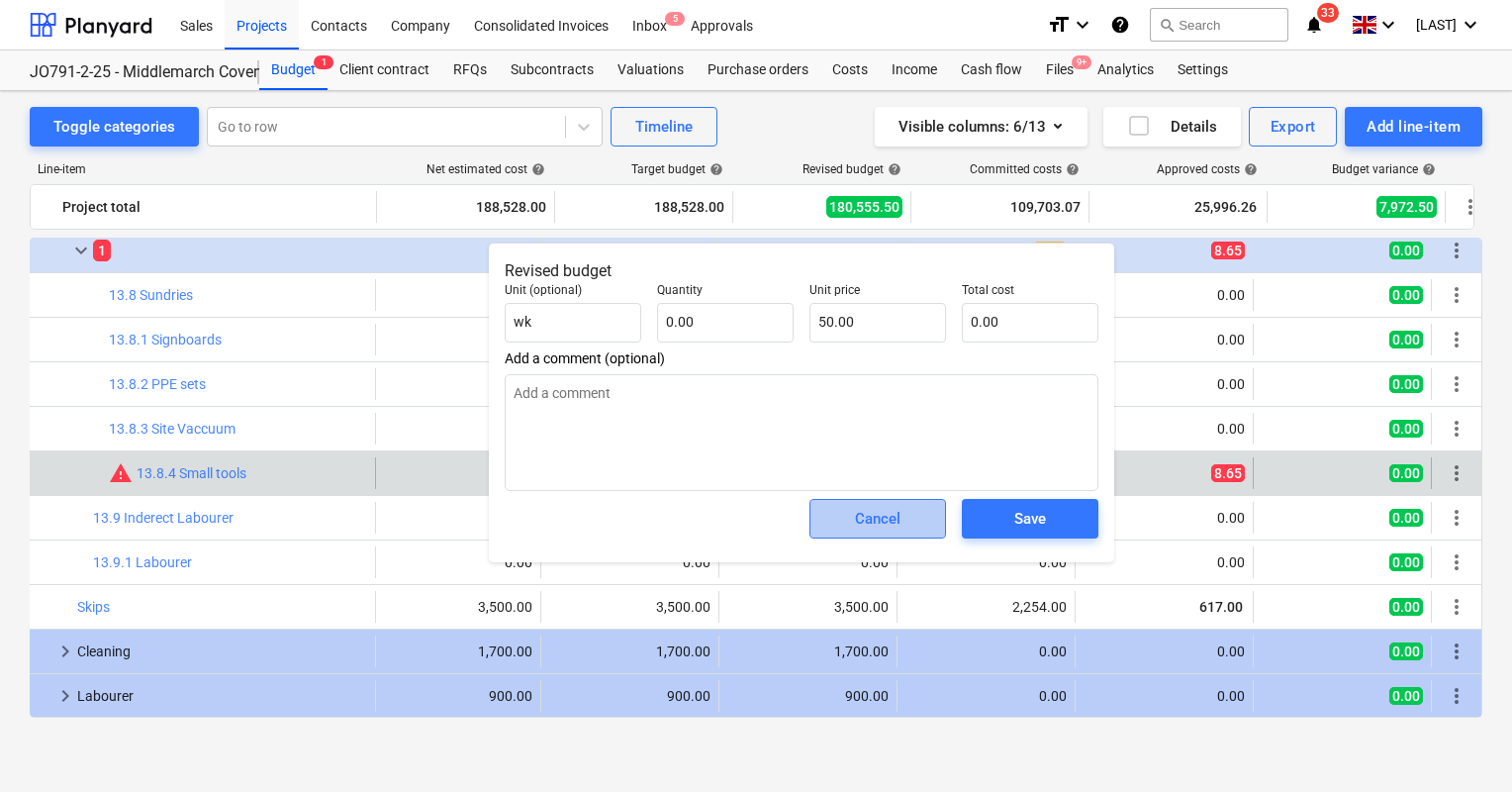click on "Cancel" at bounding box center [878, 519] 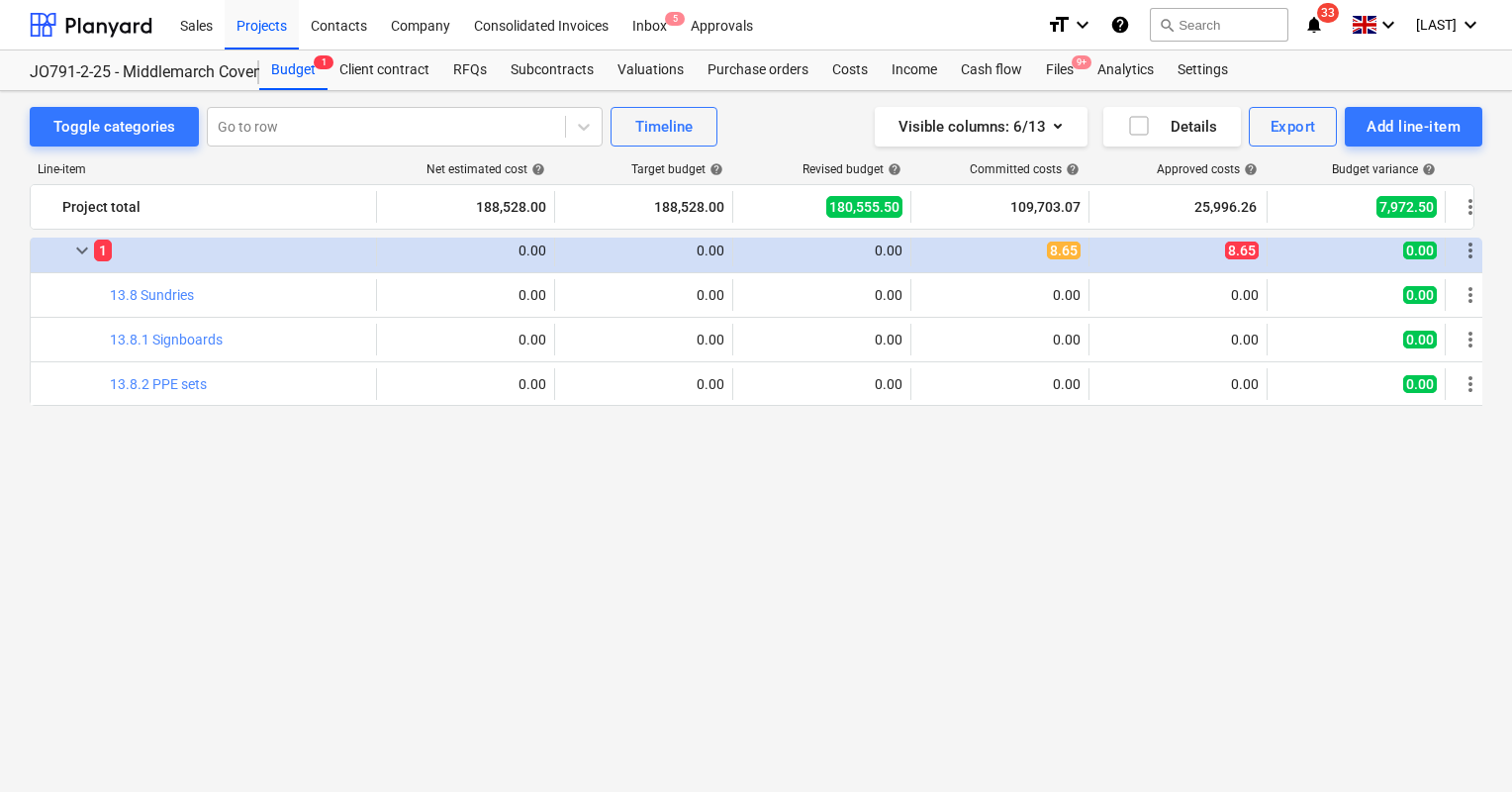 scroll, scrollTop: 1208, scrollLeft: 0, axis: vertical 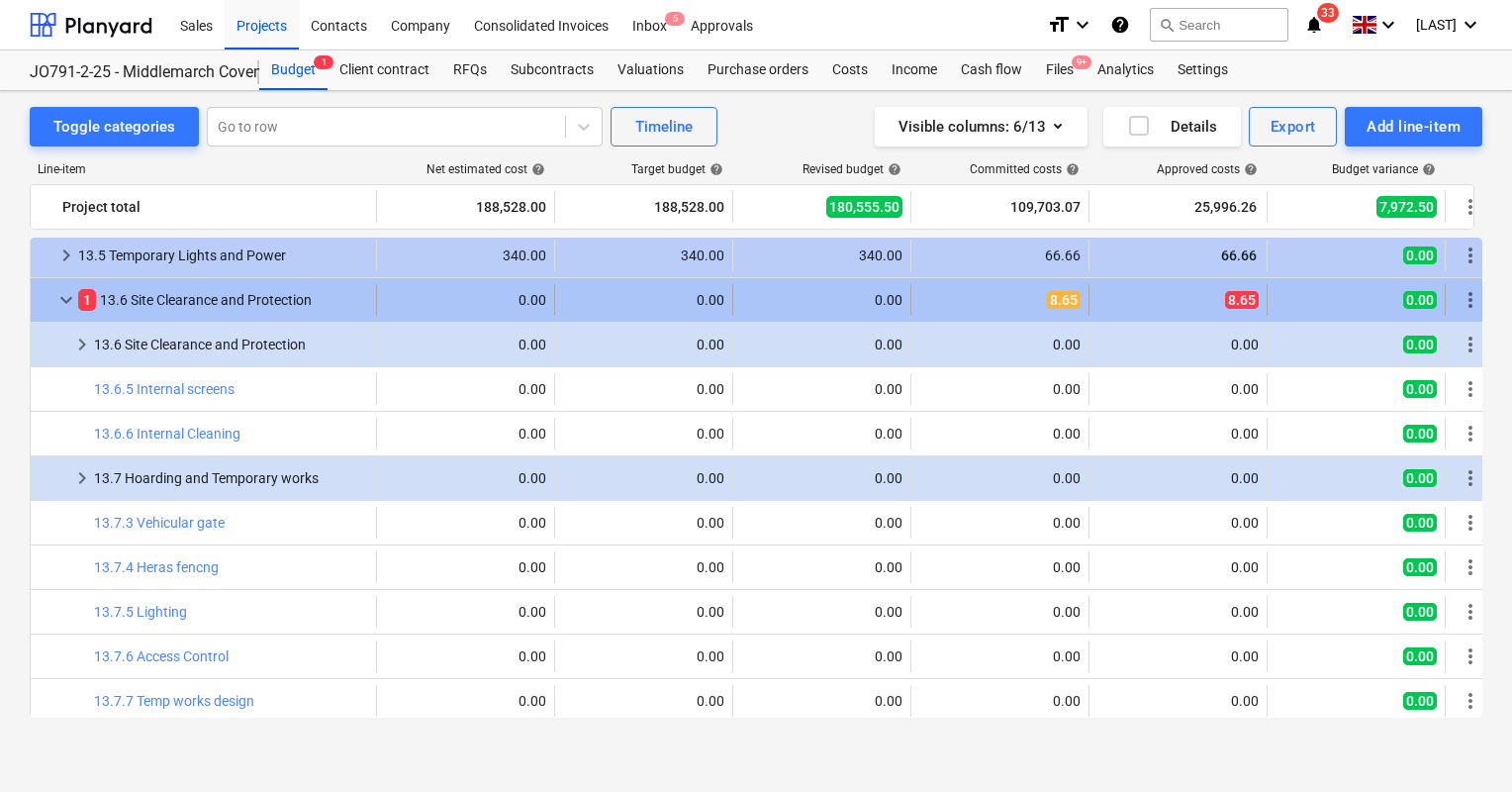 click on "keyboard_arrow_down" at bounding box center [66, 300] 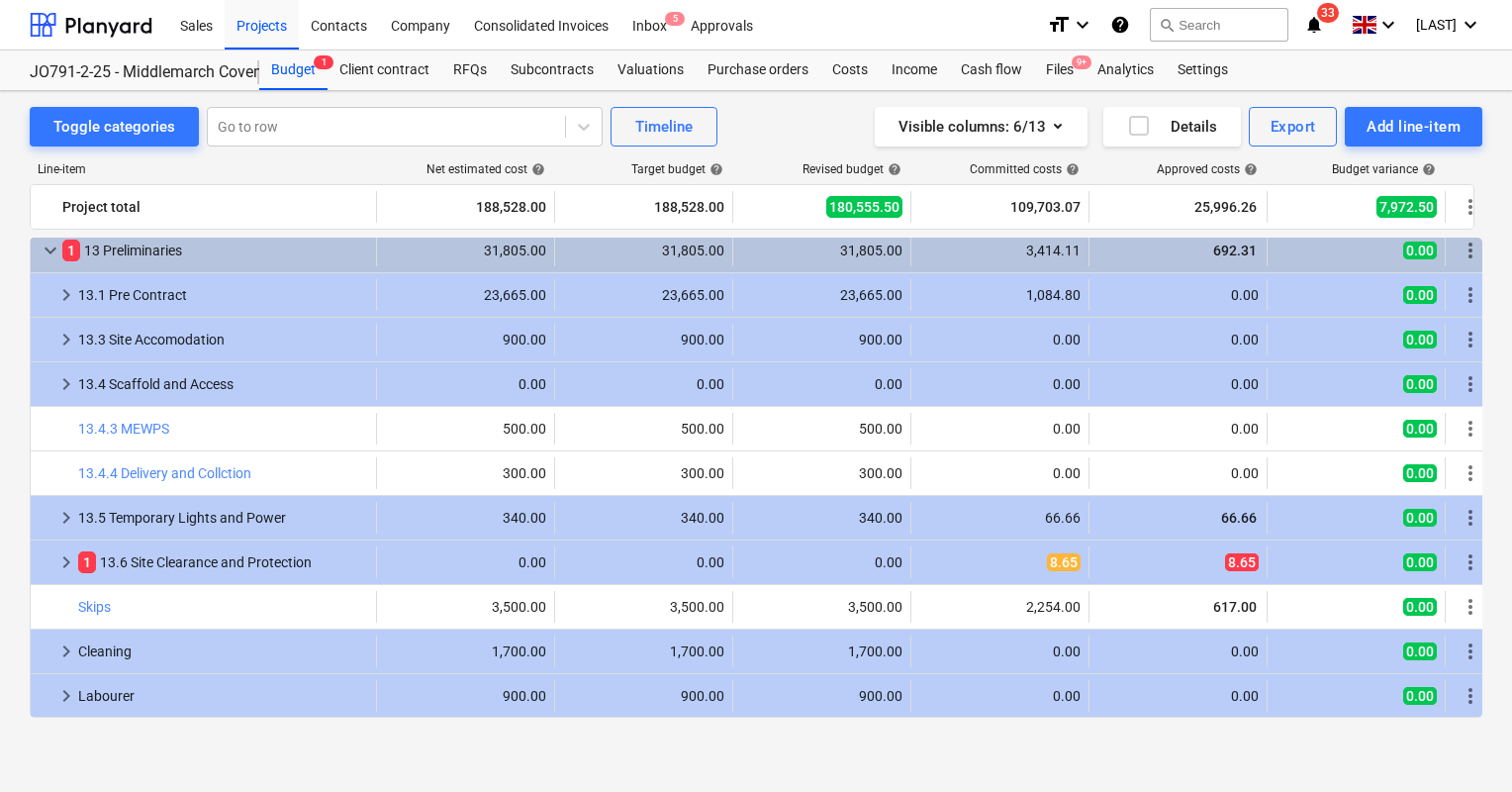scroll, scrollTop: 945, scrollLeft: 0, axis: vertical 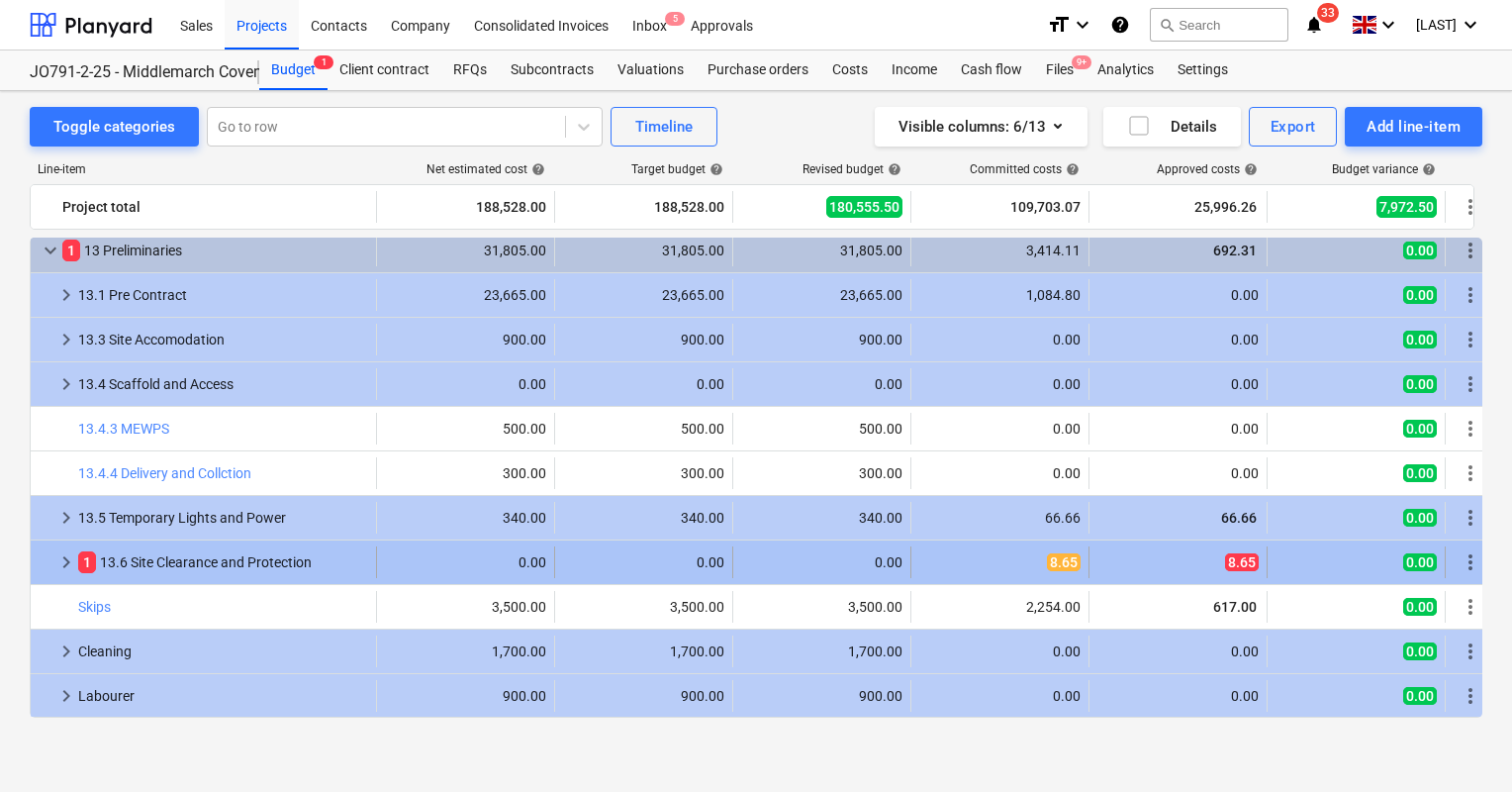 click on "keyboard_arrow_right" at bounding box center (66, 562) 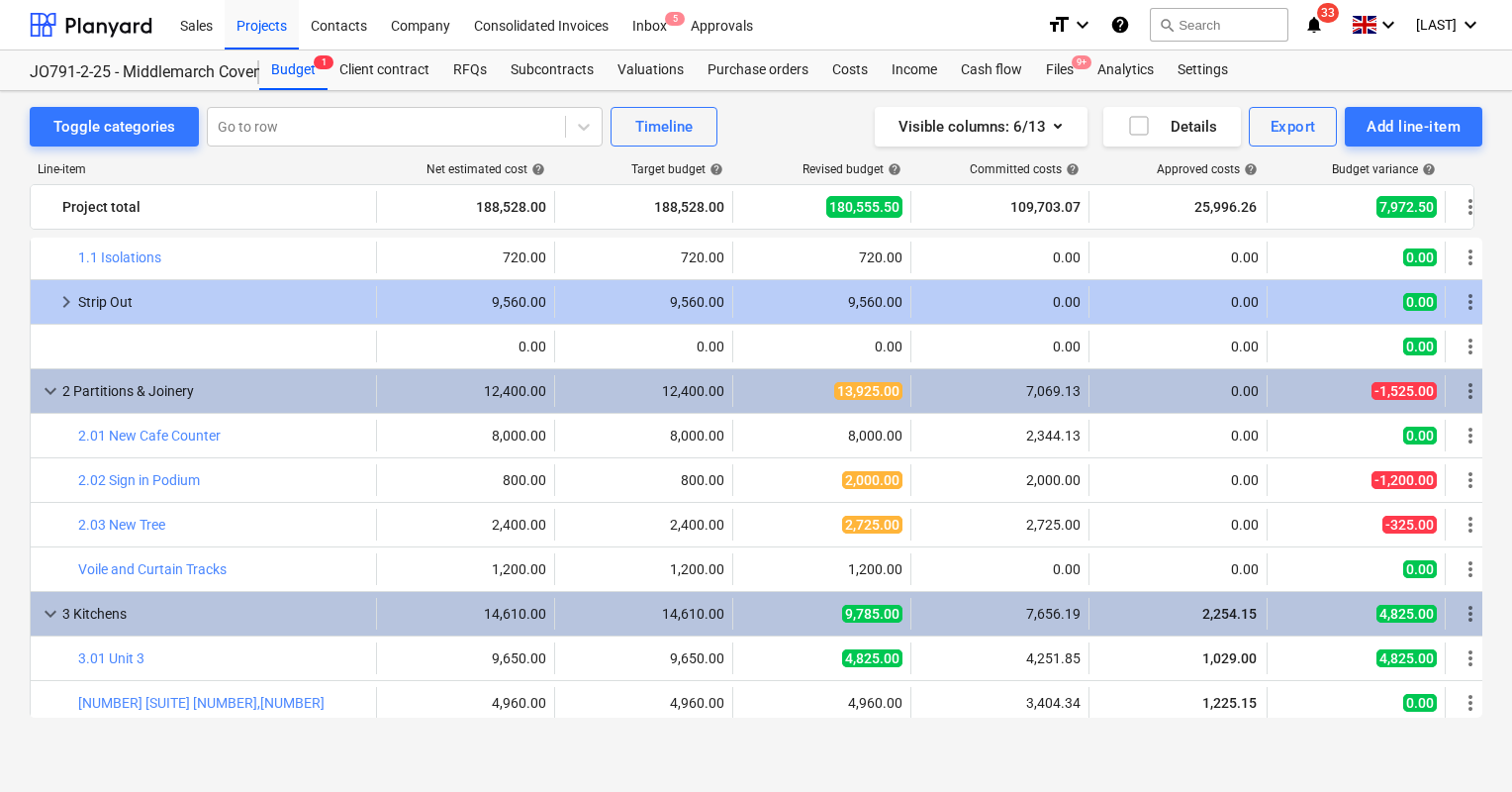 scroll, scrollTop: 0, scrollLeft: 0, axis: both 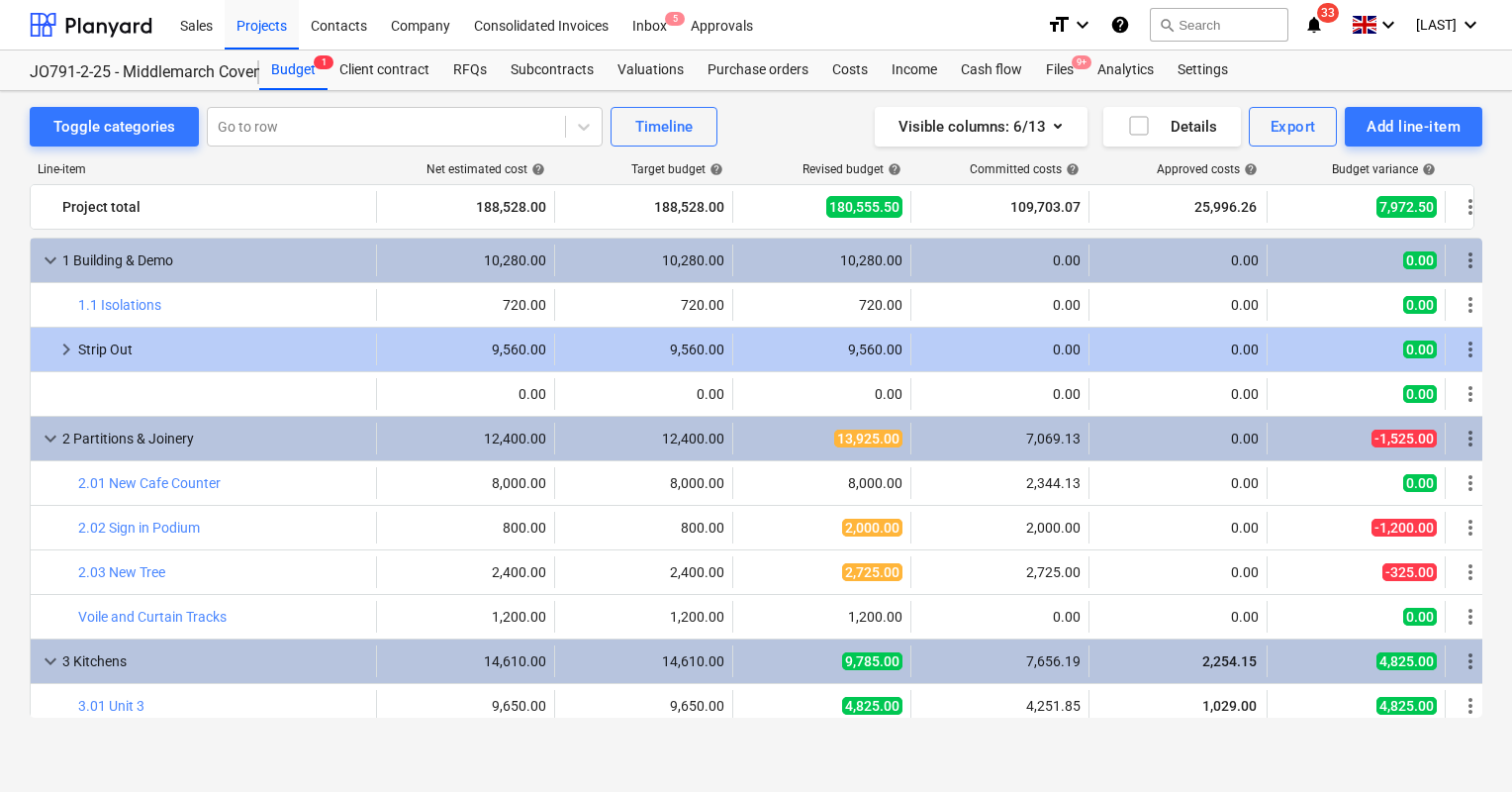 click on "Toggle categories Go to row Timeline Visible columns :   6/13 Details Export Add line-item Line-item Net estimated cost help Target budget help Revised budget help Committed costs help Approved costs help Budget variance help Project total 188,528.00 188,528.00 180,555.50 109,703.07 25,996.26 7,972.50 more_vert keyboard_arrow_down 1 Building & Demo 10,280.00 10,280.00 10,280.00 0.00 0.00 0.00 more_vert bar_chart 1.1 Isolations edit 720.00 edit 720.00 edit 720.00 0.00 0.00 0.00 more_vert keyboard_arrow_right  Strip Out 9,560.00 9,560.00 9,560.00 0.00 0.00 0.00 more_vert bar_chart   edit 0.00 edit 0.00 edit 0.00 0.00 0.00 0.00 more_vert keyboard_arrow_down 2 Partitions & Joinery 12,400.00 12,400.00 13,925.00 7,069.13 0.00 -1,525.00 more_vert bar_chart 2.01 New Cafe Counter edit 8,000.00 edit 8,000.00 edit 8,000.00 2,344.13 0.00 0.00 more_vert bar_chart 2.02 Sign in Podium edit 800.00 edit 800.00 edit 2,000.00 2,000.00 0.00 -1,200.00 more_vert bar_chart 2.03 New Tree edit 2,400.00 edit 2,400.00 edit 2,725.00 1" at bounding box center (756, 424) 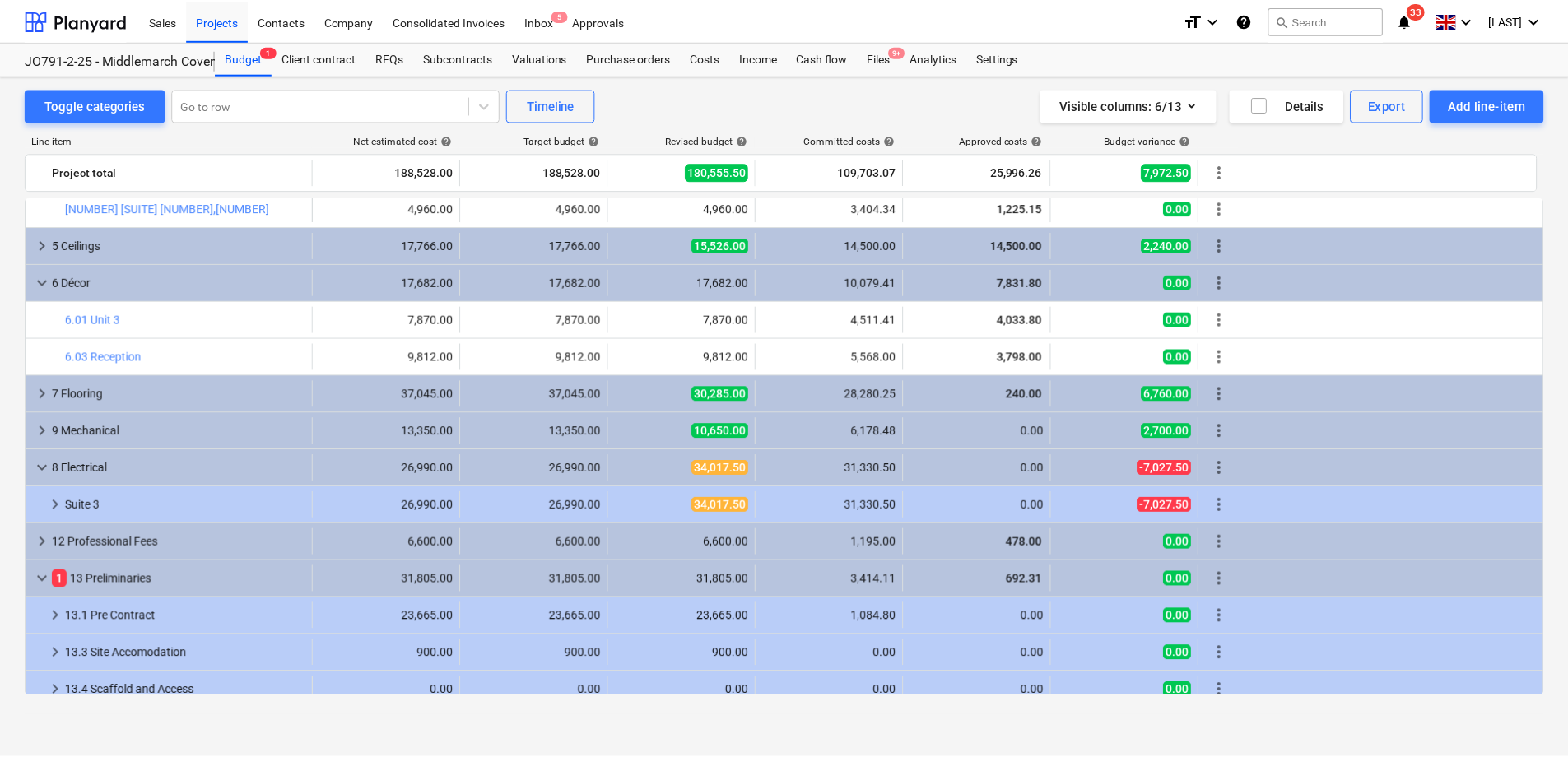 scroll, scrollTop: 494, scrollLeft: 0, axis: vertical 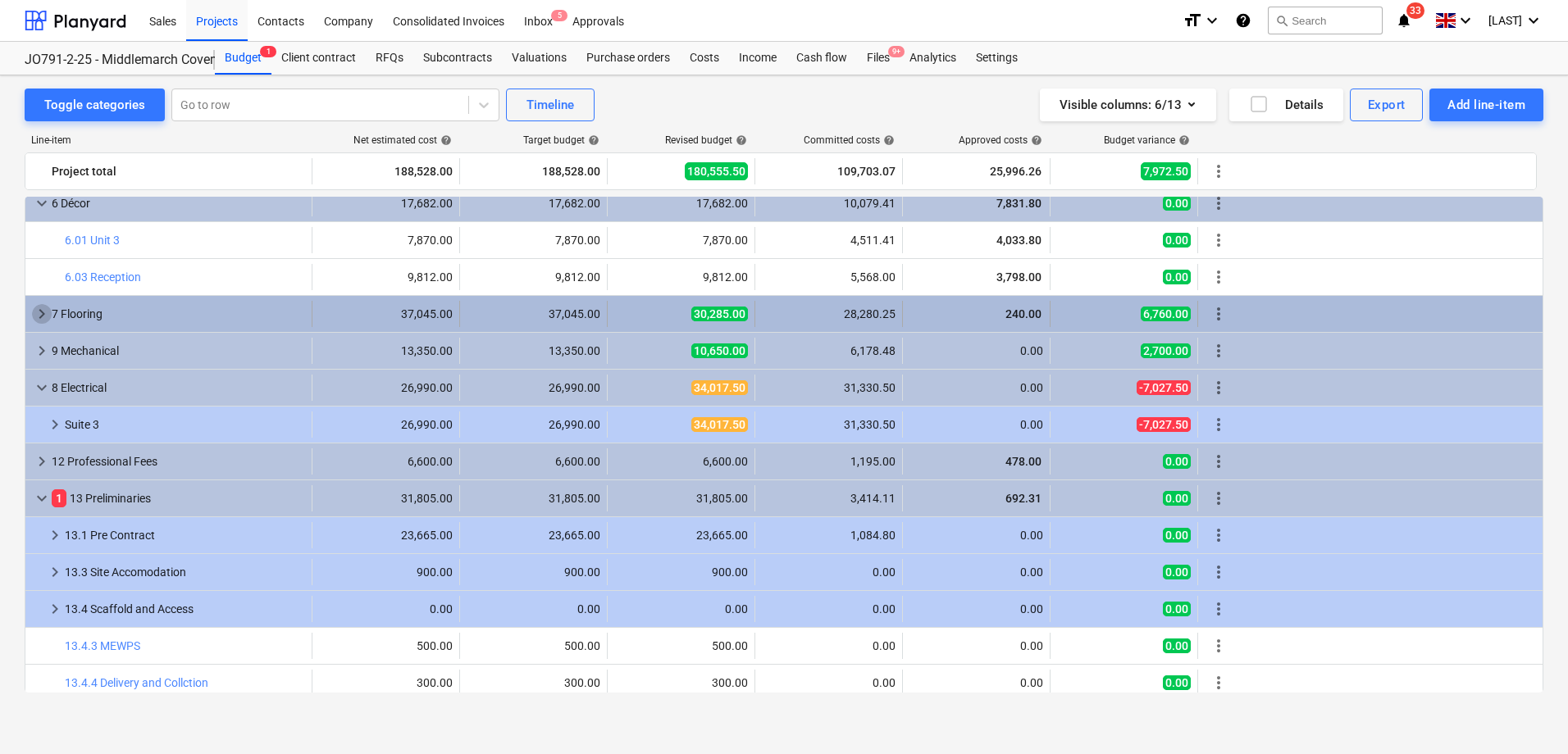 click on "keyboard_arrow_right" at bounding box center (42, 314) 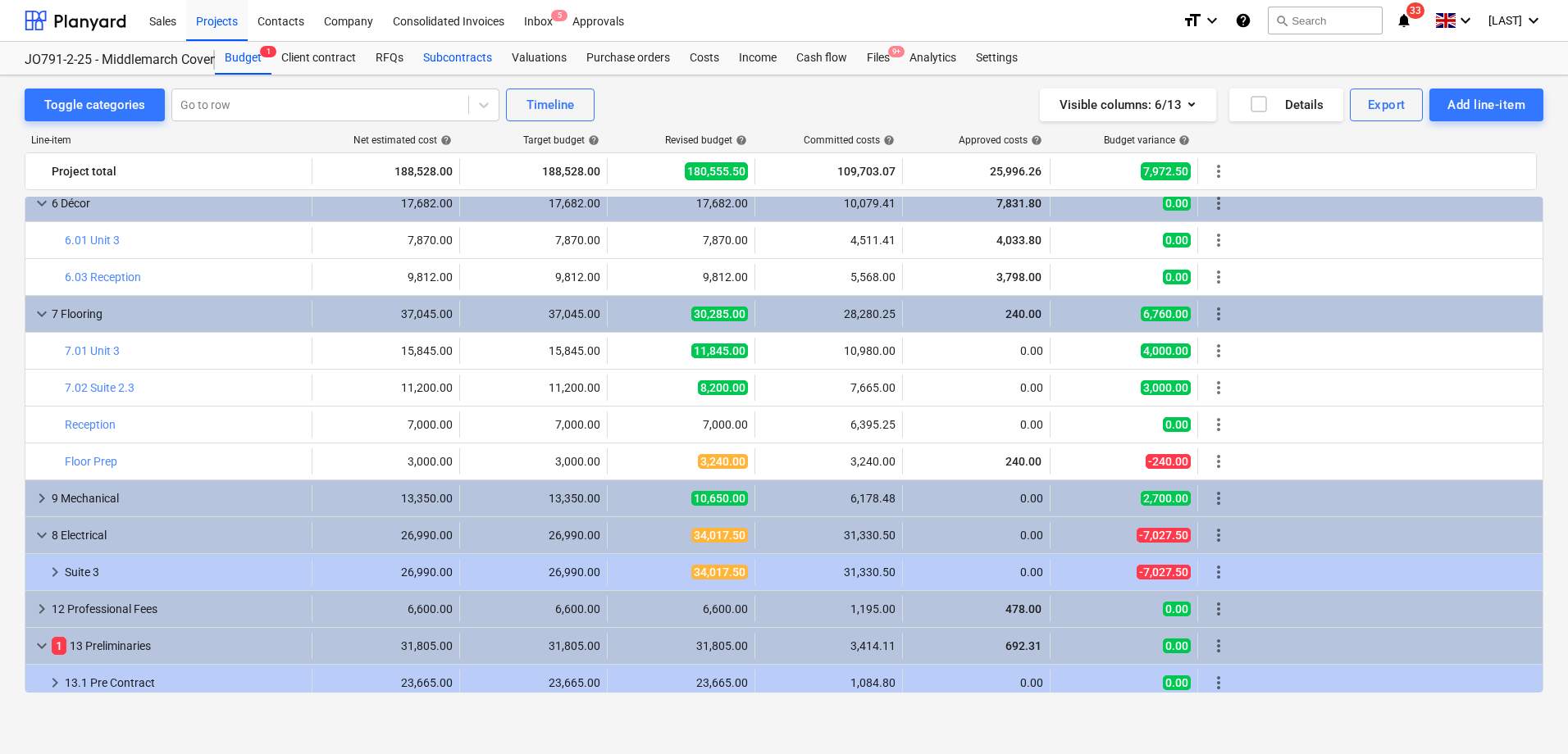 click on "Subcontracts" at bounding box center (458, 58) 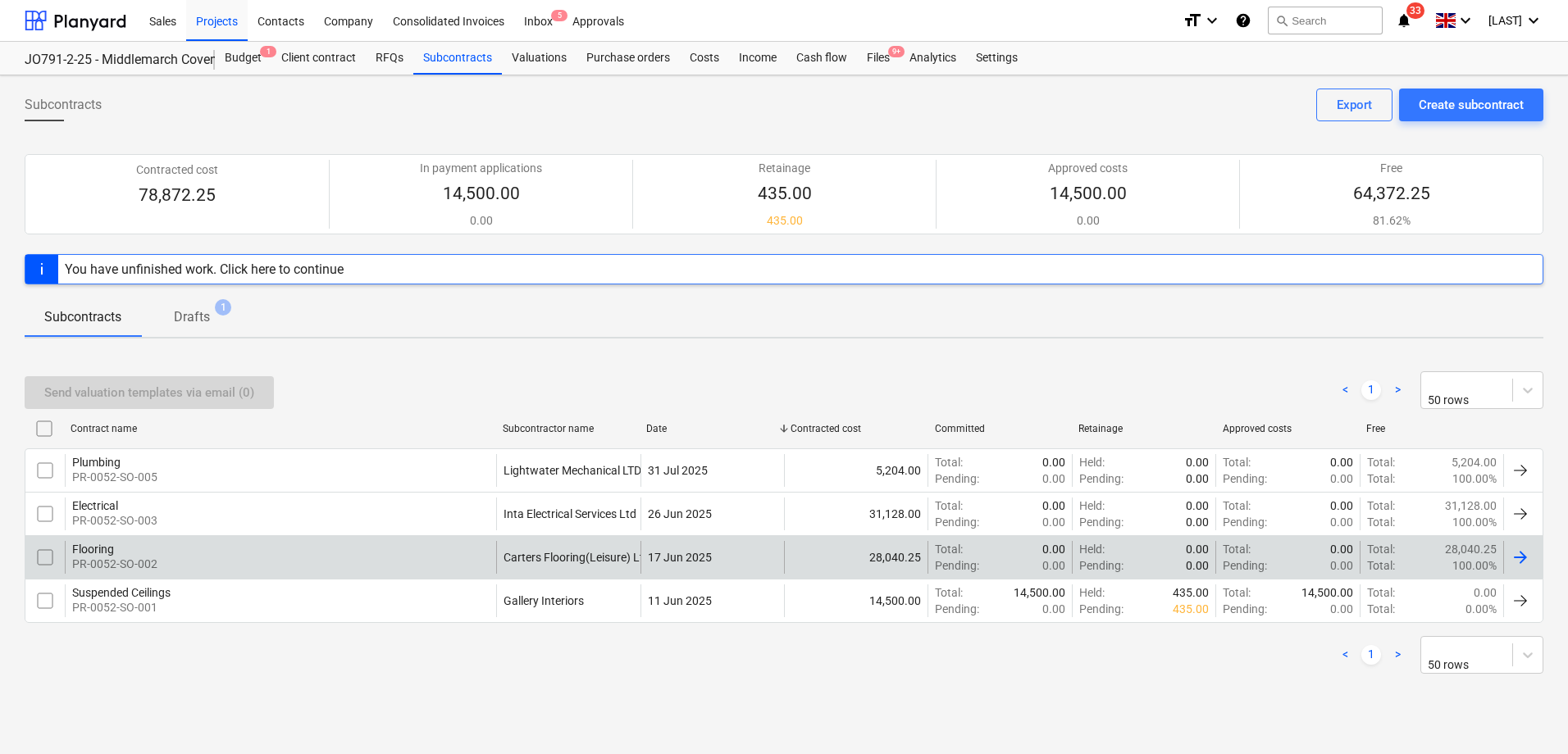 click on "Flooring" at bounding box center [115, 549] 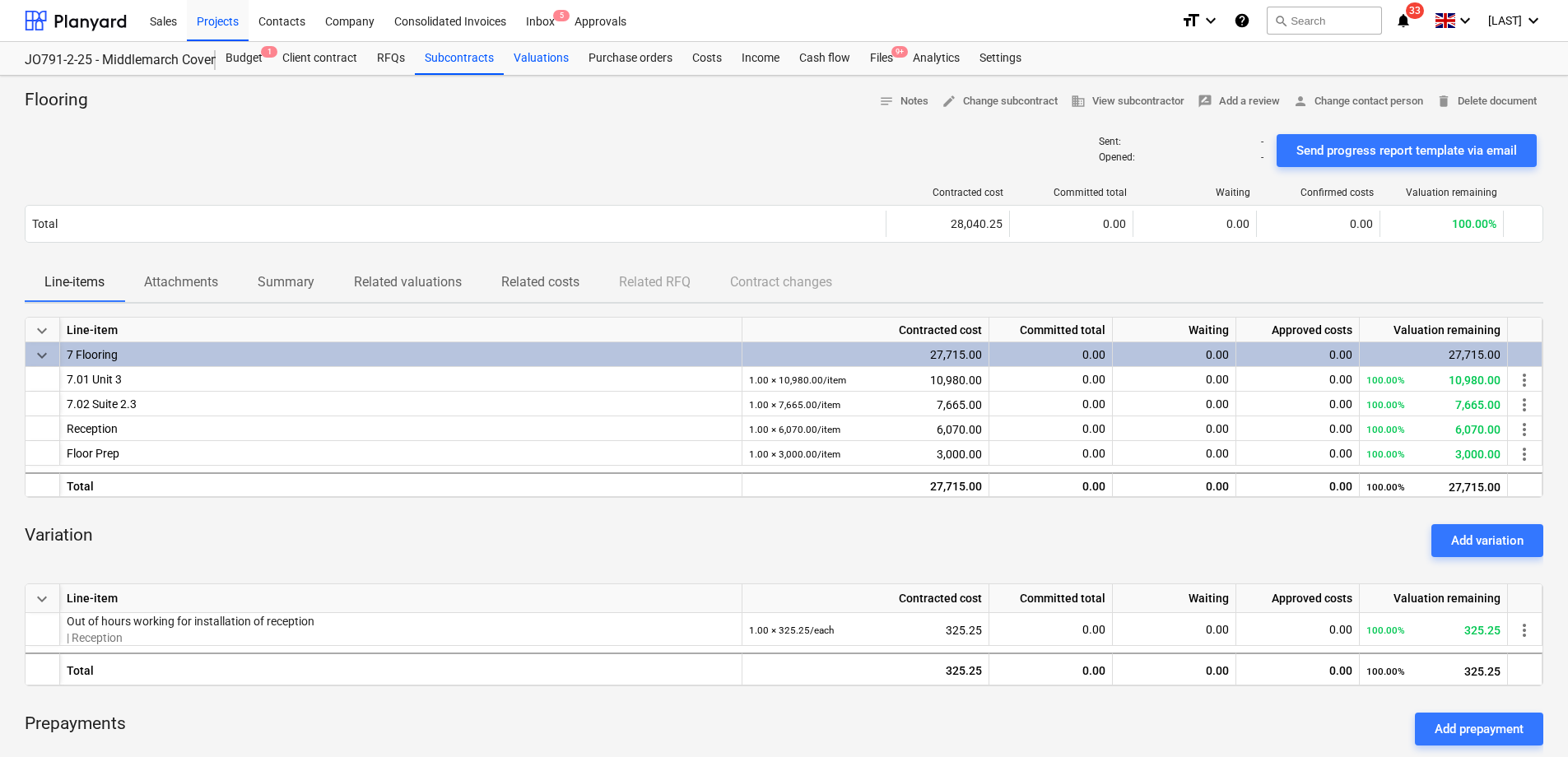 click on "Valuations" at bounding box center (541, 58) 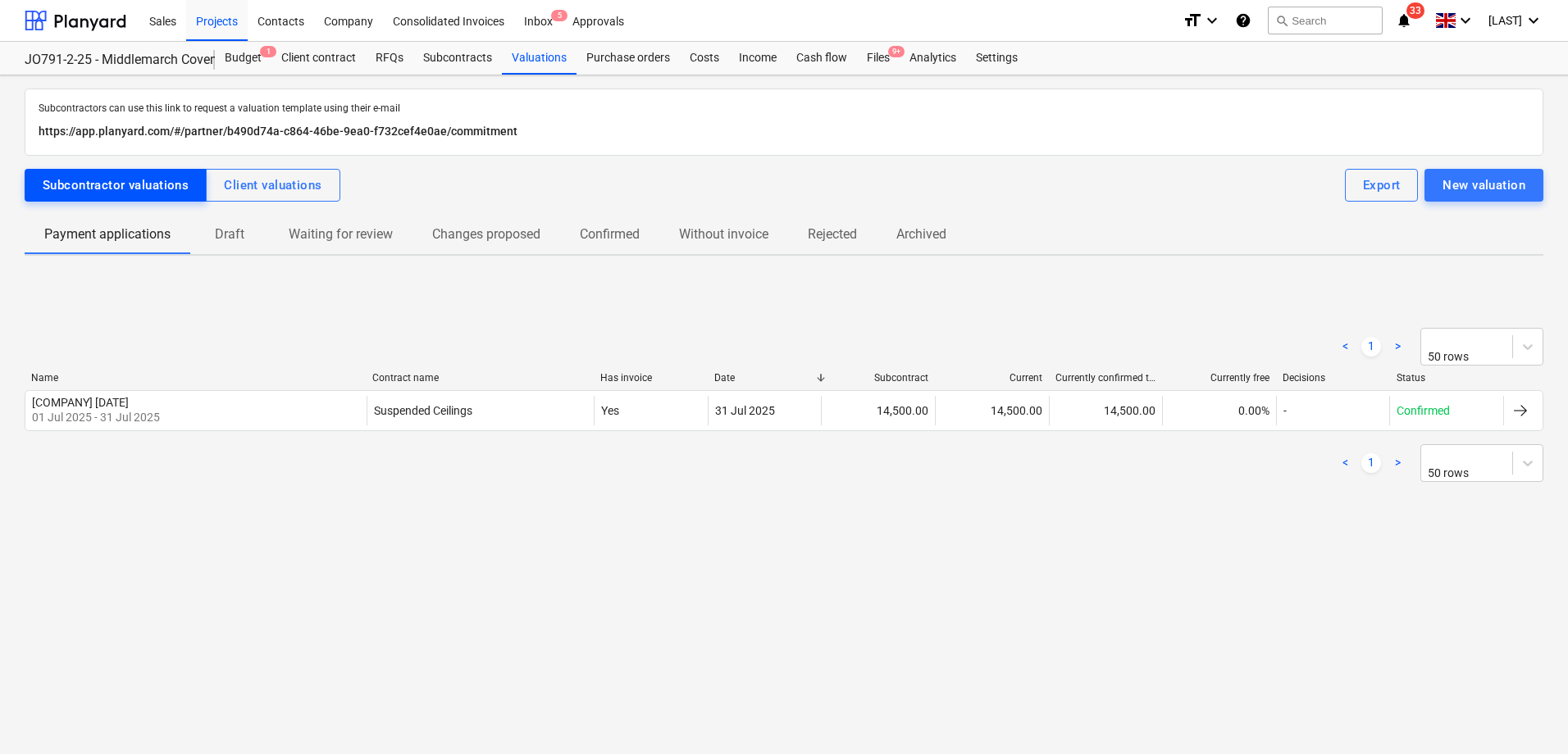 click on "Subcontractor valuations" at bounding box center (116, 185) 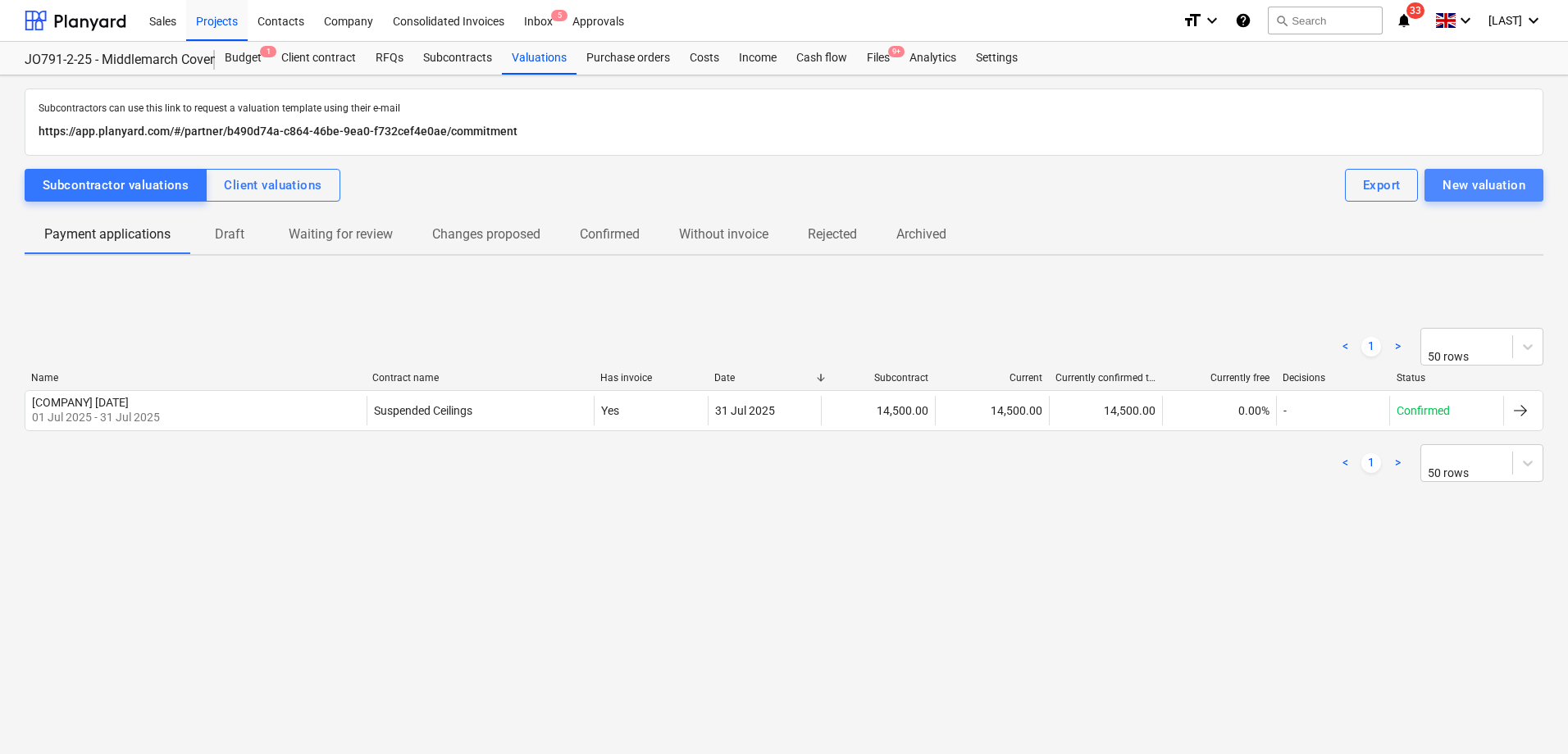 click on "New valuation" at bounding box center (1484, 185) 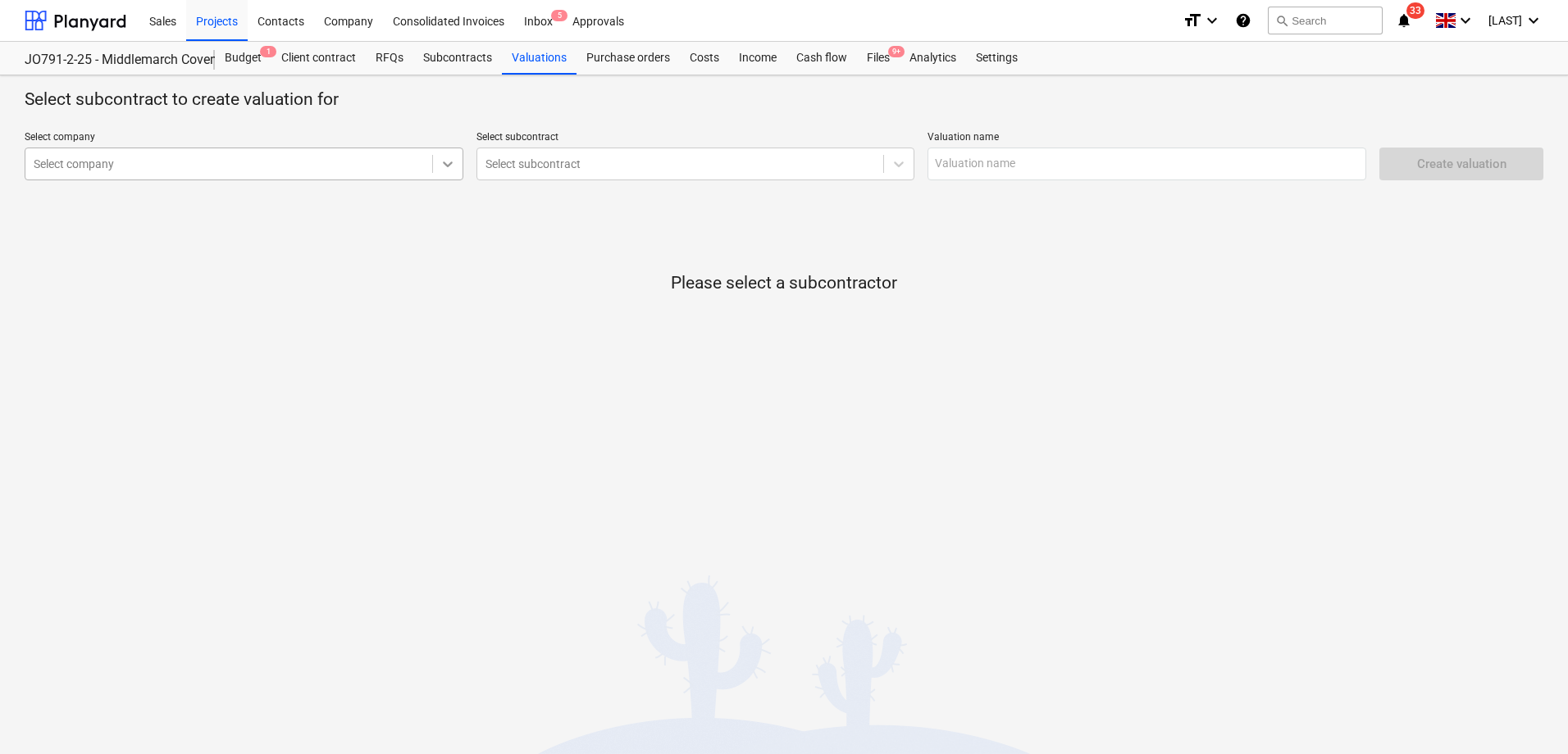 click 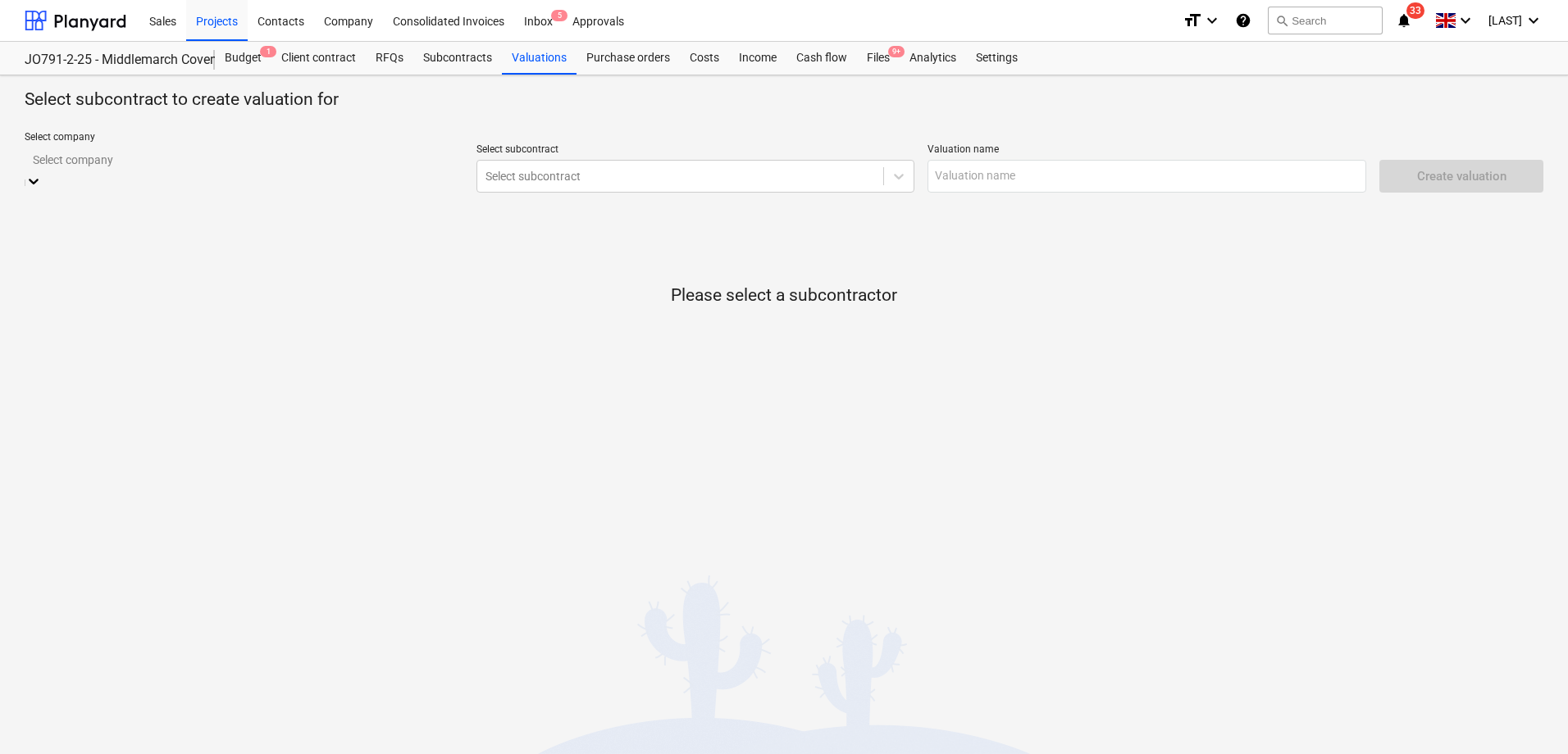 click at bounding box center (244, 160) 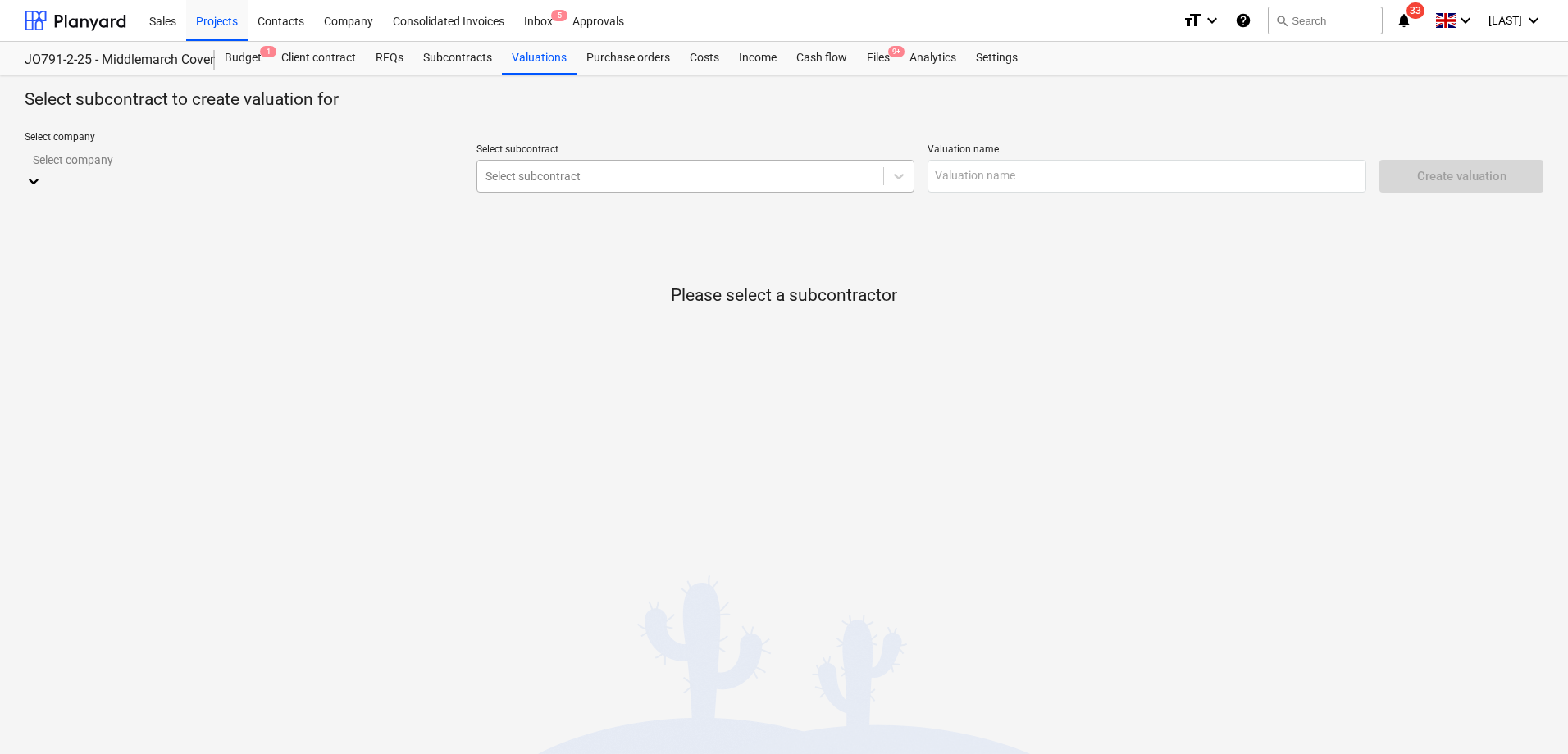 click at bounding box center [681, 176] 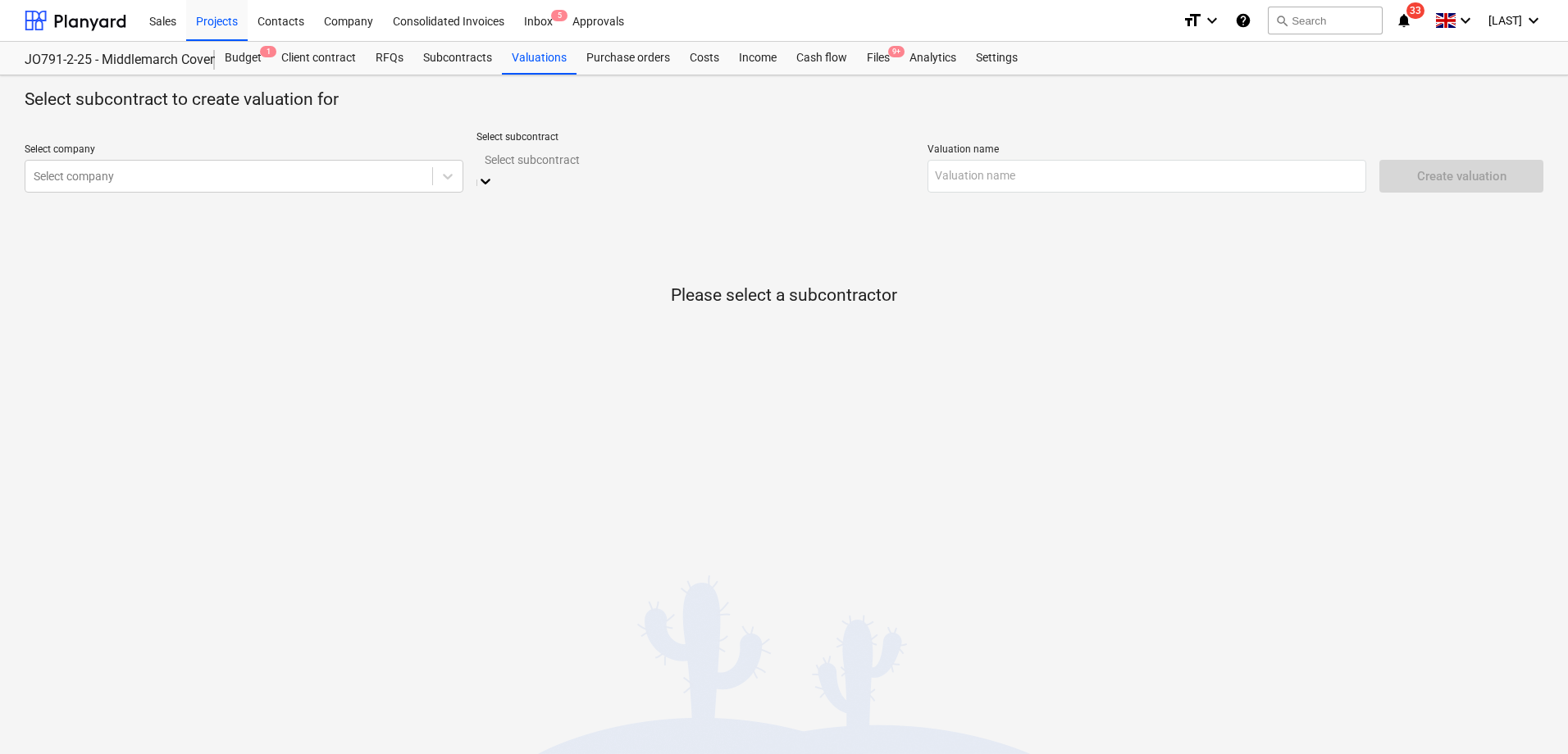click on "PR-0052-SO-002 | Flooring" at bounding box center (784, 761) 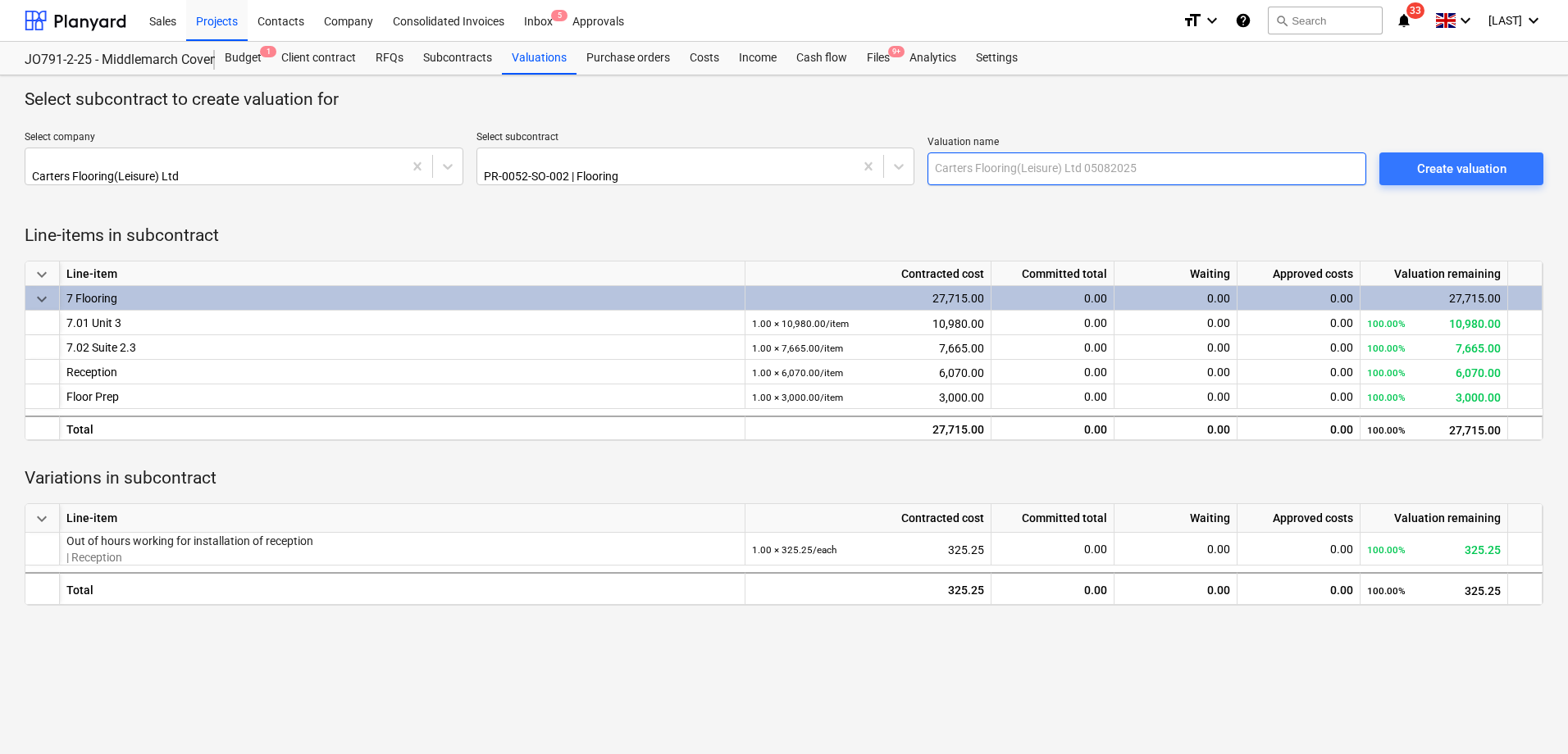 click at bounding box center [1146, 169] 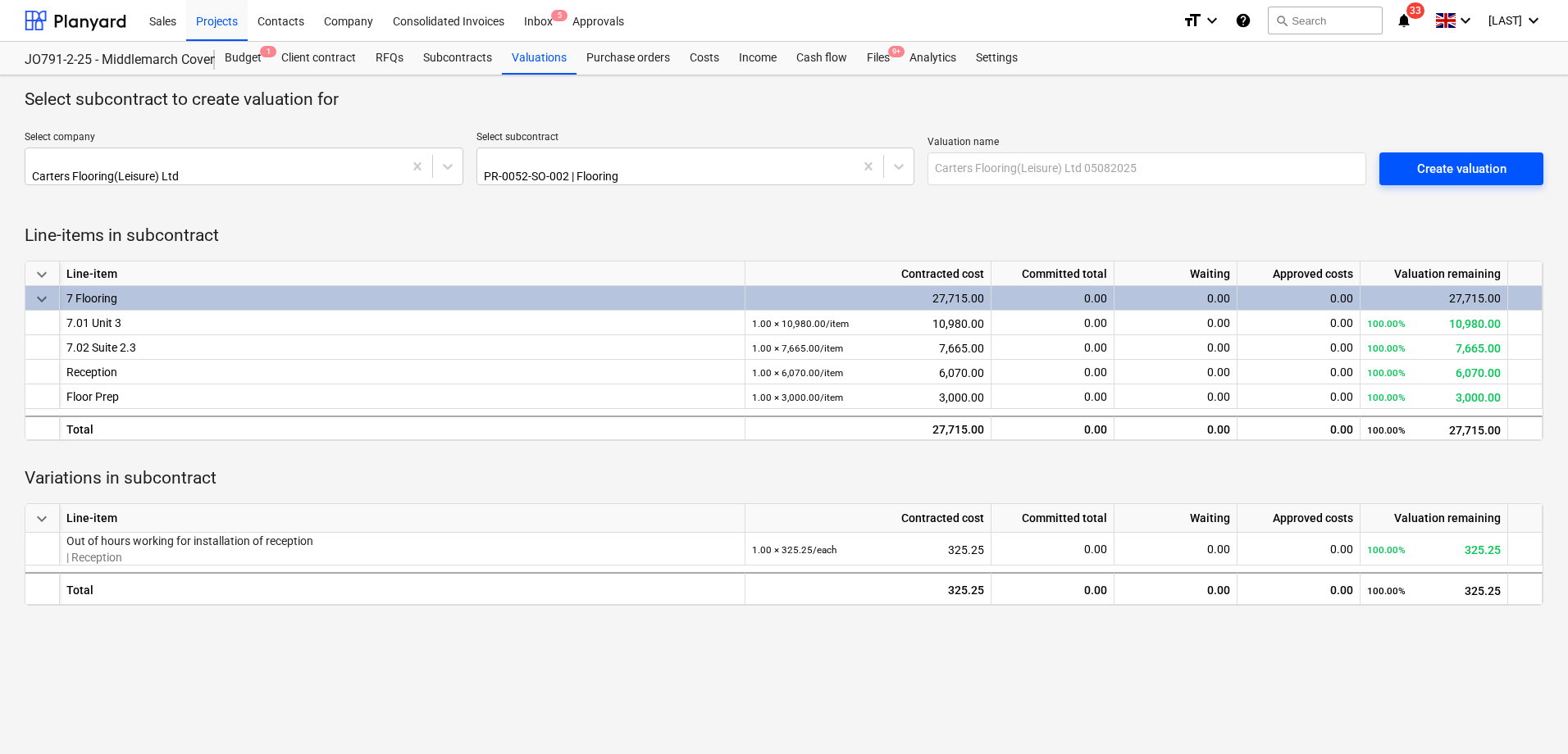 click on "Create valuation" at bounding box center [1461, 169] 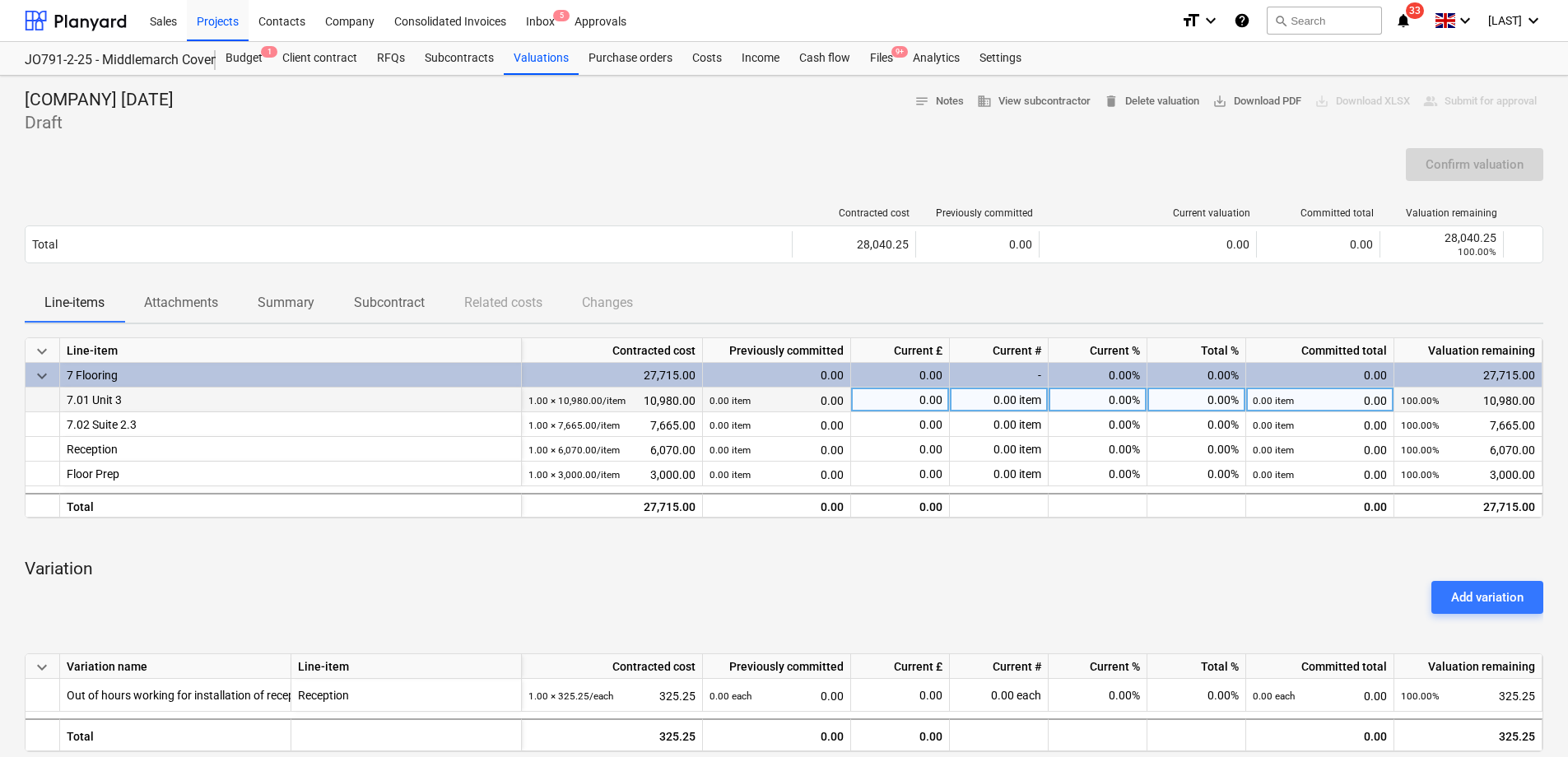 click on "0.00%" at bounding box center [1197, 400] 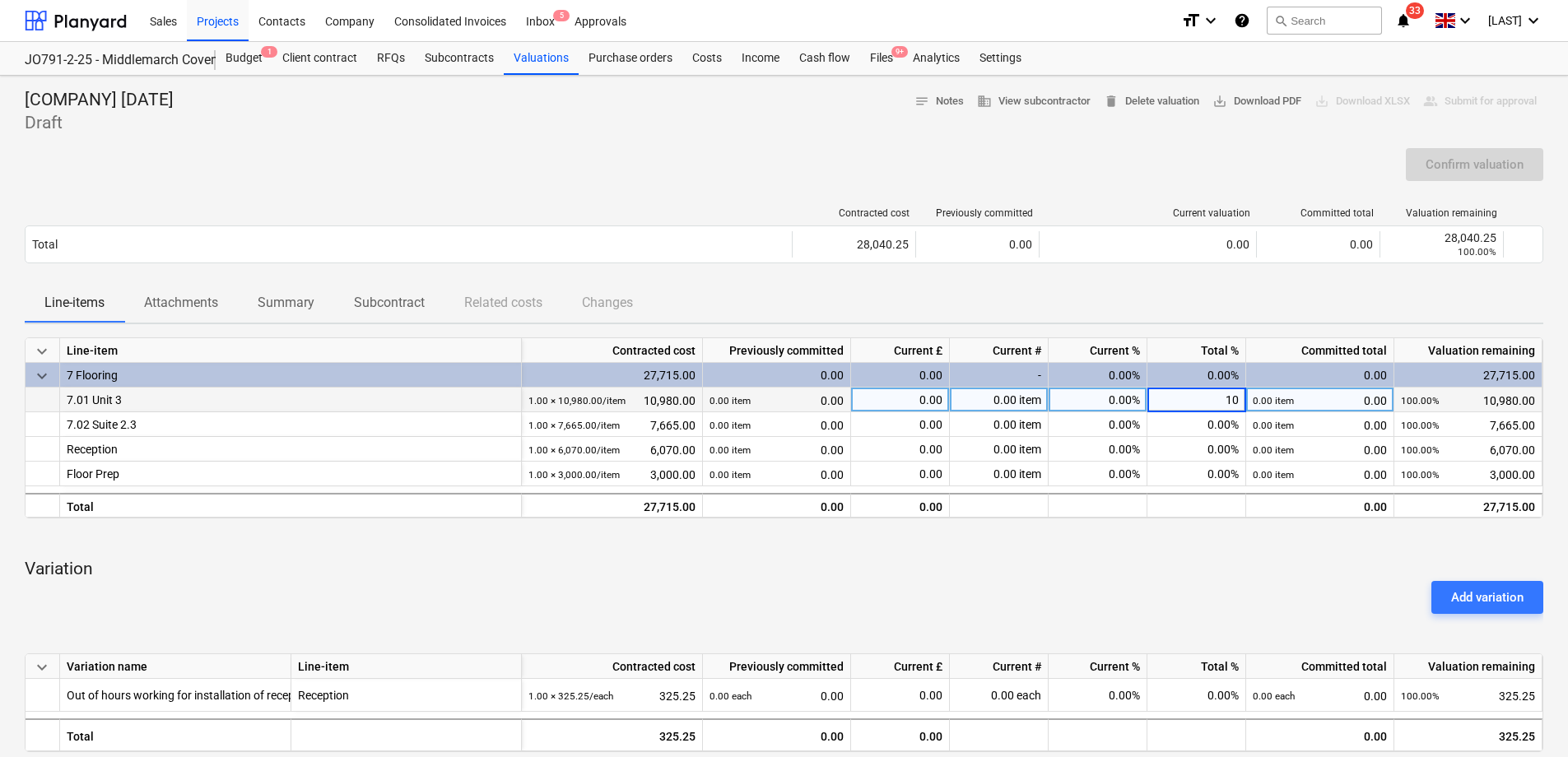 type on "100" 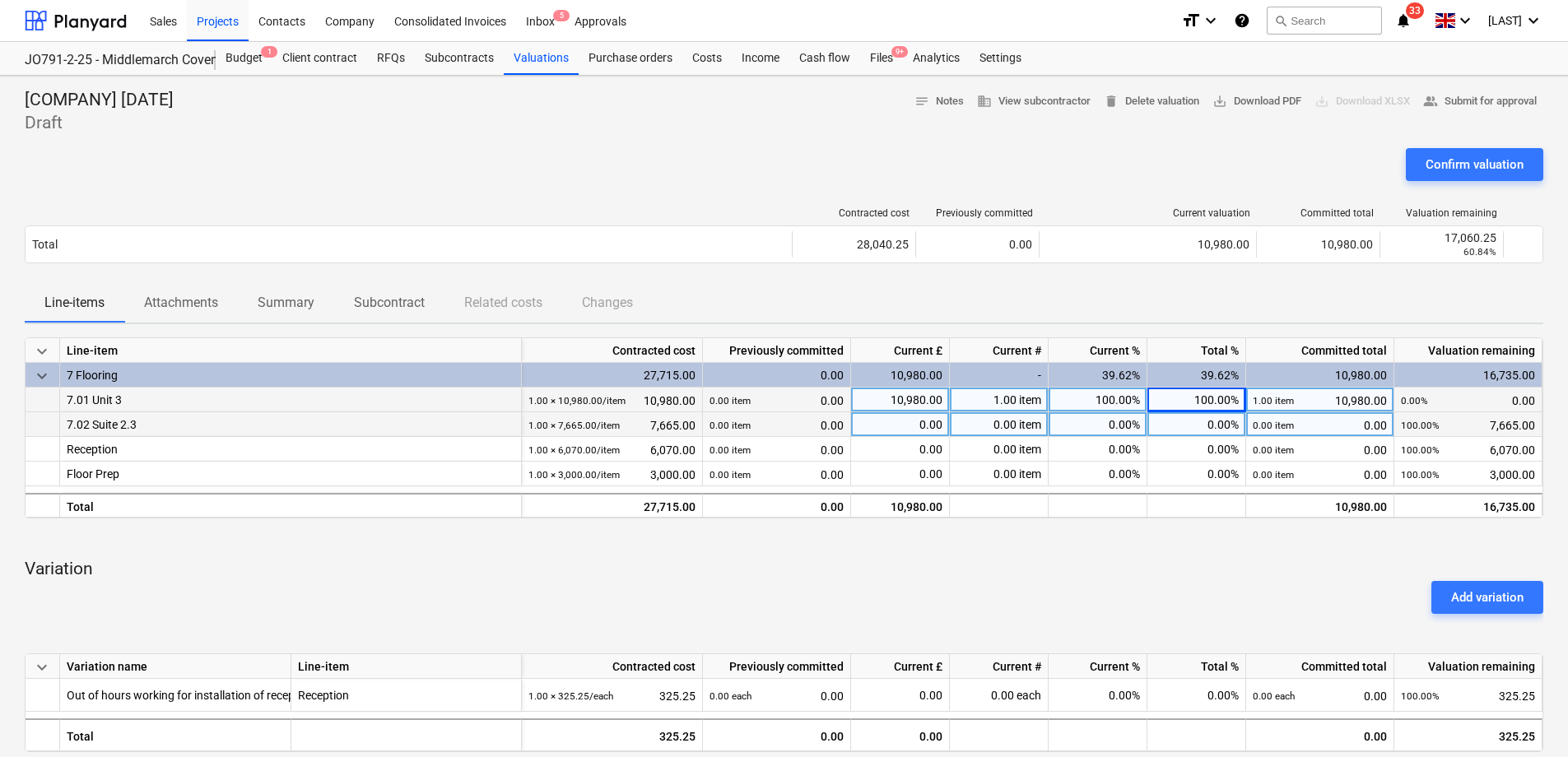 click on "0.00%" at bounding box center [1197, 425] 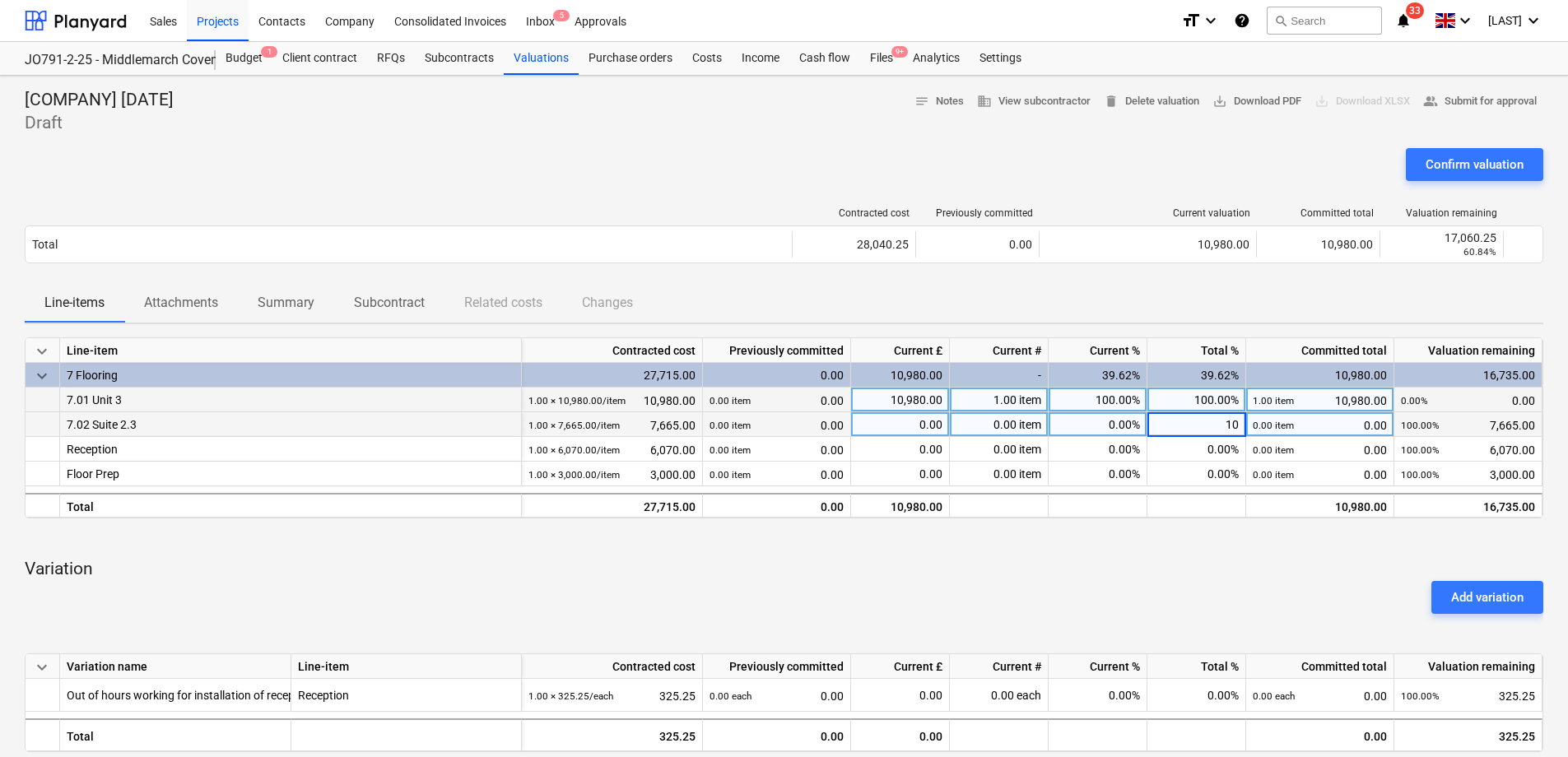 type on "100" 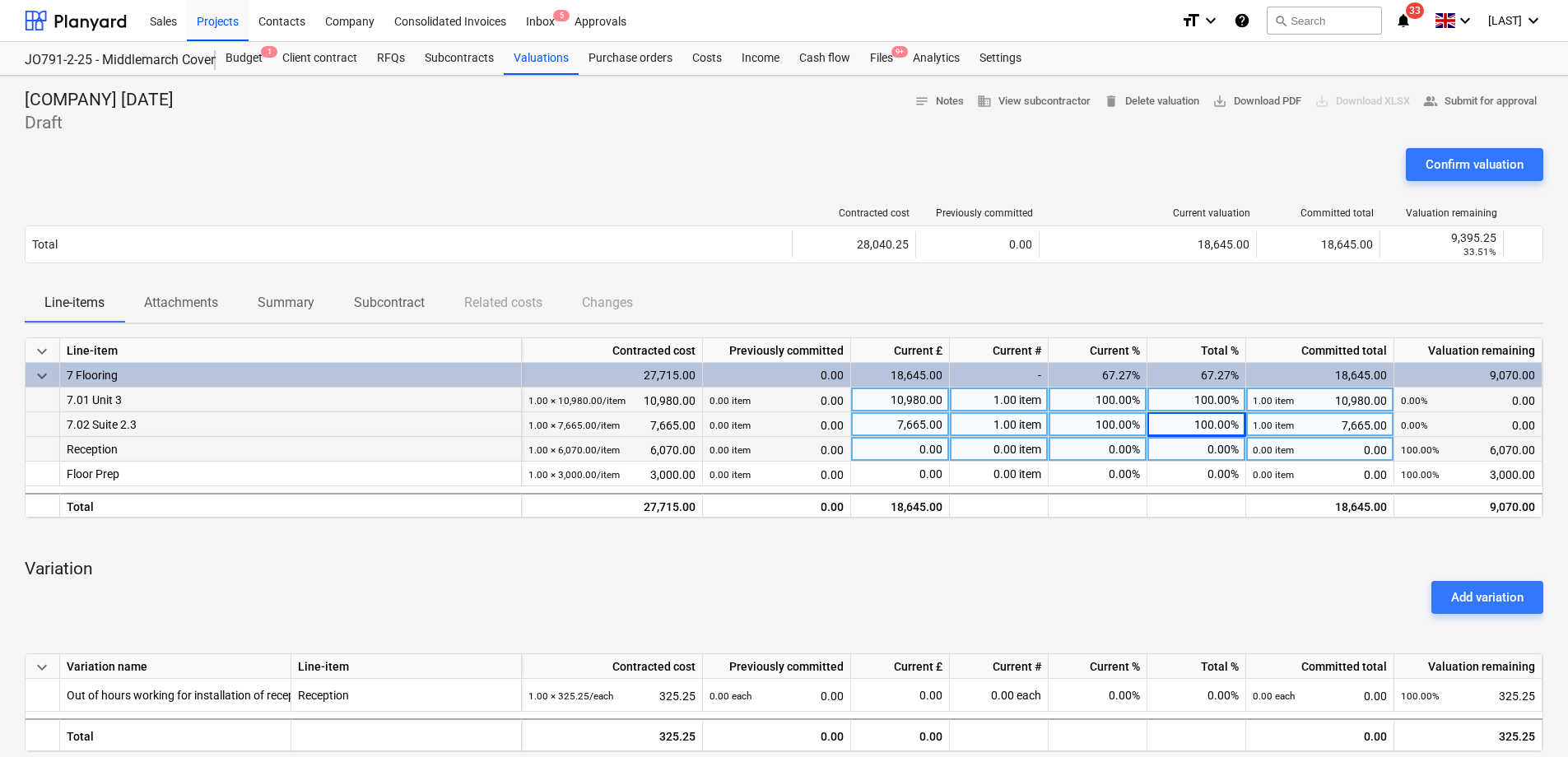 click on "0.00%" at bounding box center (1197, 449) 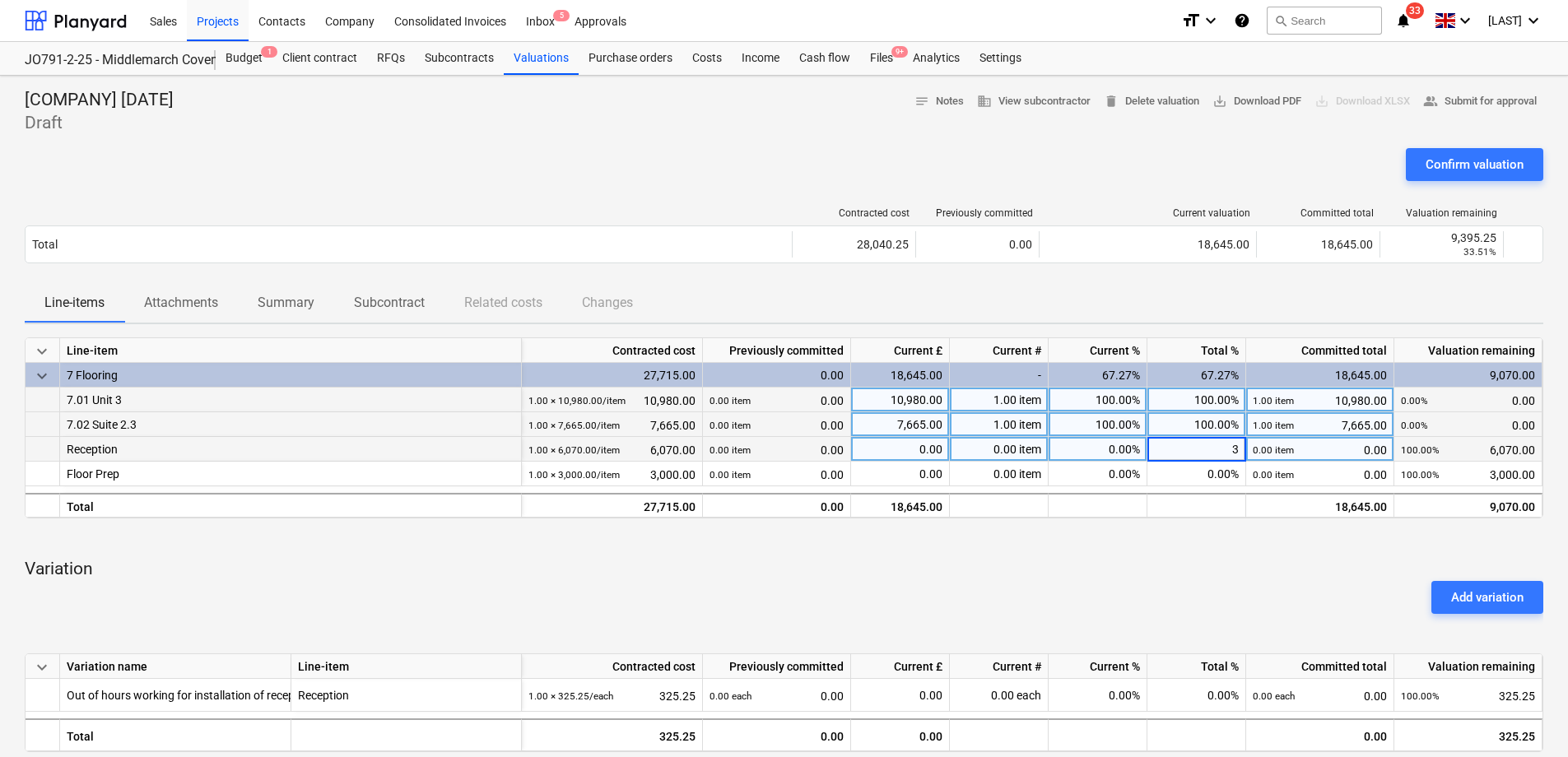 type on "30" 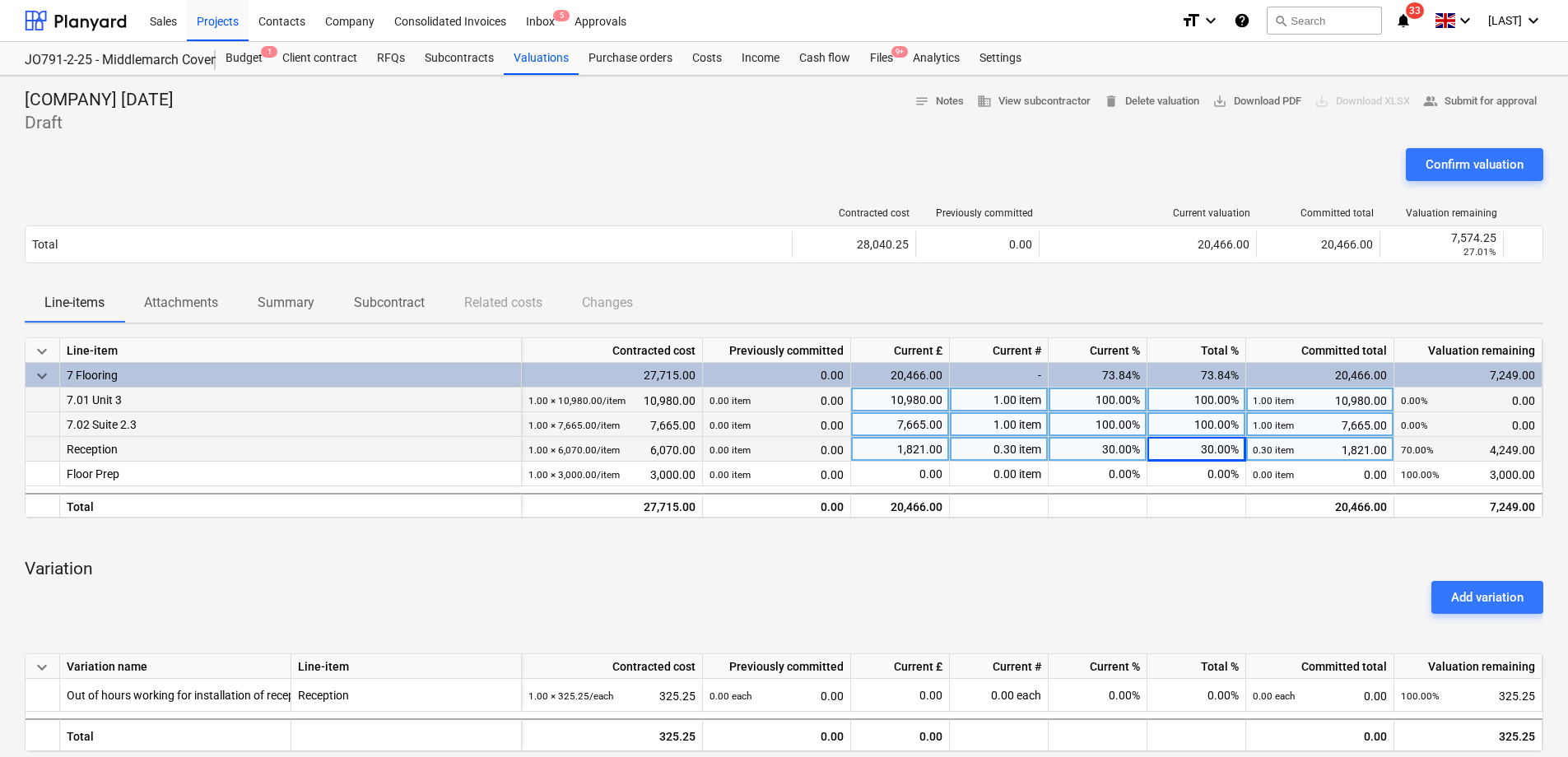 click on "30.00%" at bounding box center [1197, 449] 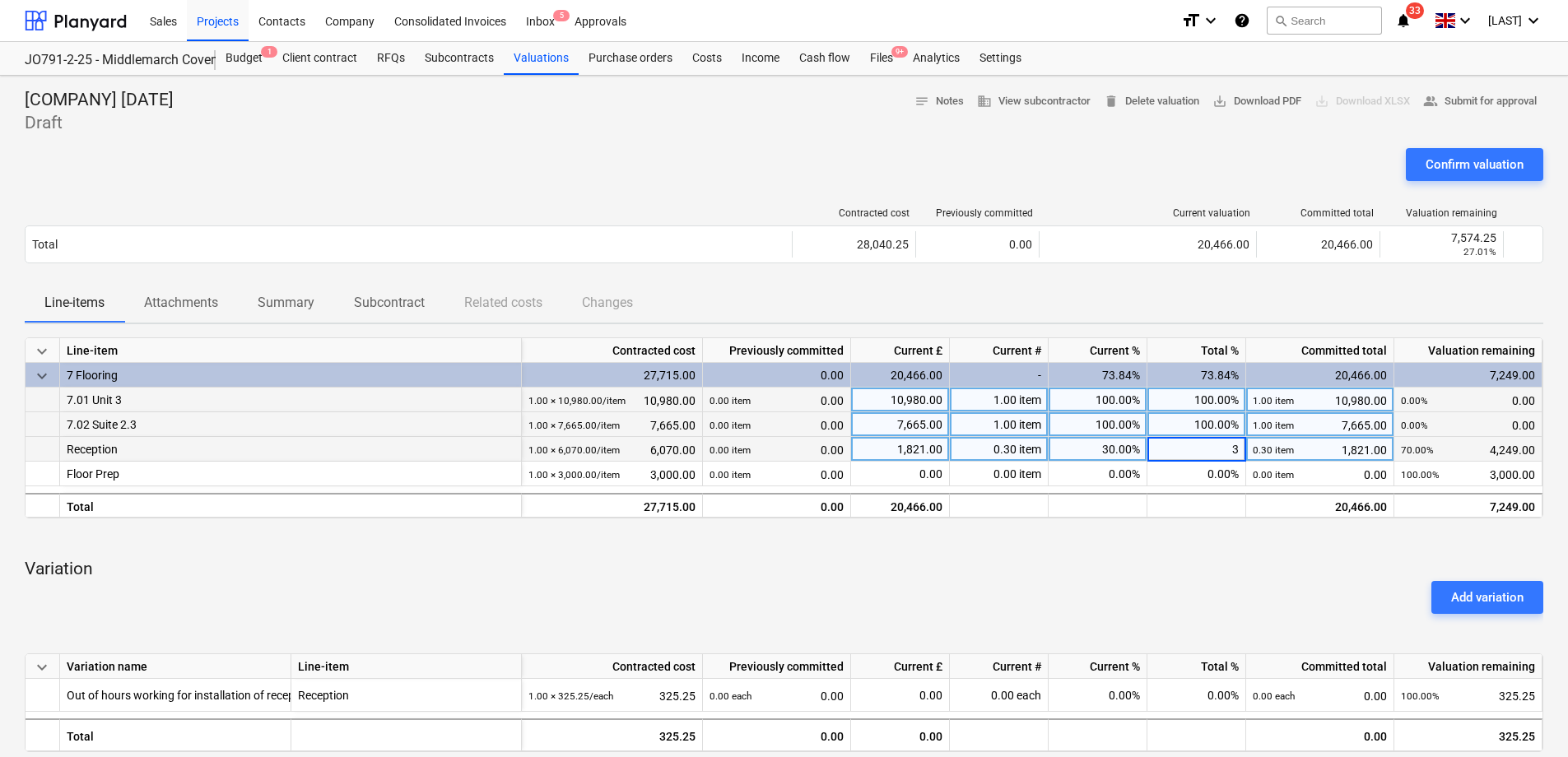 type on "35" 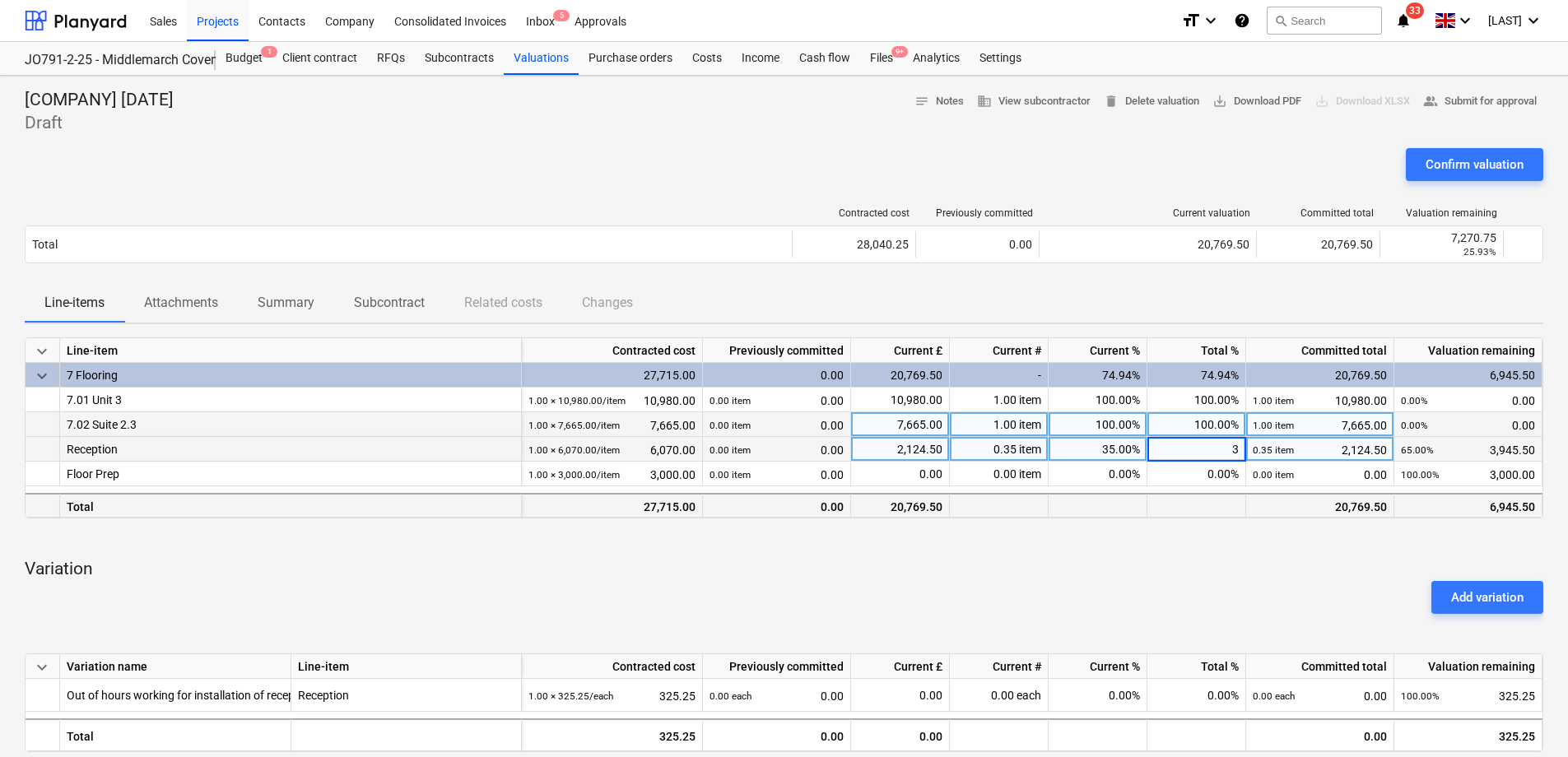 type on "32" 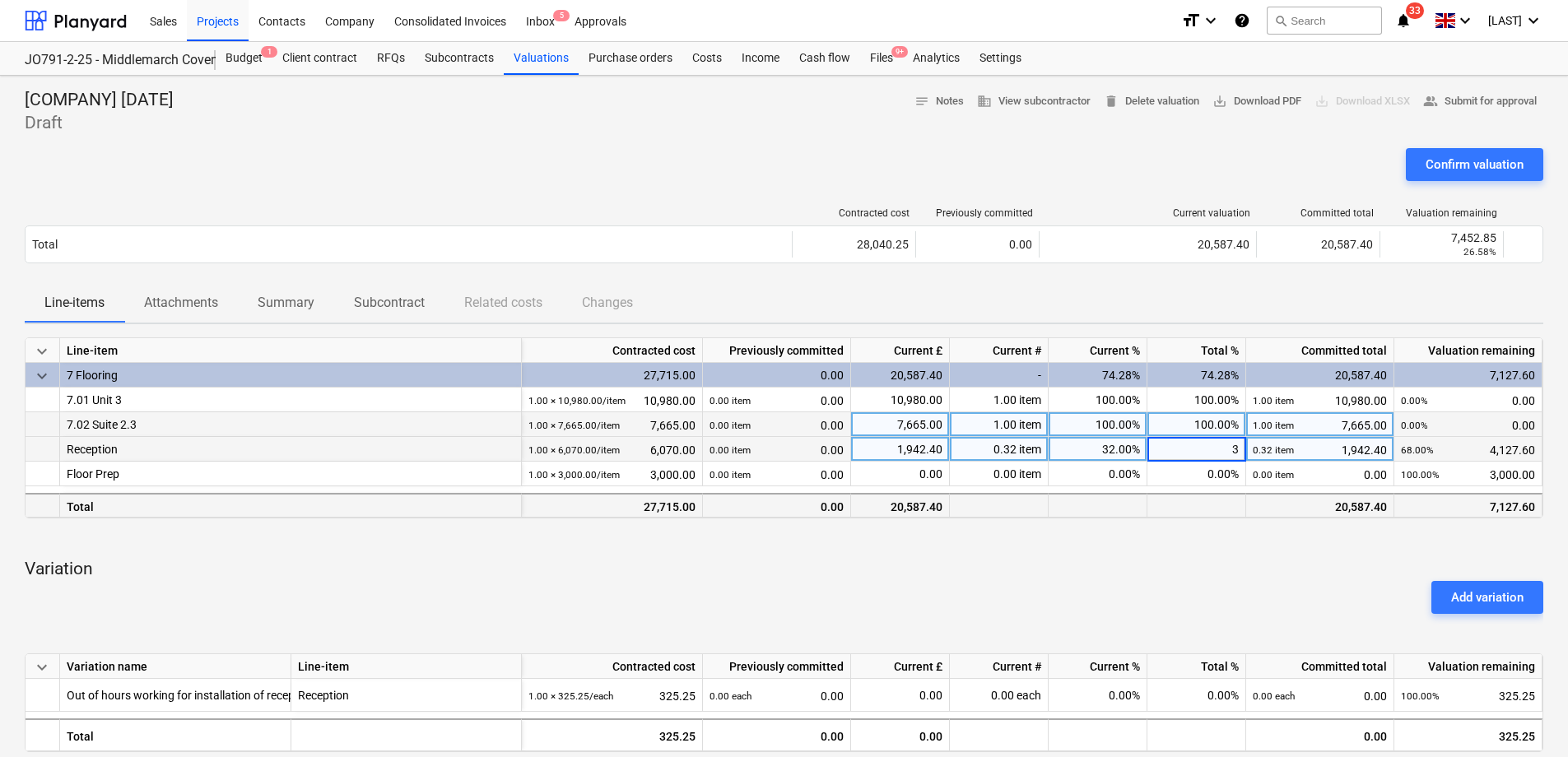 type on "34" 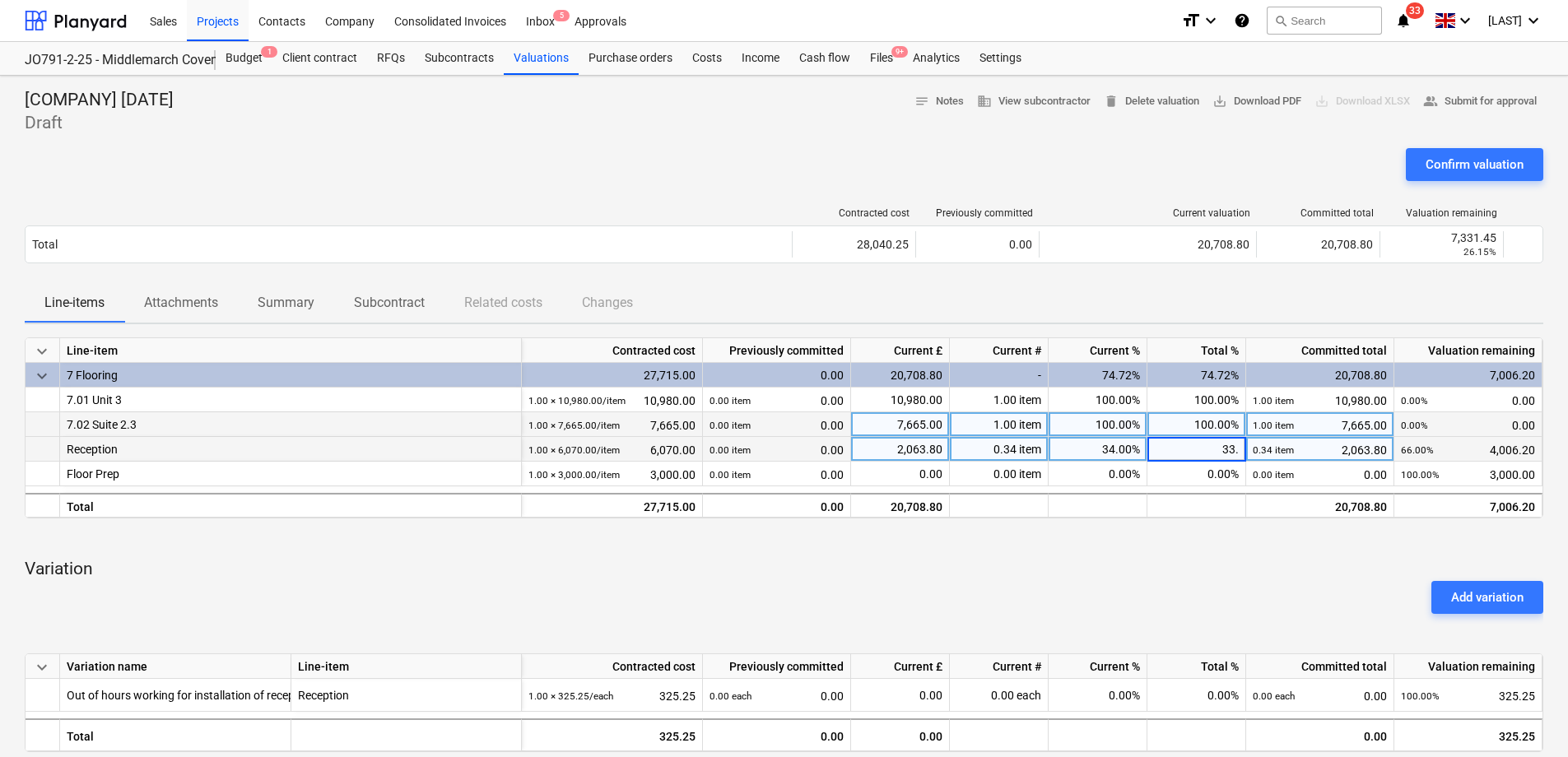 type on "33.5" 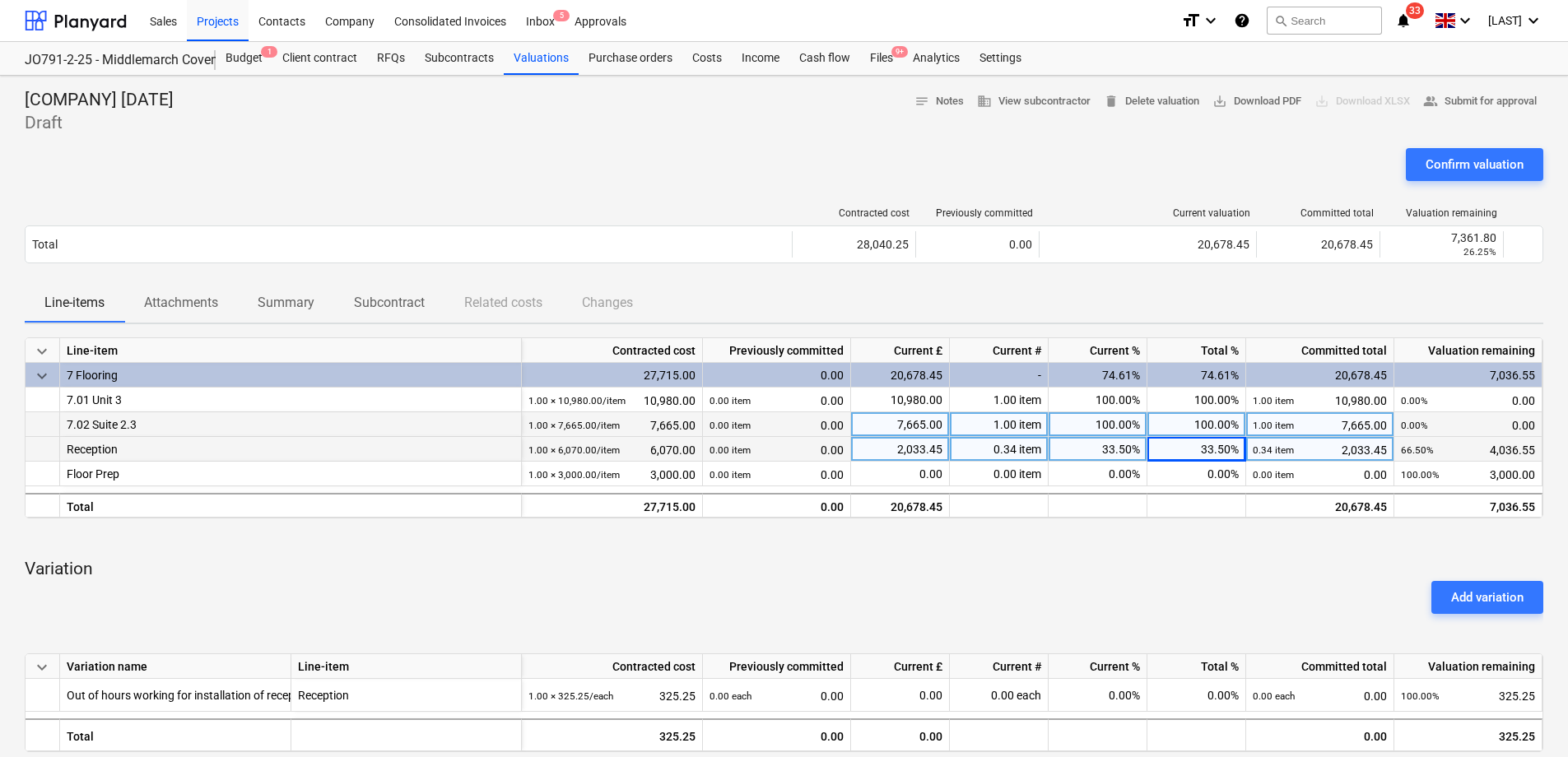 click on "33.50%" at bounding box center (1197, 449) 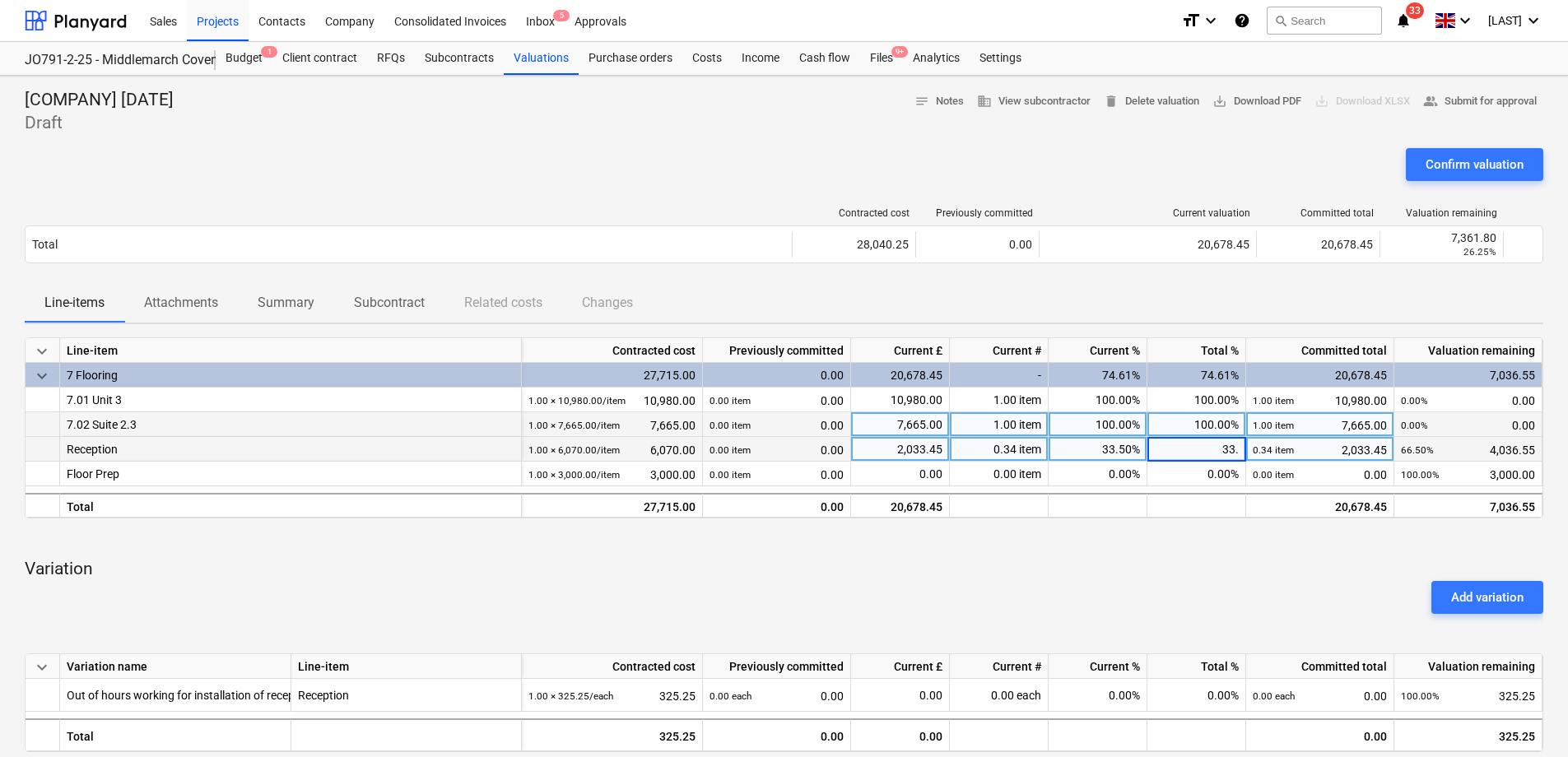 type on "33.4" 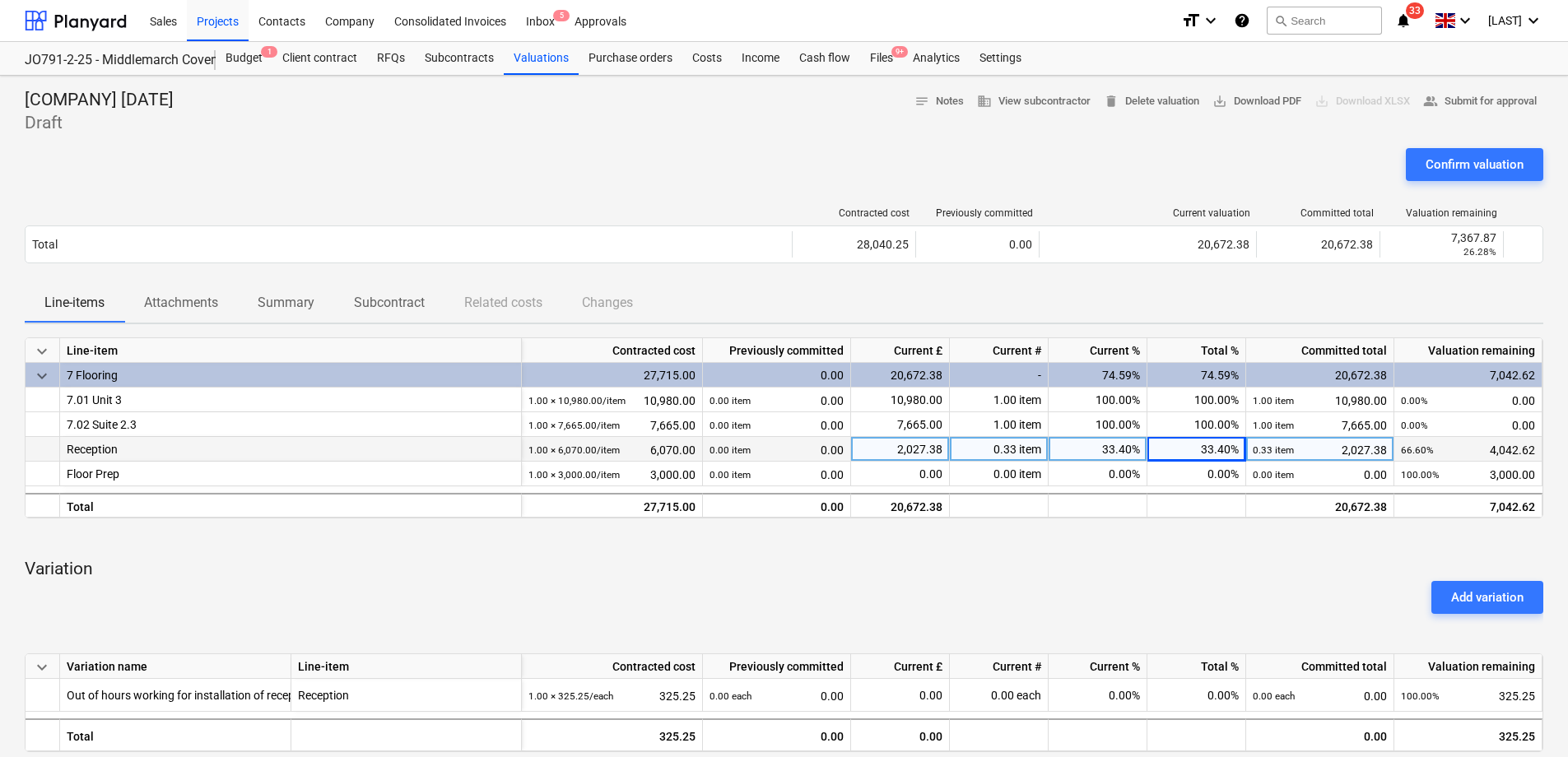click on "33.40%" at bounding box center [1197, 449] 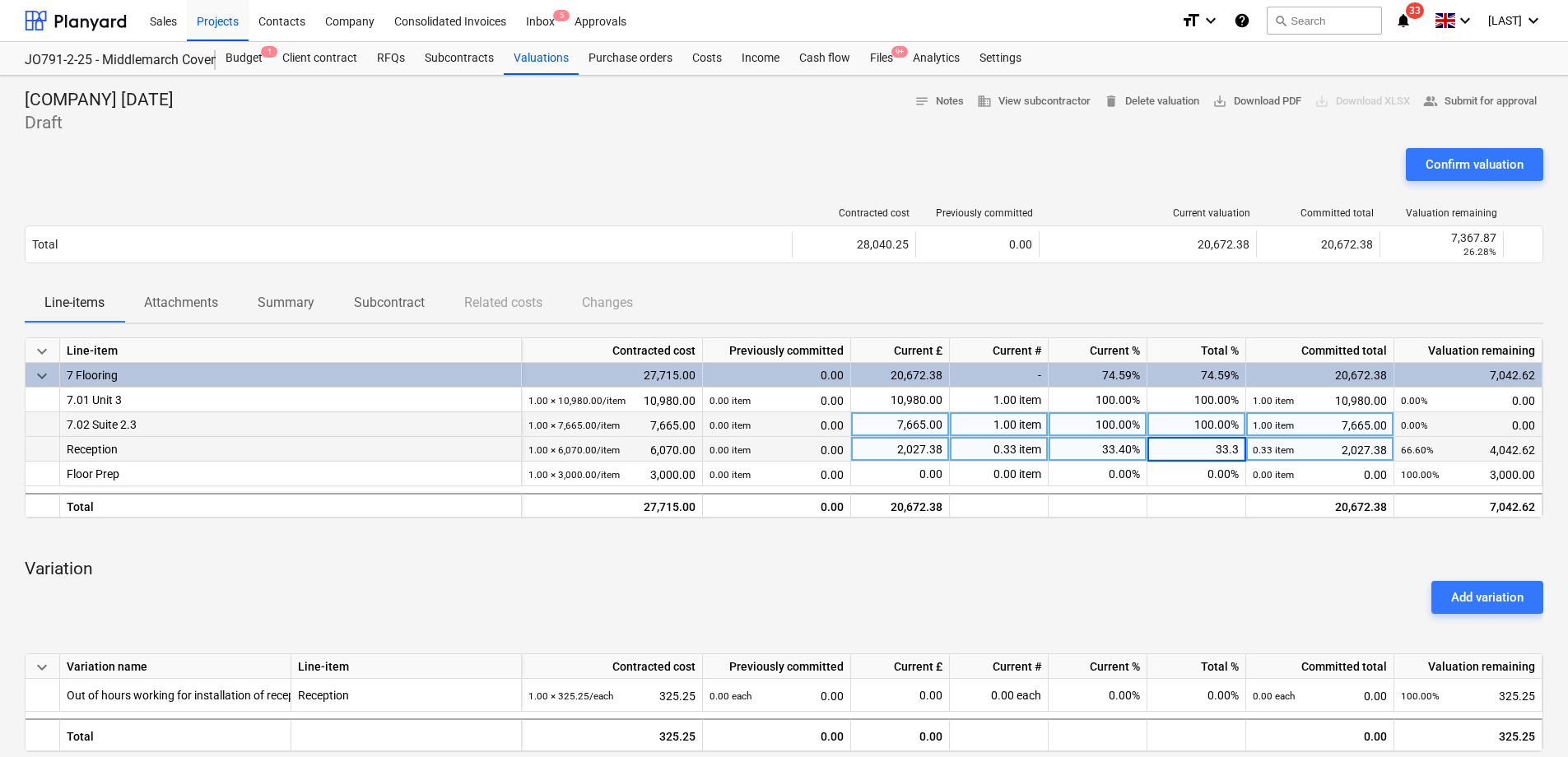 type on "33.34" 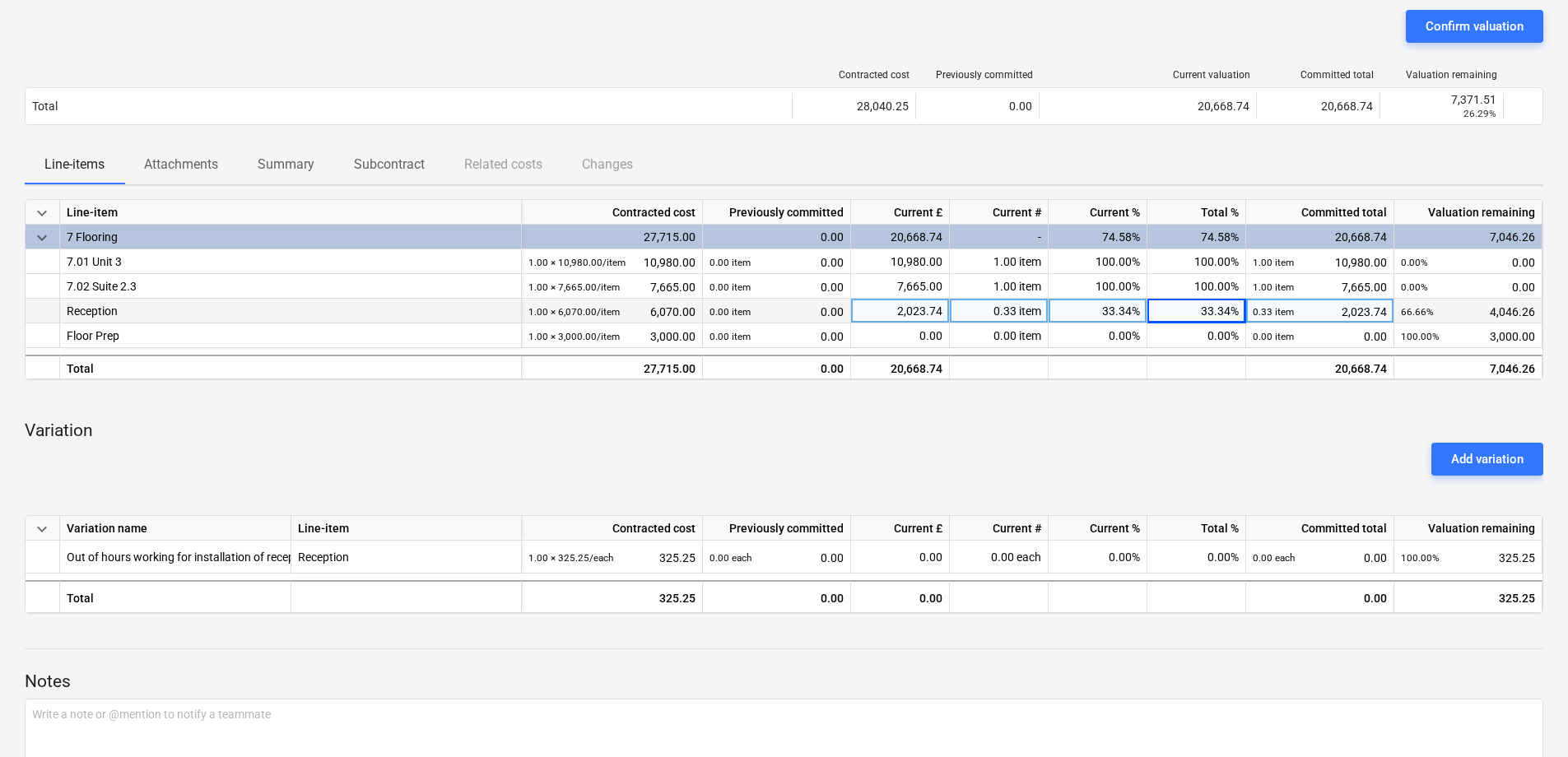 scroll, scrollTop: 165, scrollLeft: 0, axis: vertical 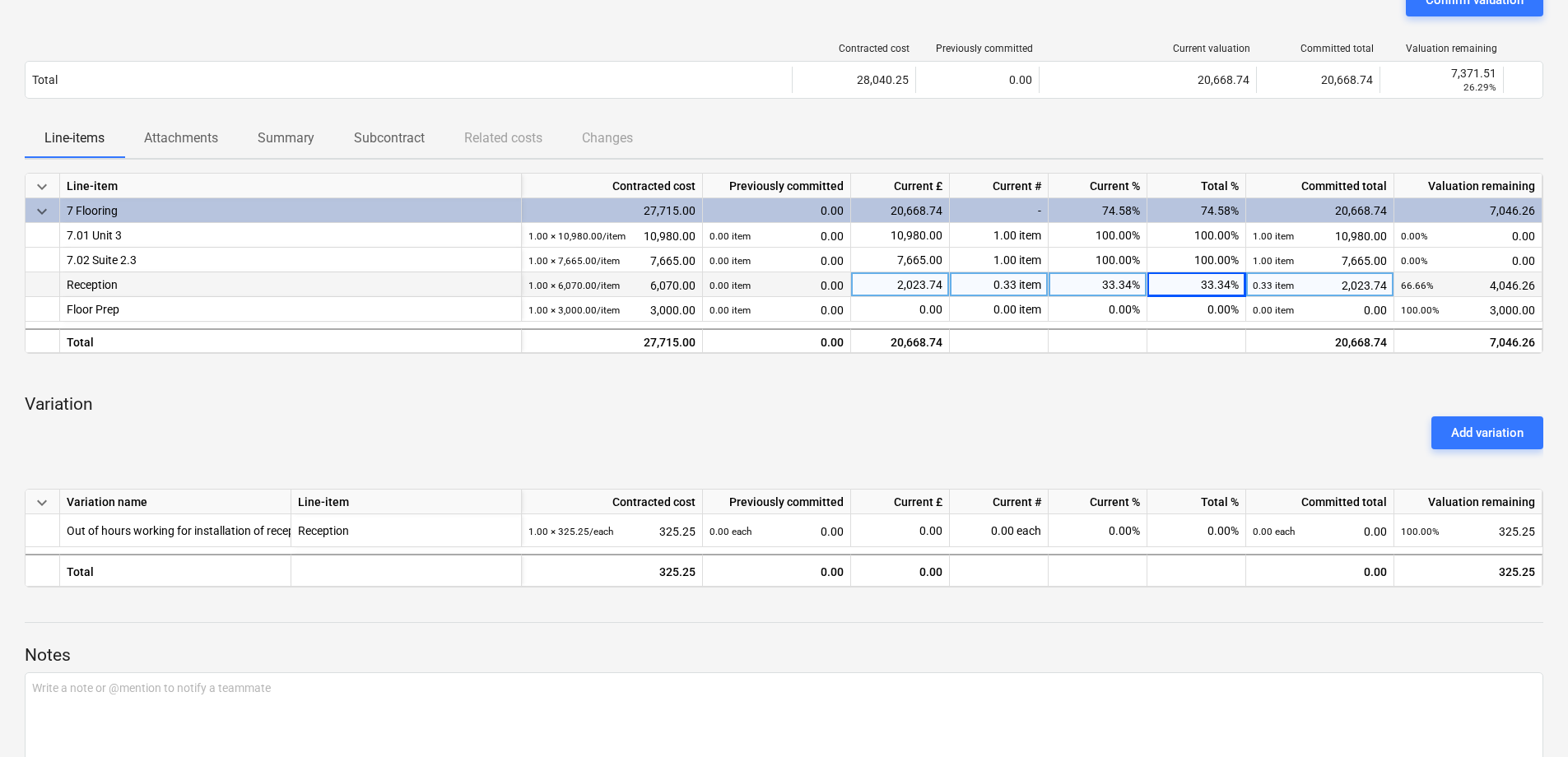 click on "33.34%" at bounding box center (1197, 285) 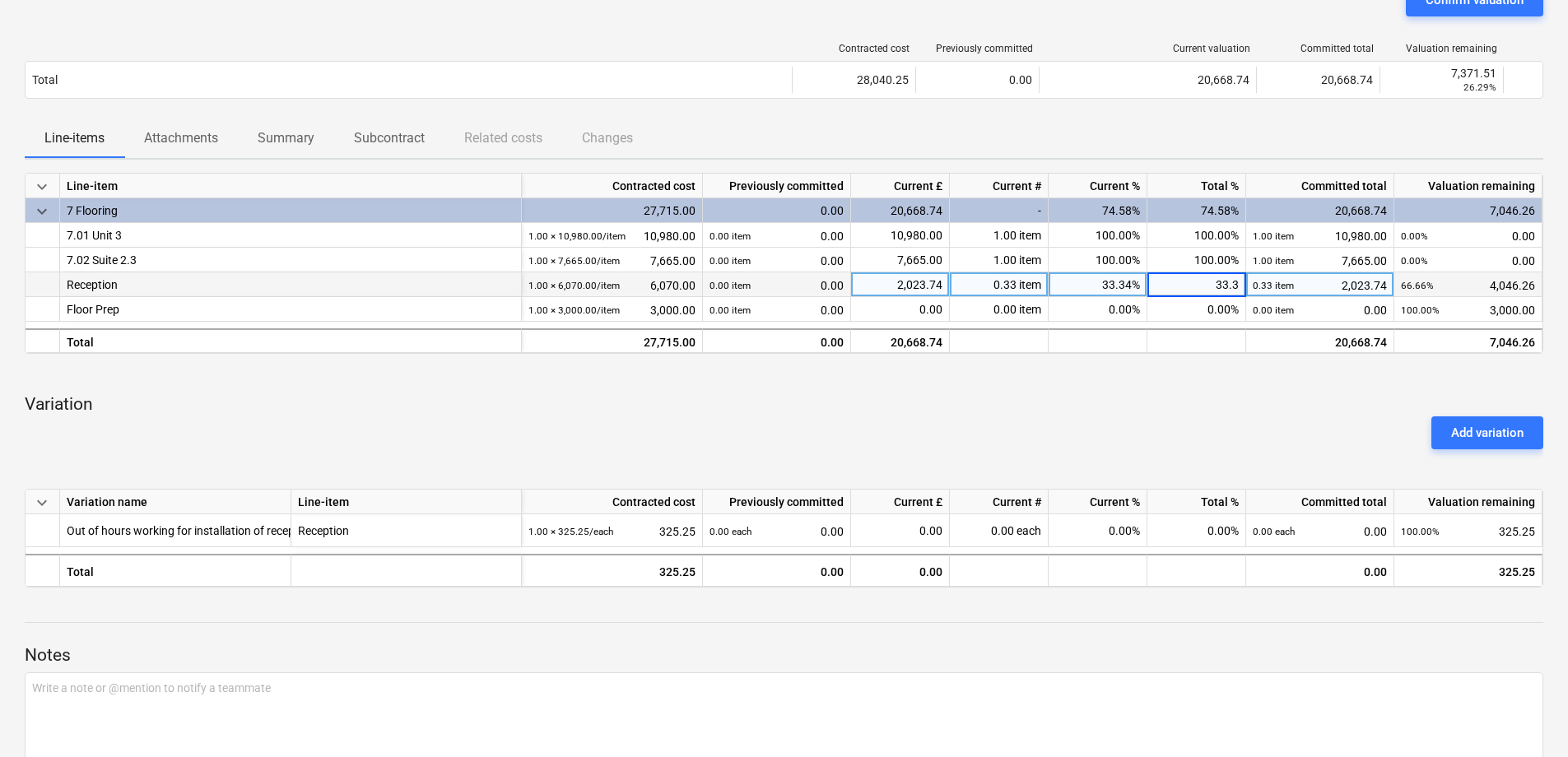 type on "33.33" 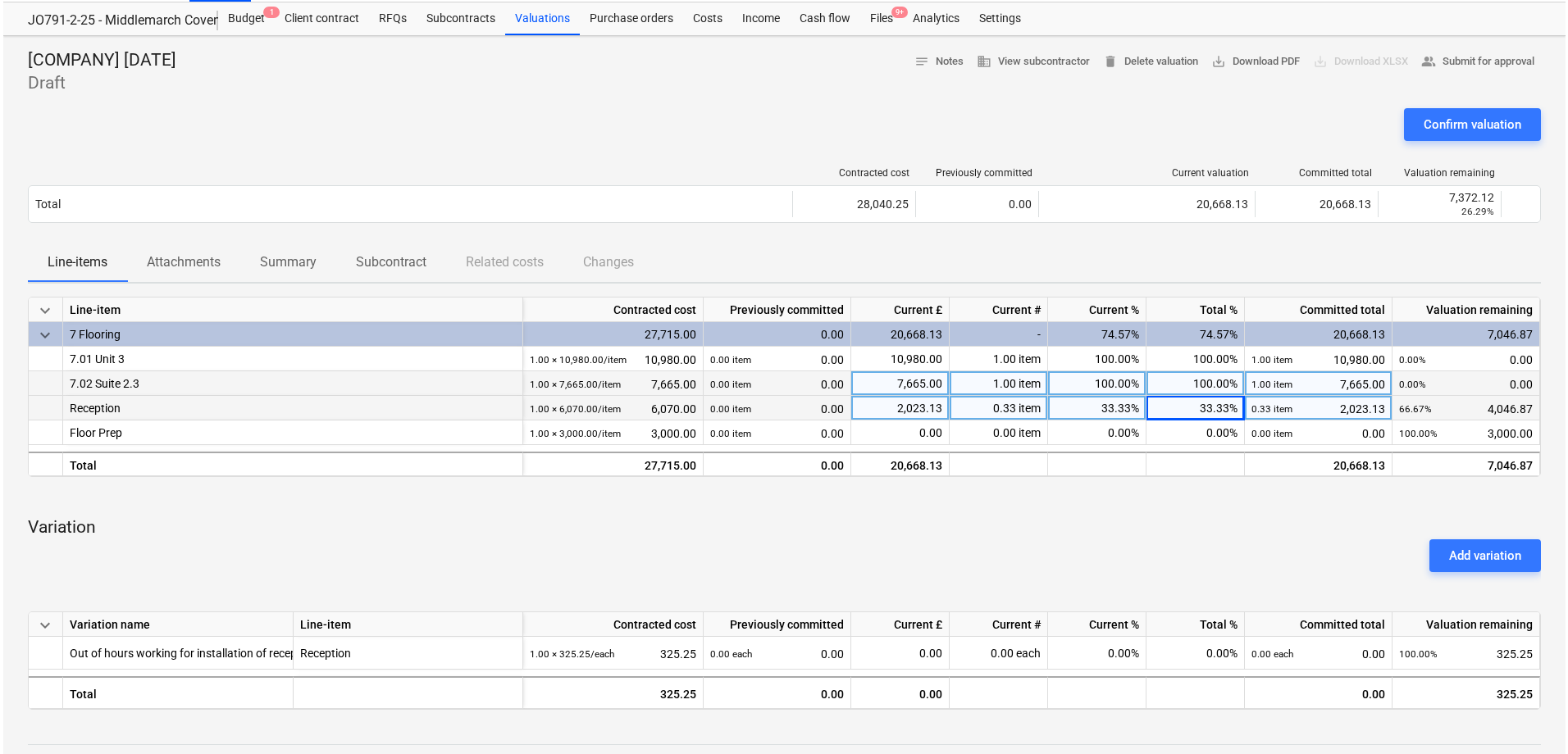 scroll, scrollTop: 0, scrollLeft: 0, axis: both 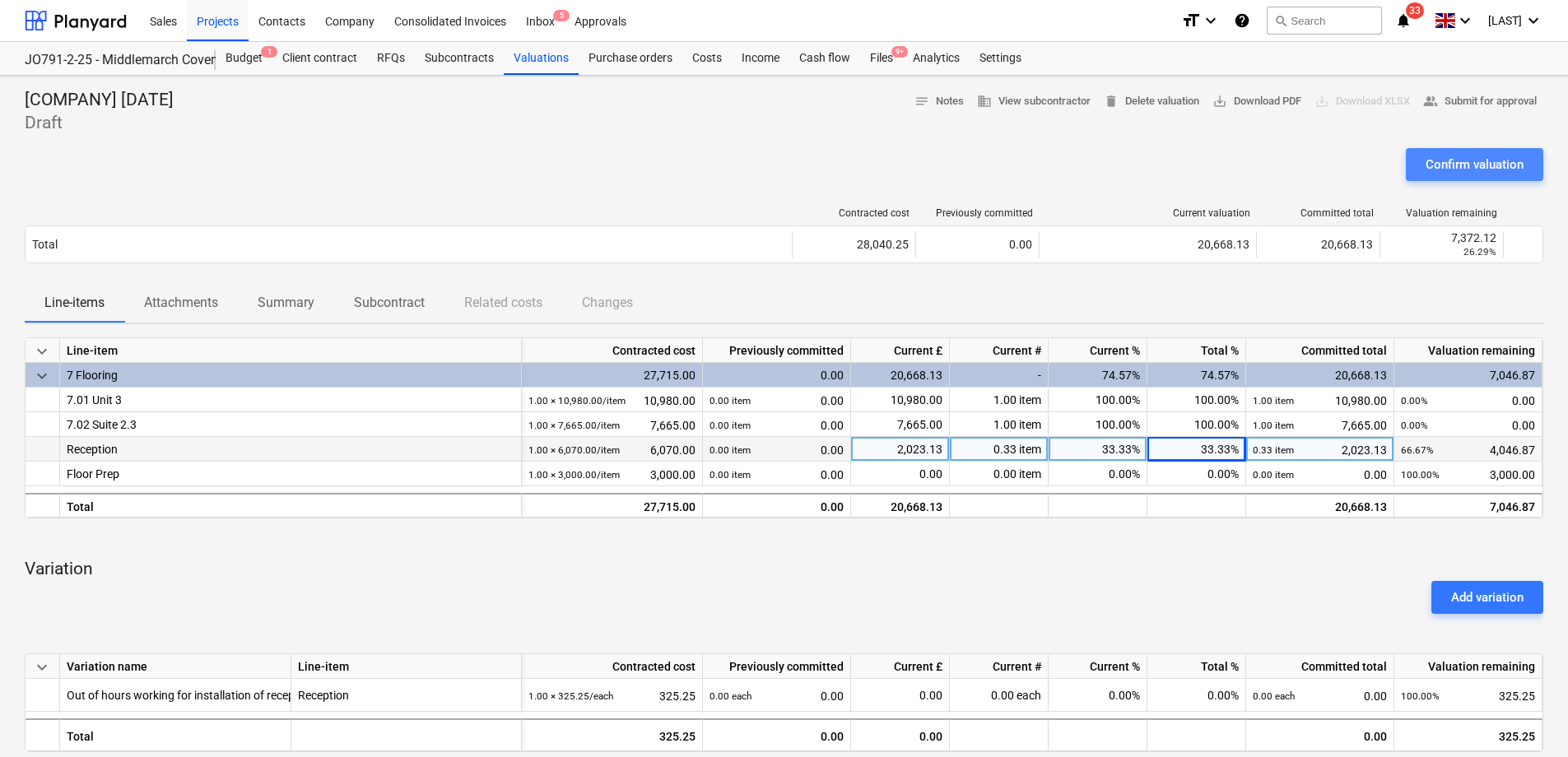 click on "Confirm valuation" at bounding box center [1474, 165] 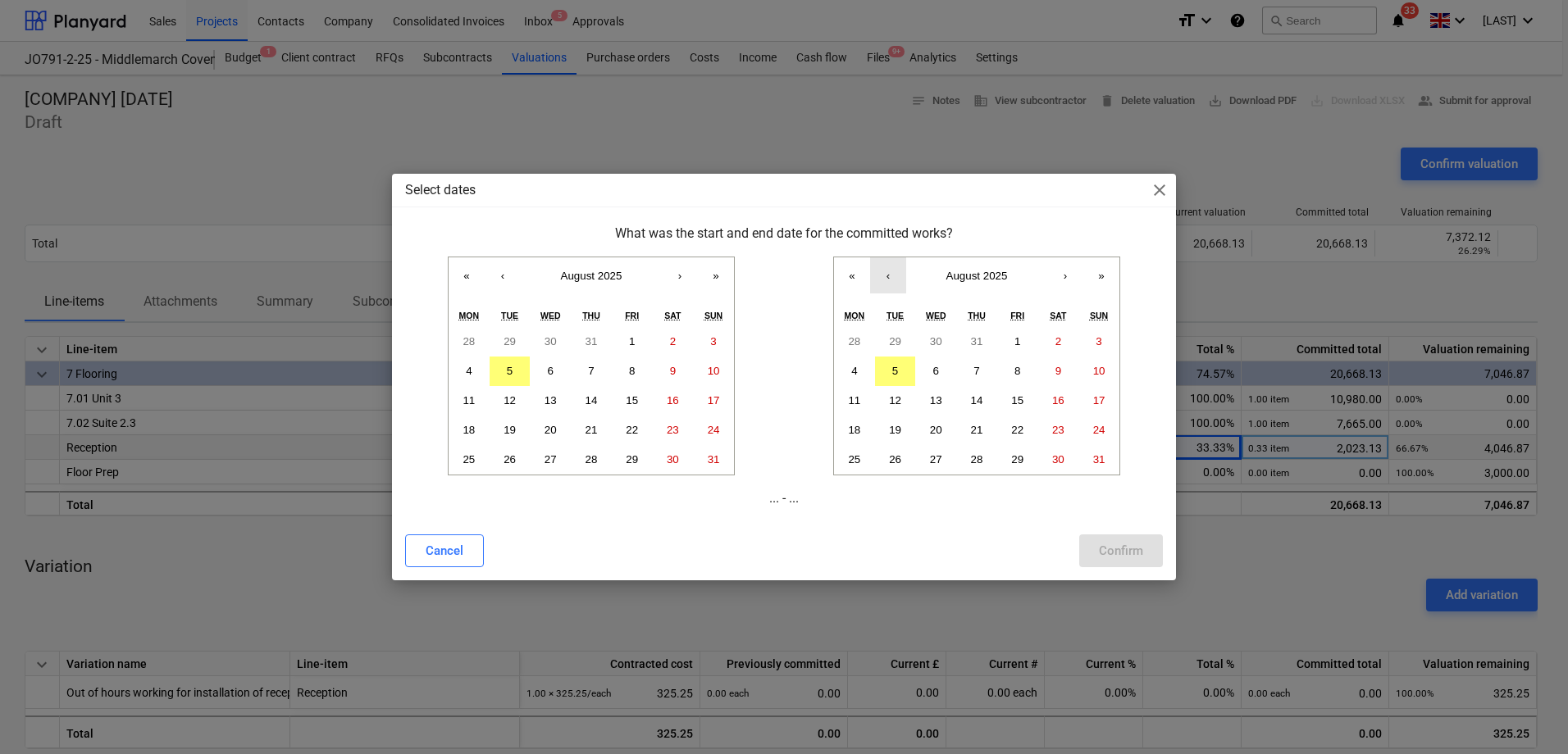 click on "‹" at bounding box center [888, 275] 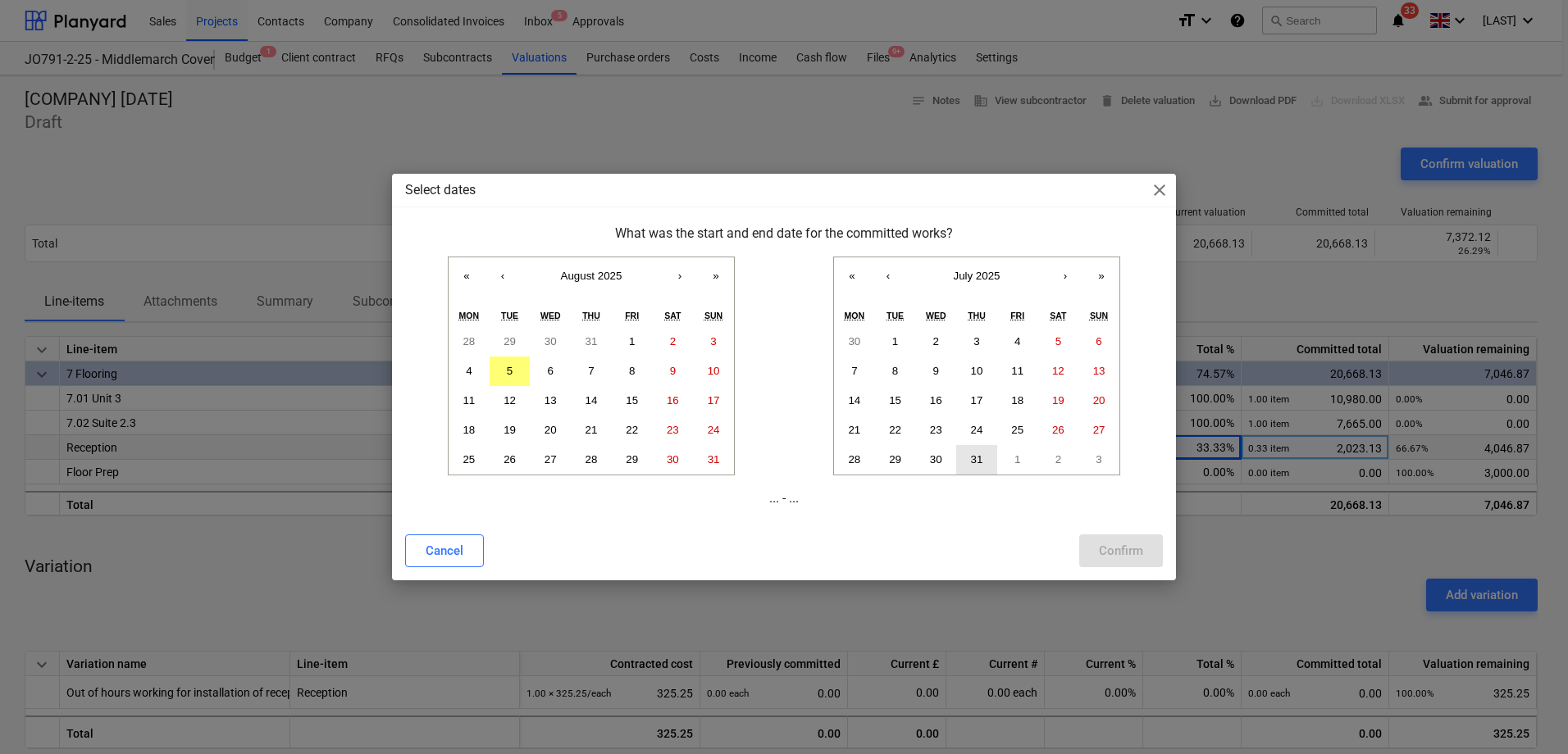 click on "31" at bounding box center (977, 460) 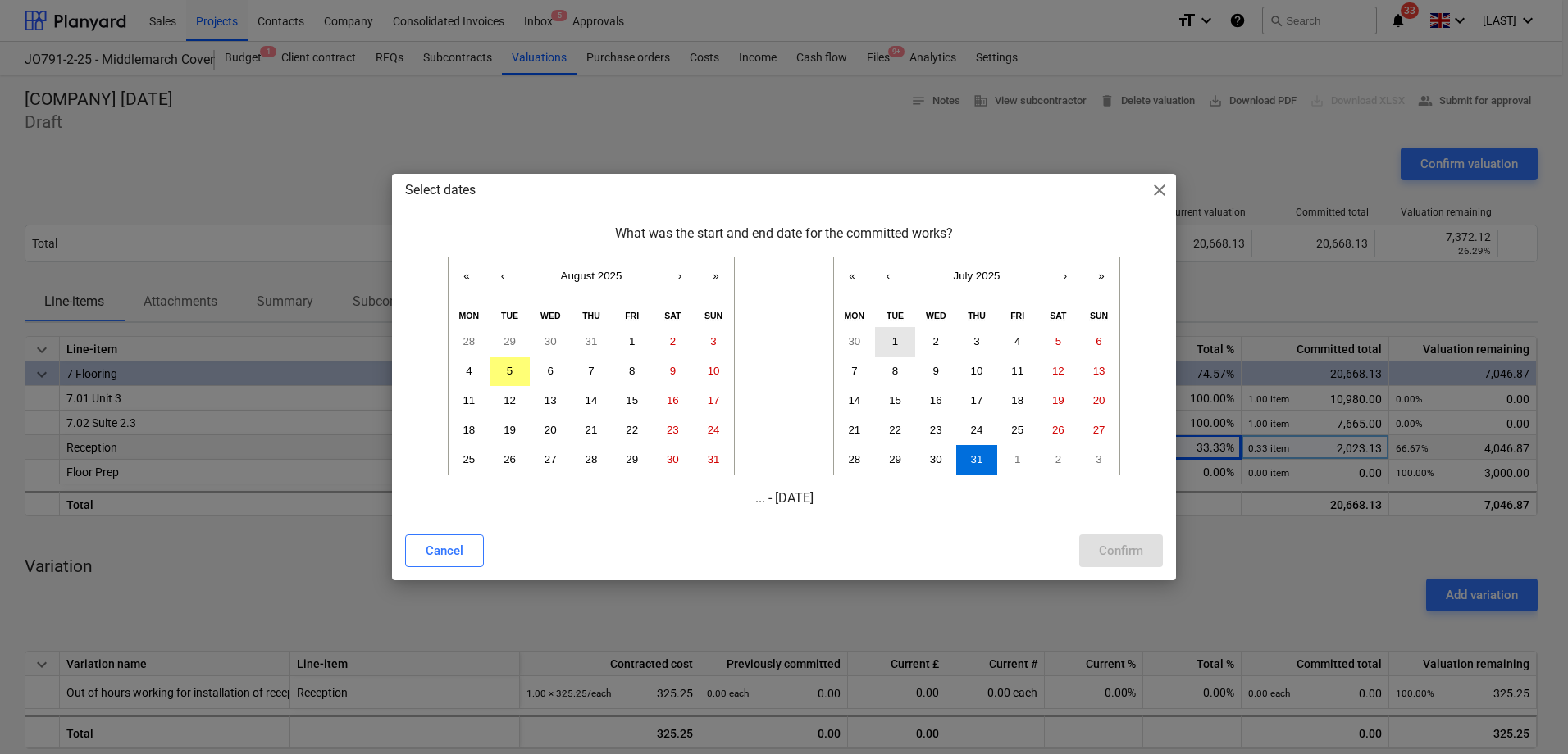 click on "1" at bounding box center (896, 342) 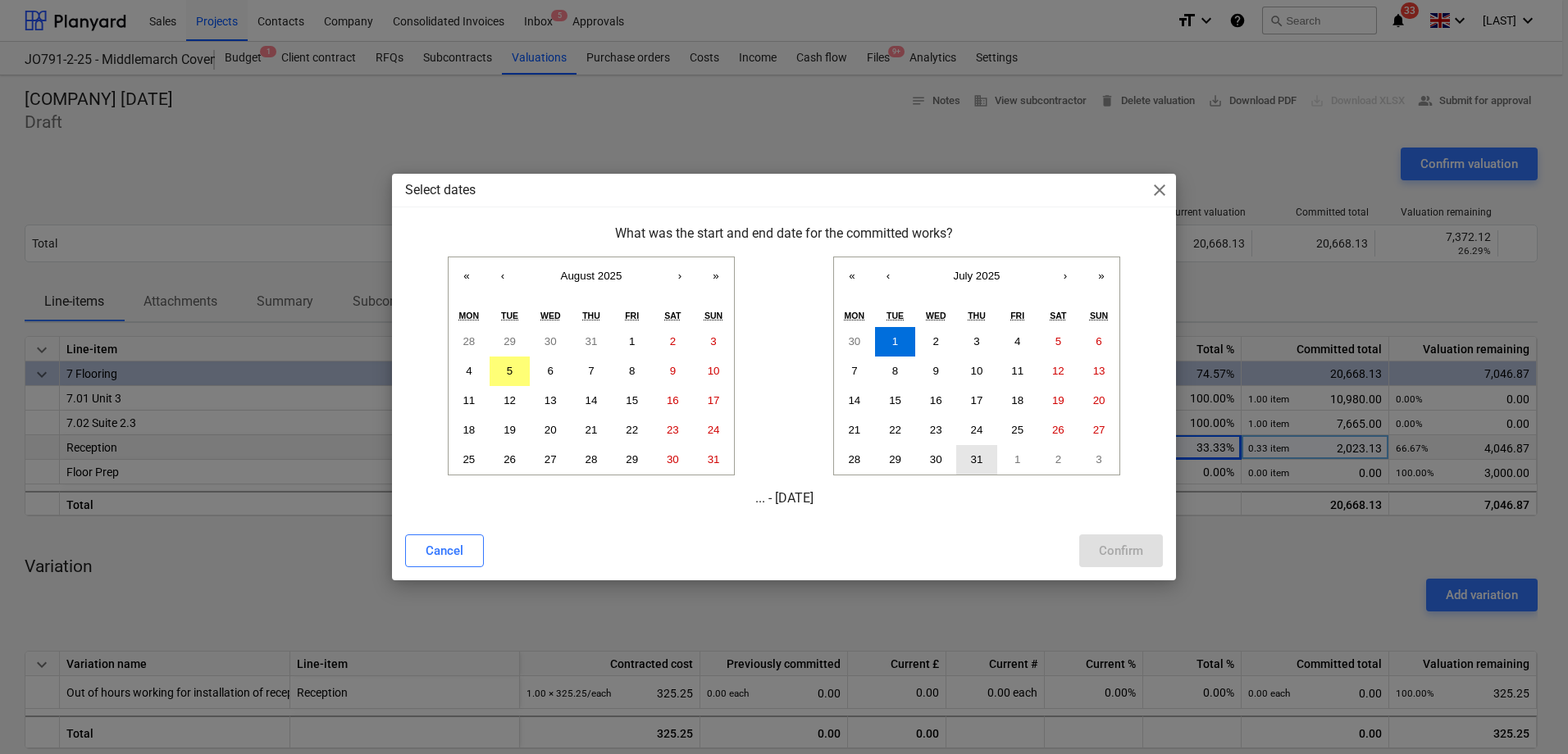 click on "31" at bounding box center (977, 459) 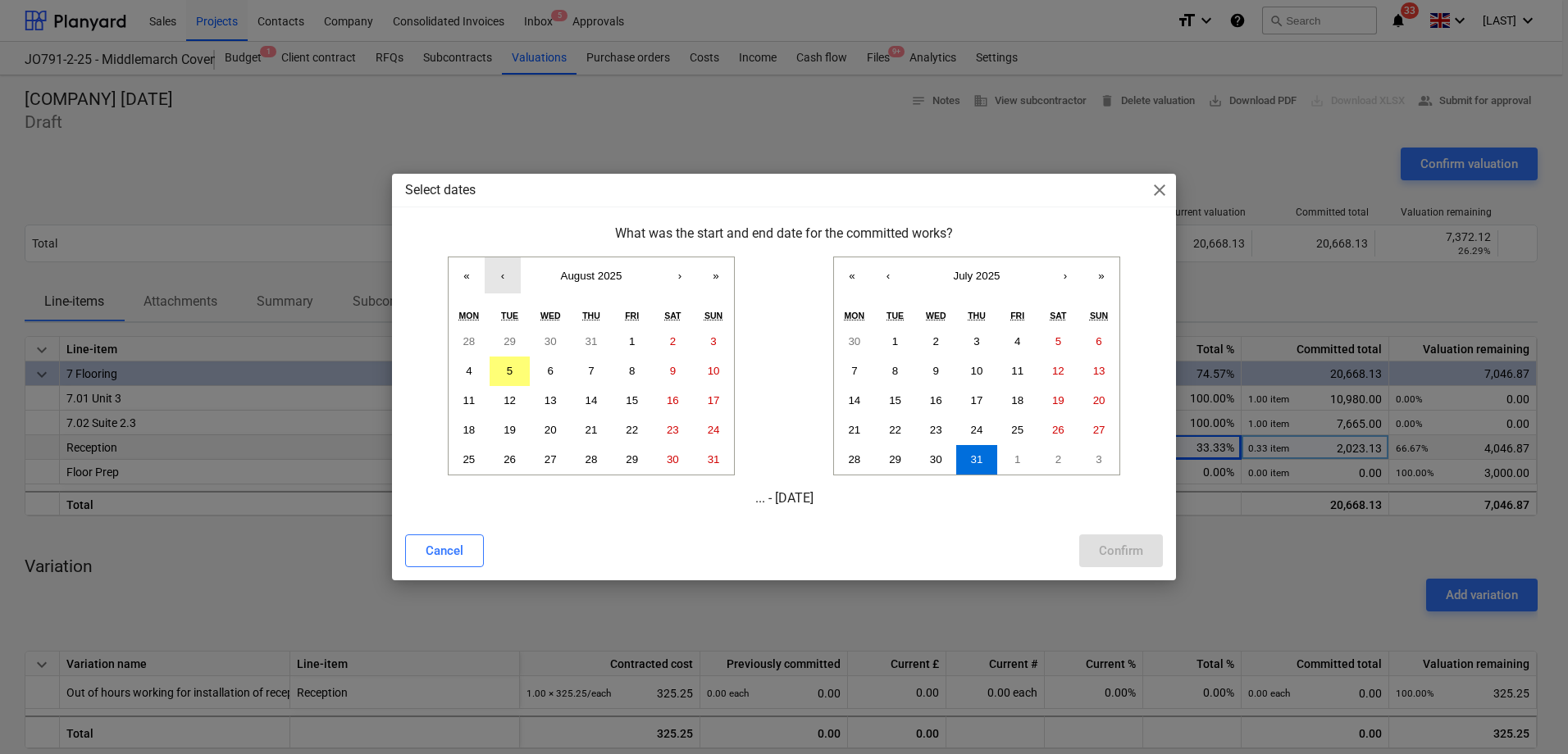 click on "‹" at bounding box center (503, 275) 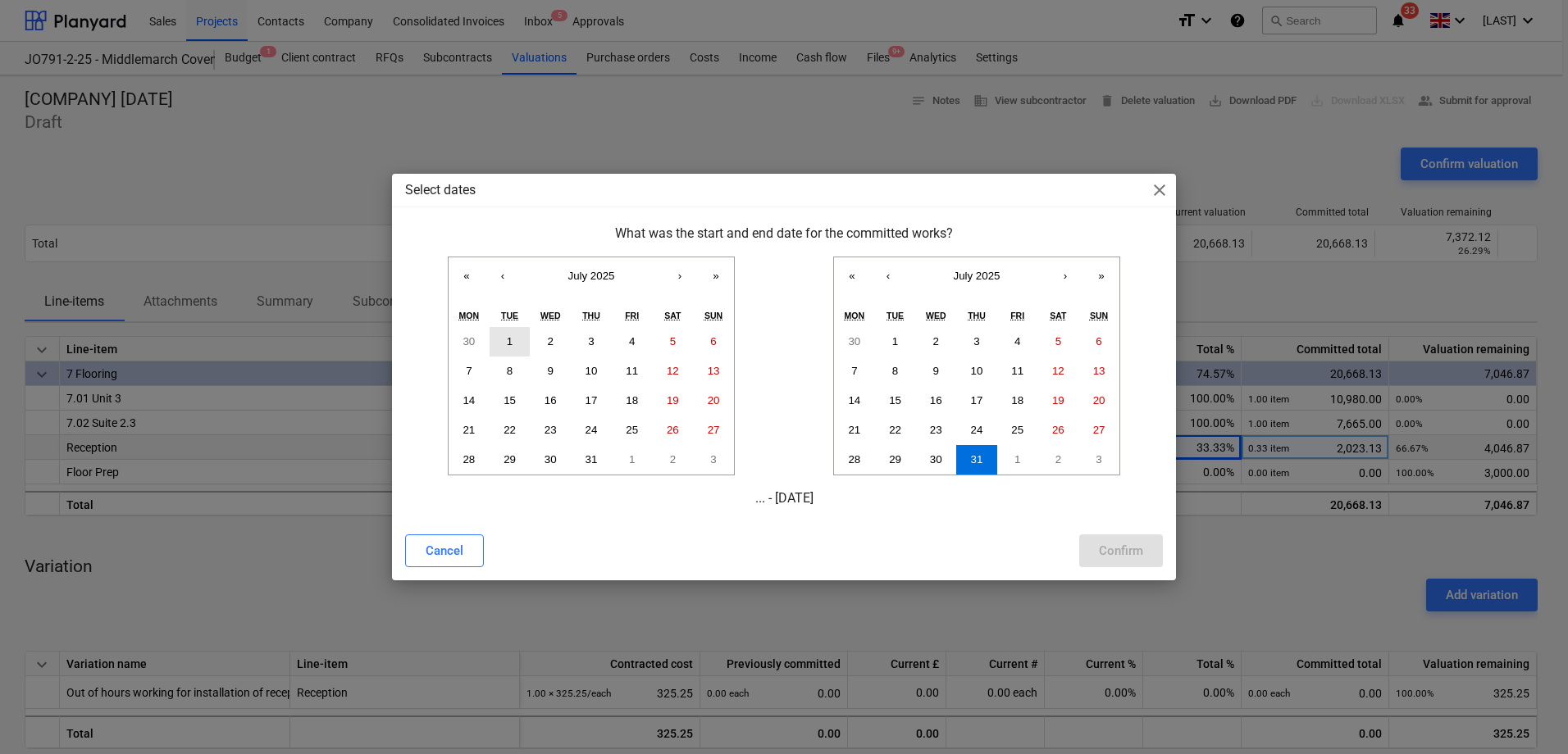 click on "1" at bounding box center (510, 342) 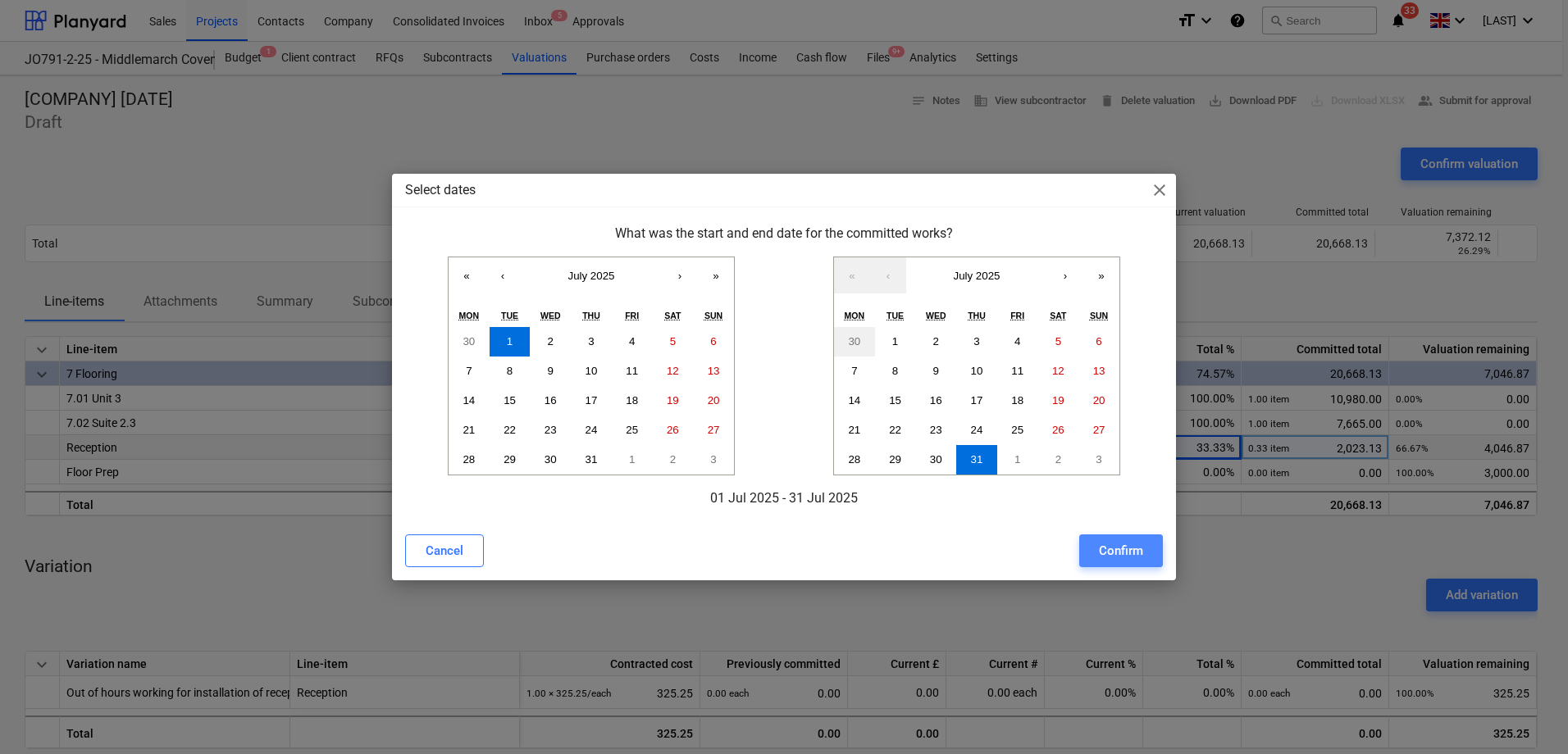 click on "Confirm" at bounding box center (1121, 551) 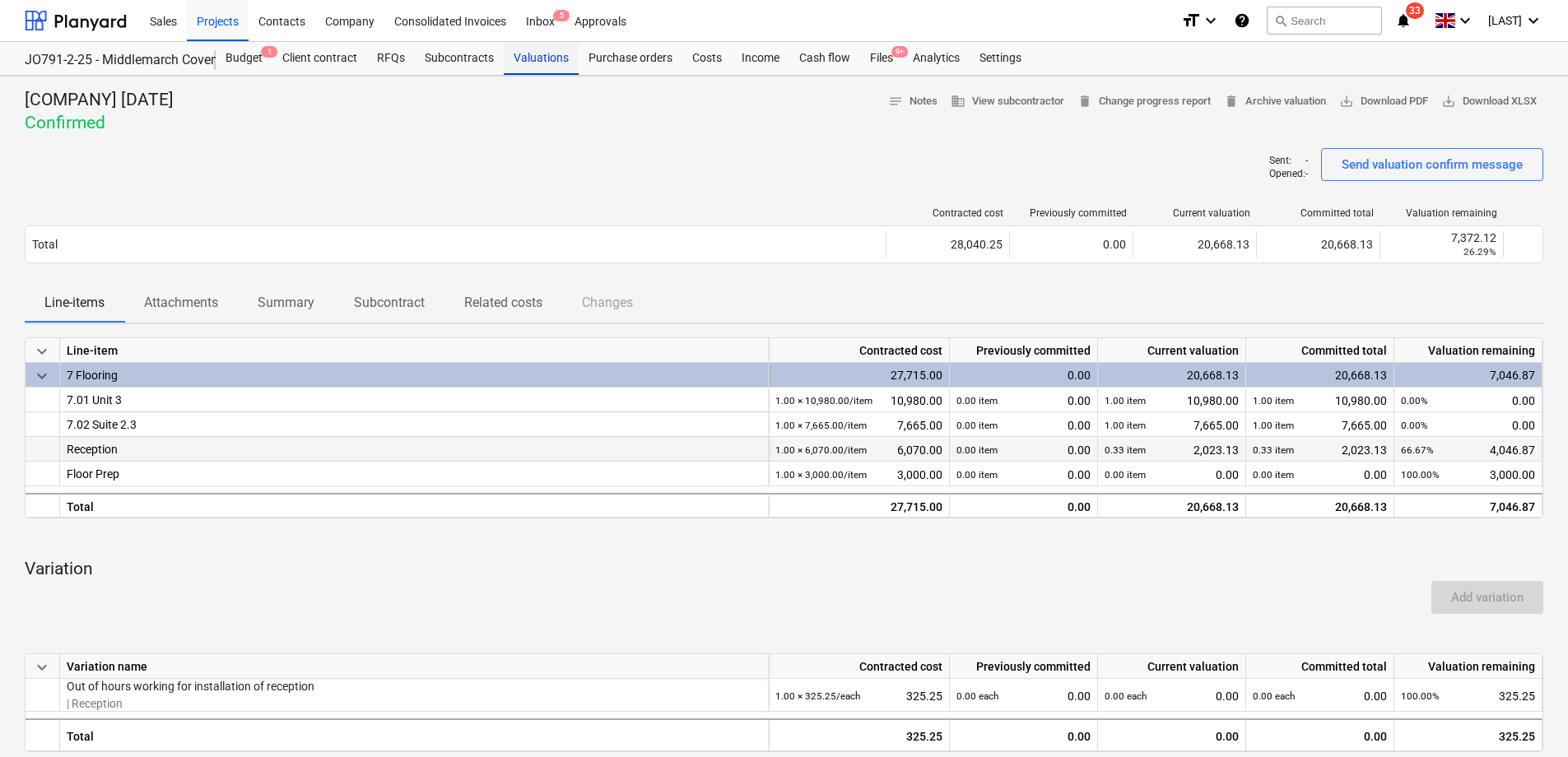 click on "Valuations" at bounding box center [541, 58] 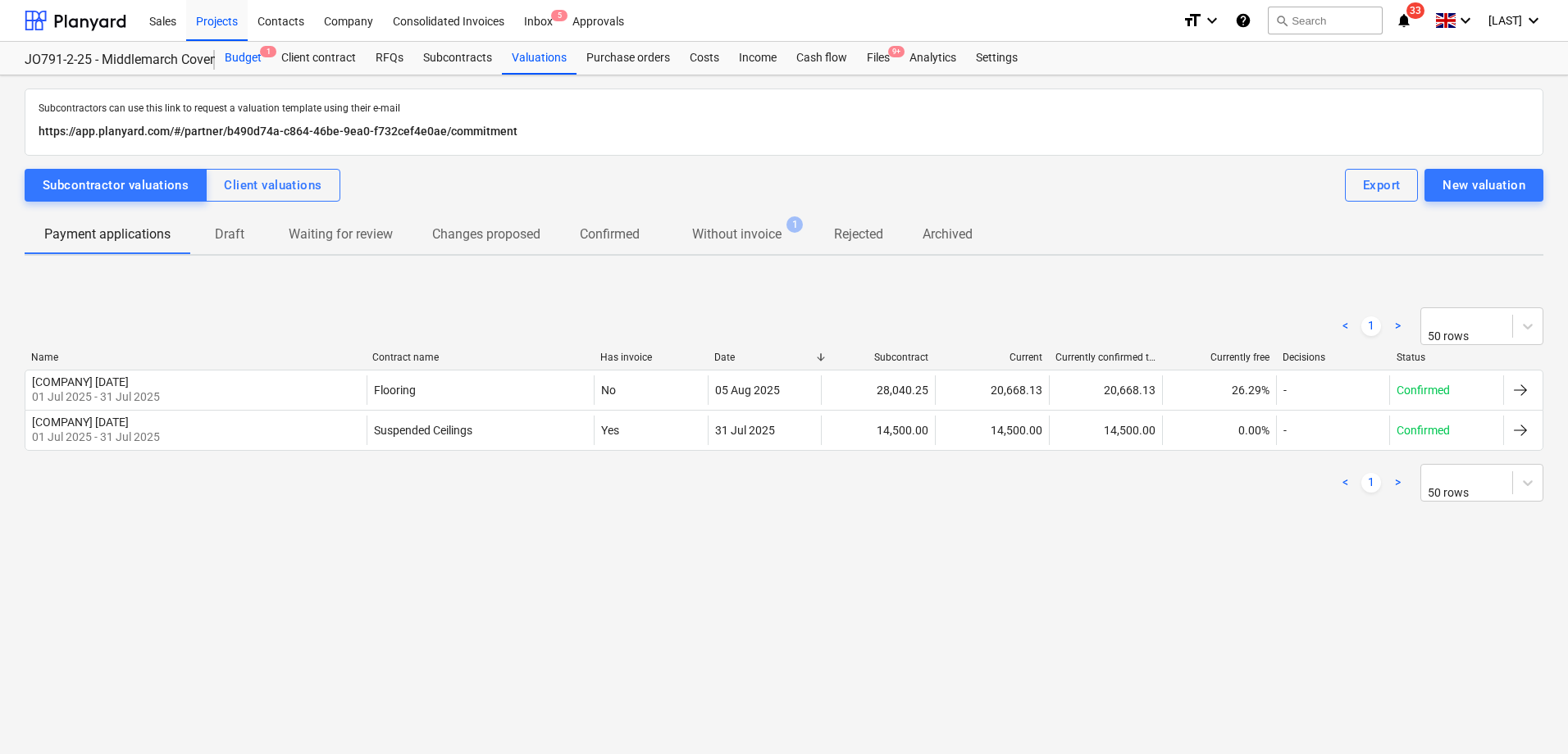 click on "Budget 1" at bounding box center [243, 58] 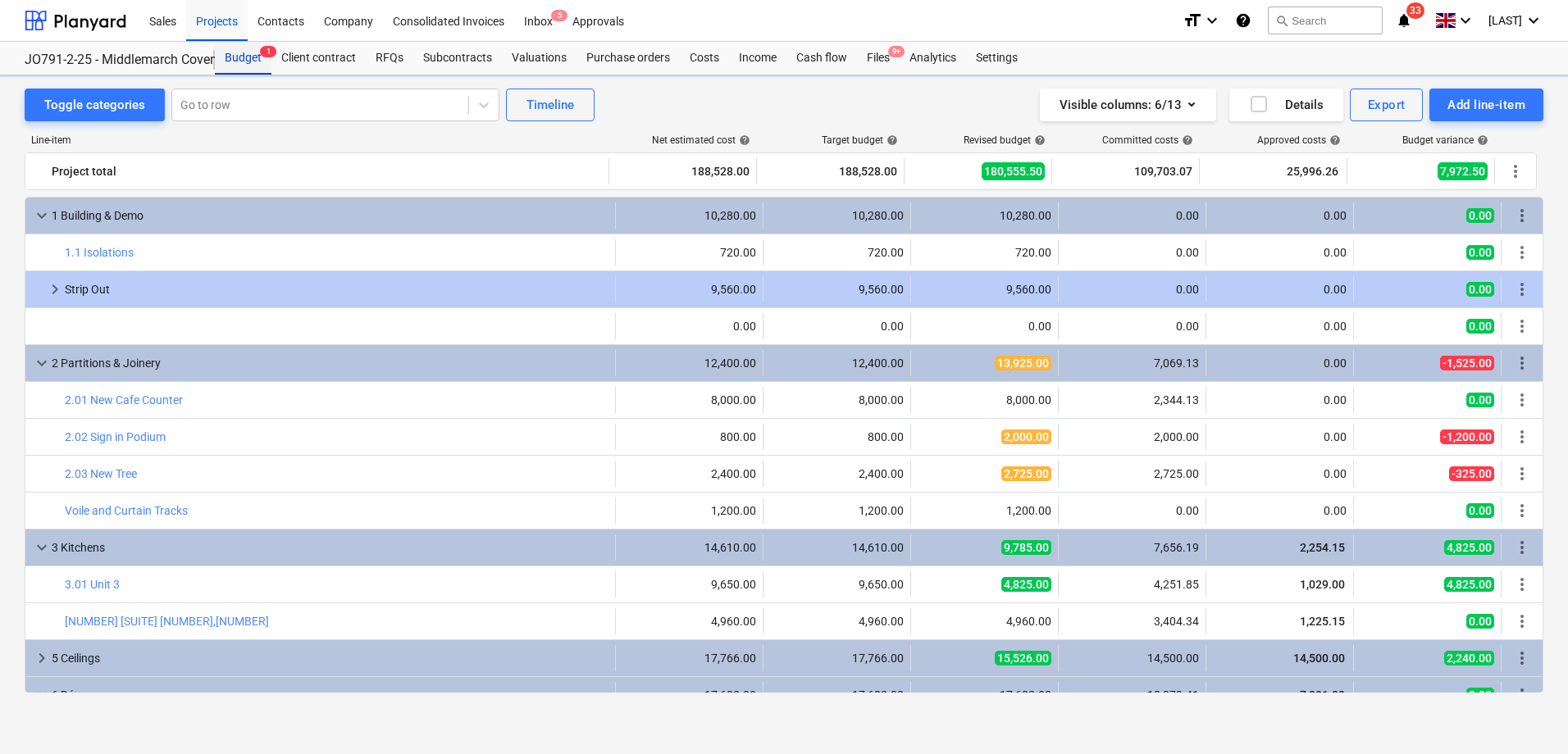 scroll, scrollTop: 492, scrollLeft: 0, axis: vertical 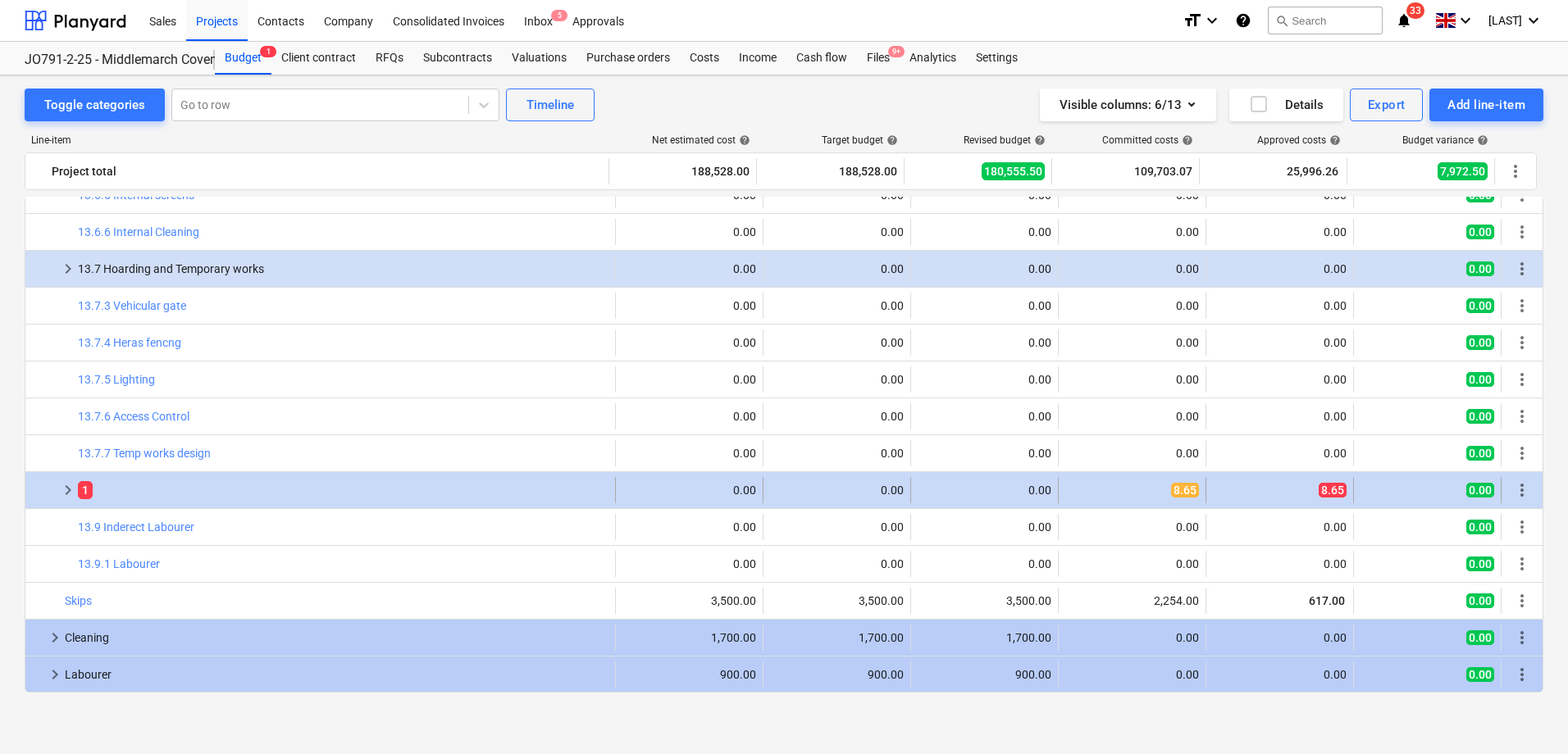 click on "keyboard_arrow_right" at bounding box center [68, 490] 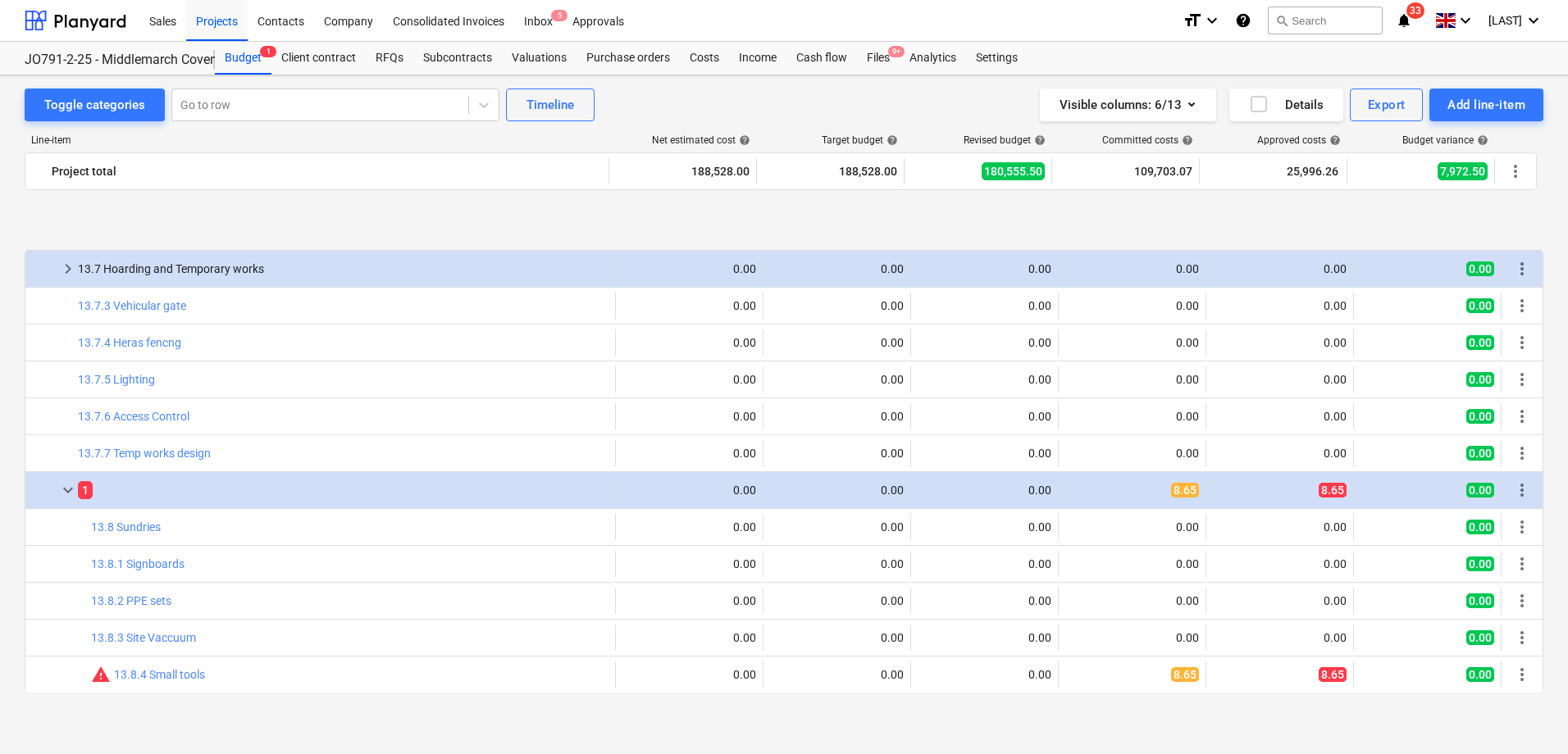 scroll, scrollTop: 1459, scrollLeft: 0, axis: vertical 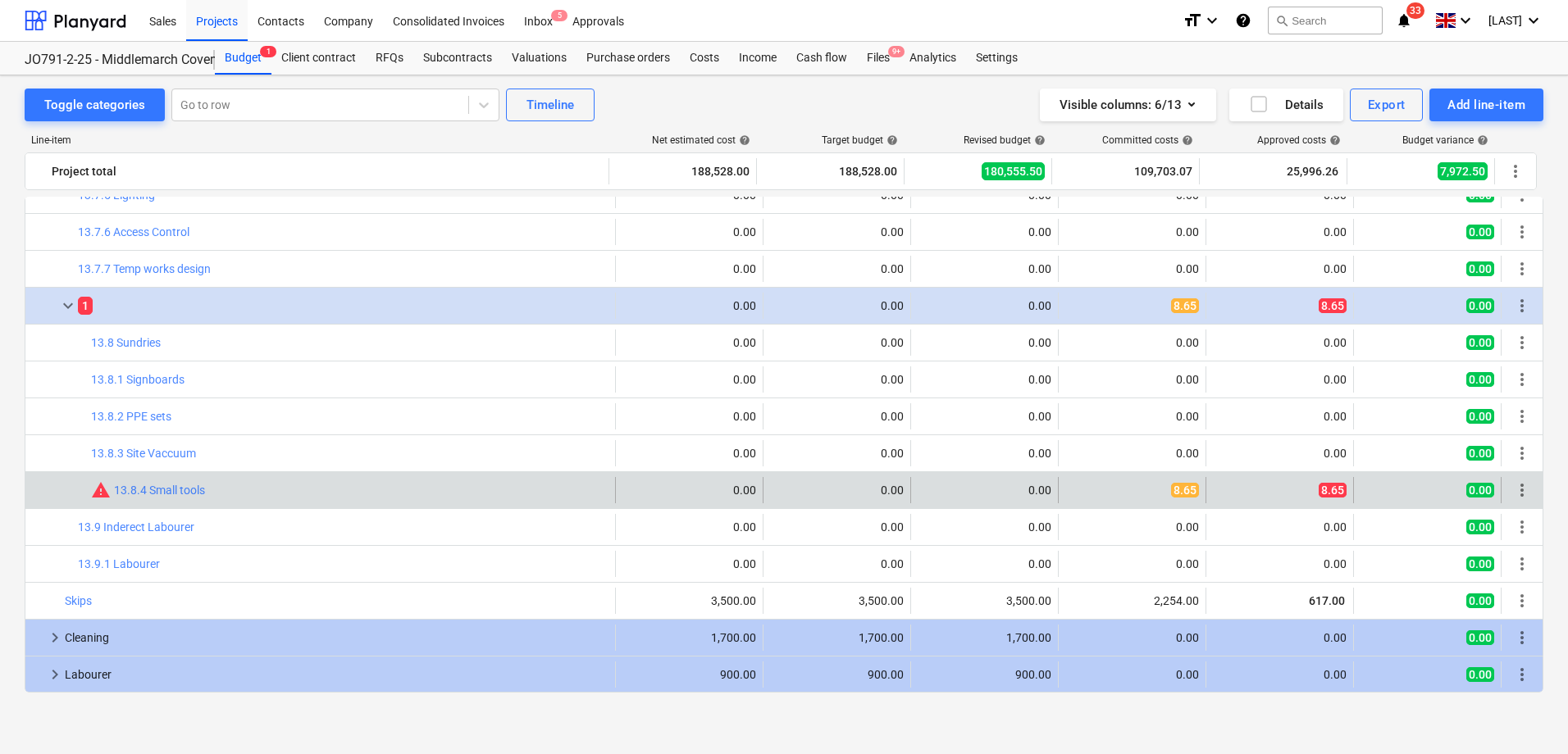 click on "edit 0.00" at bounding box center [984, 490] 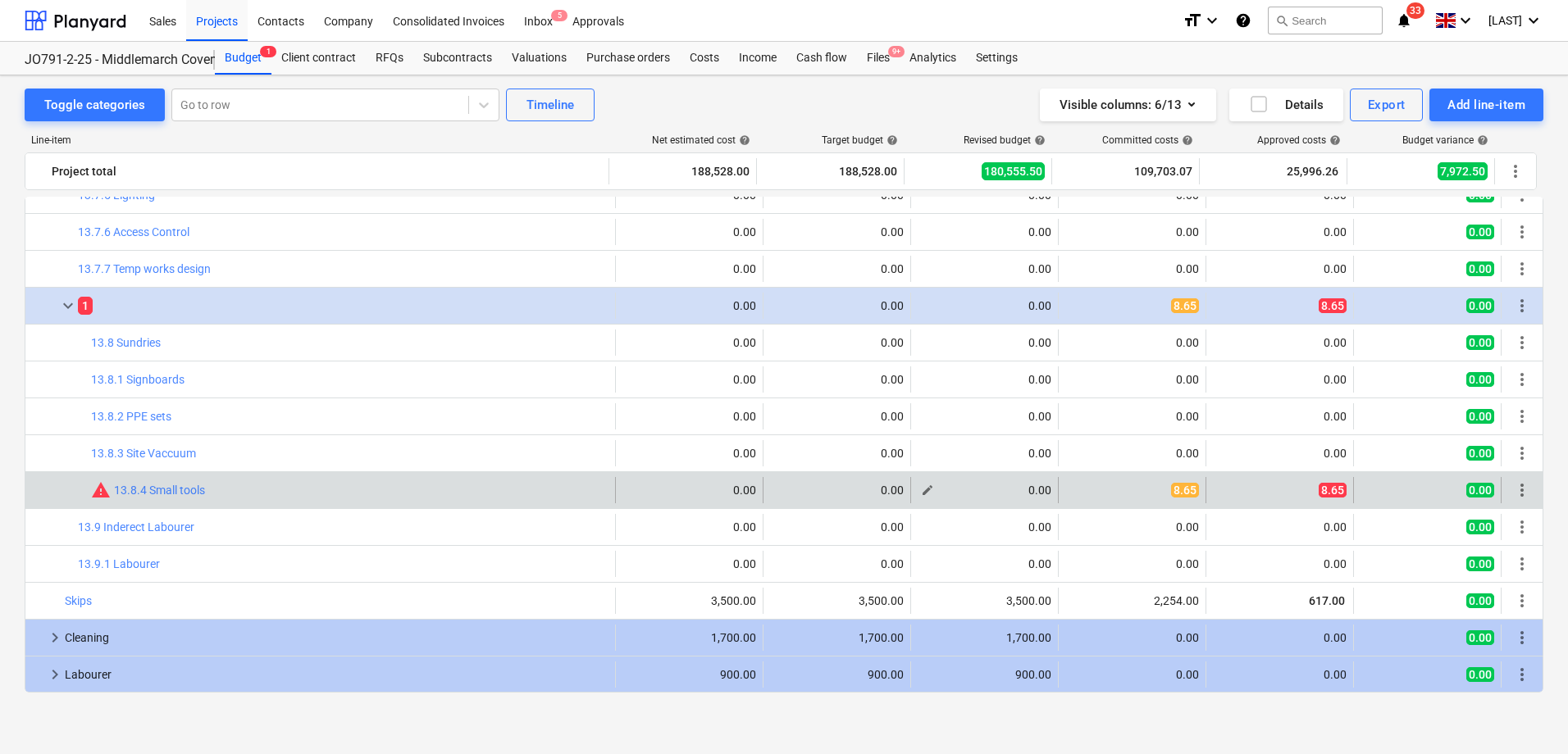 click on "edit" at bounding box center (928, 490) 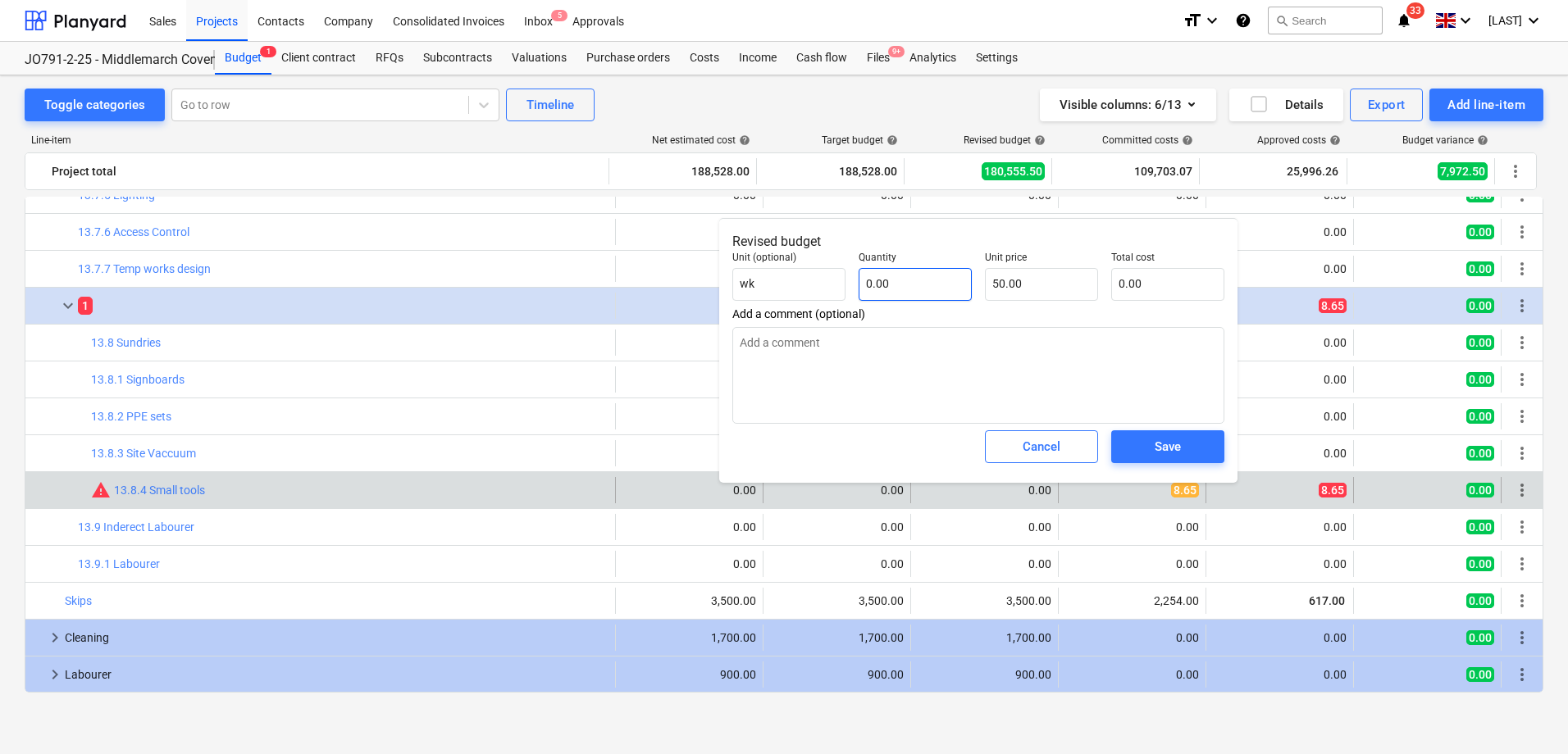 type 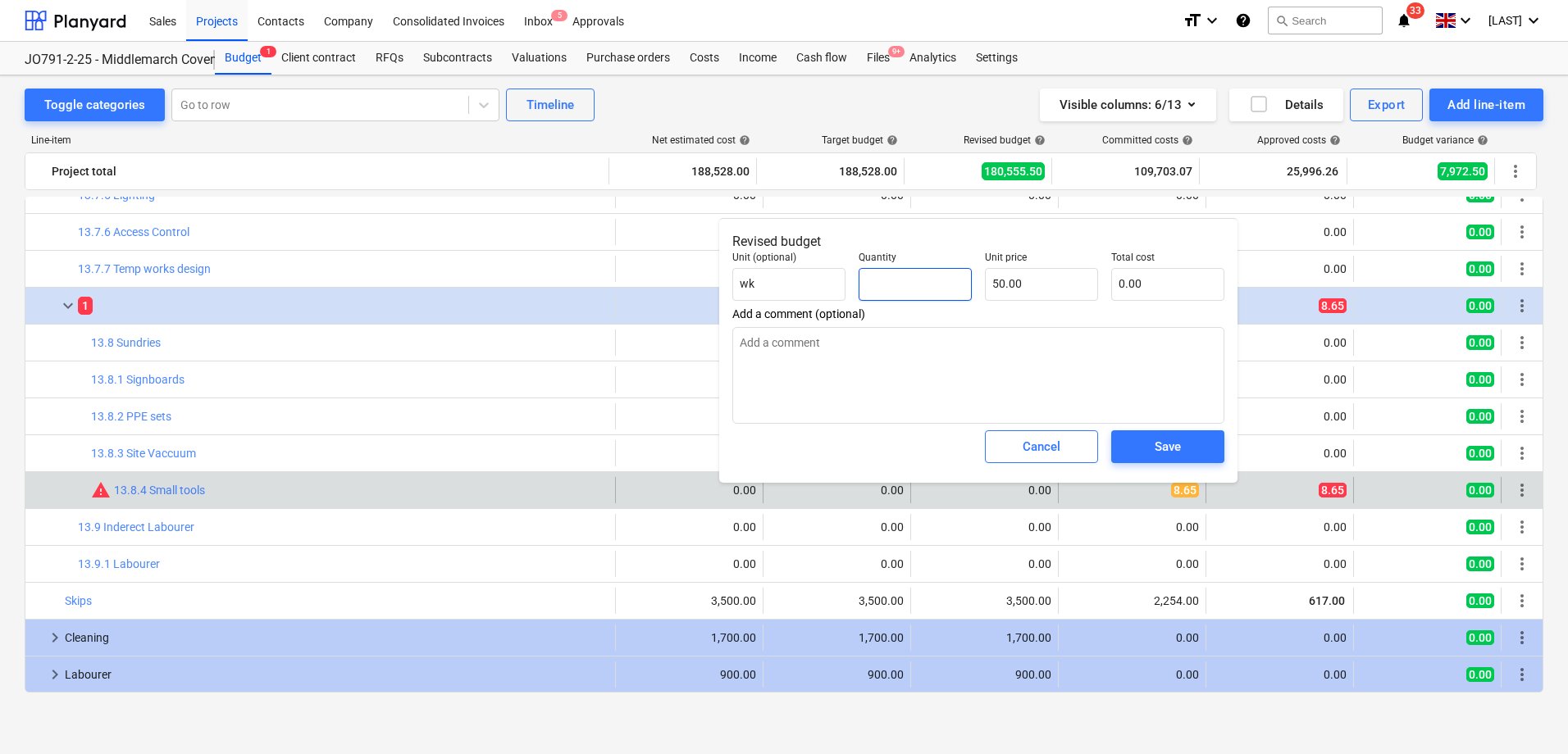 click at bounding box center (915, 284) 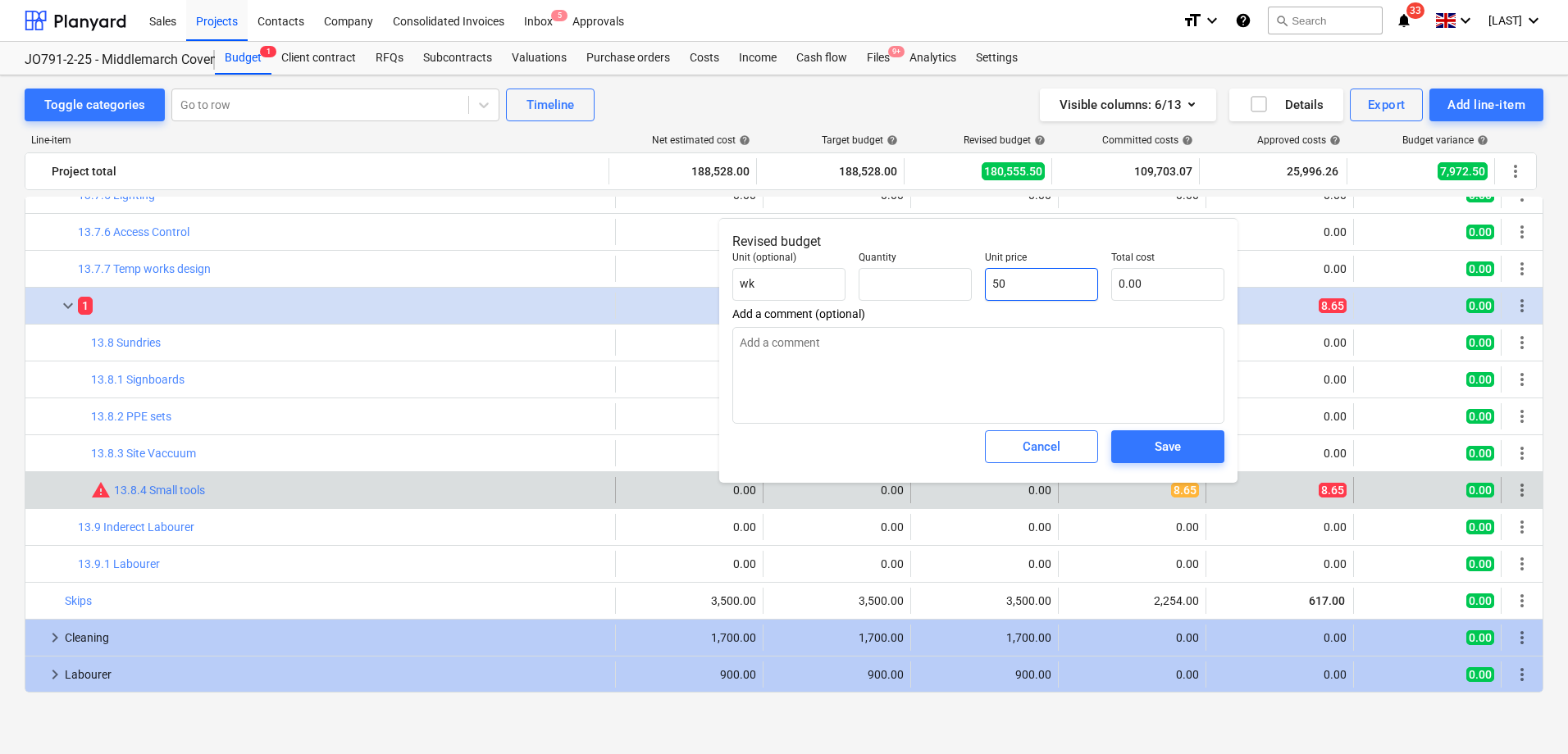 click on "50" at bounding box center [1042, 284] 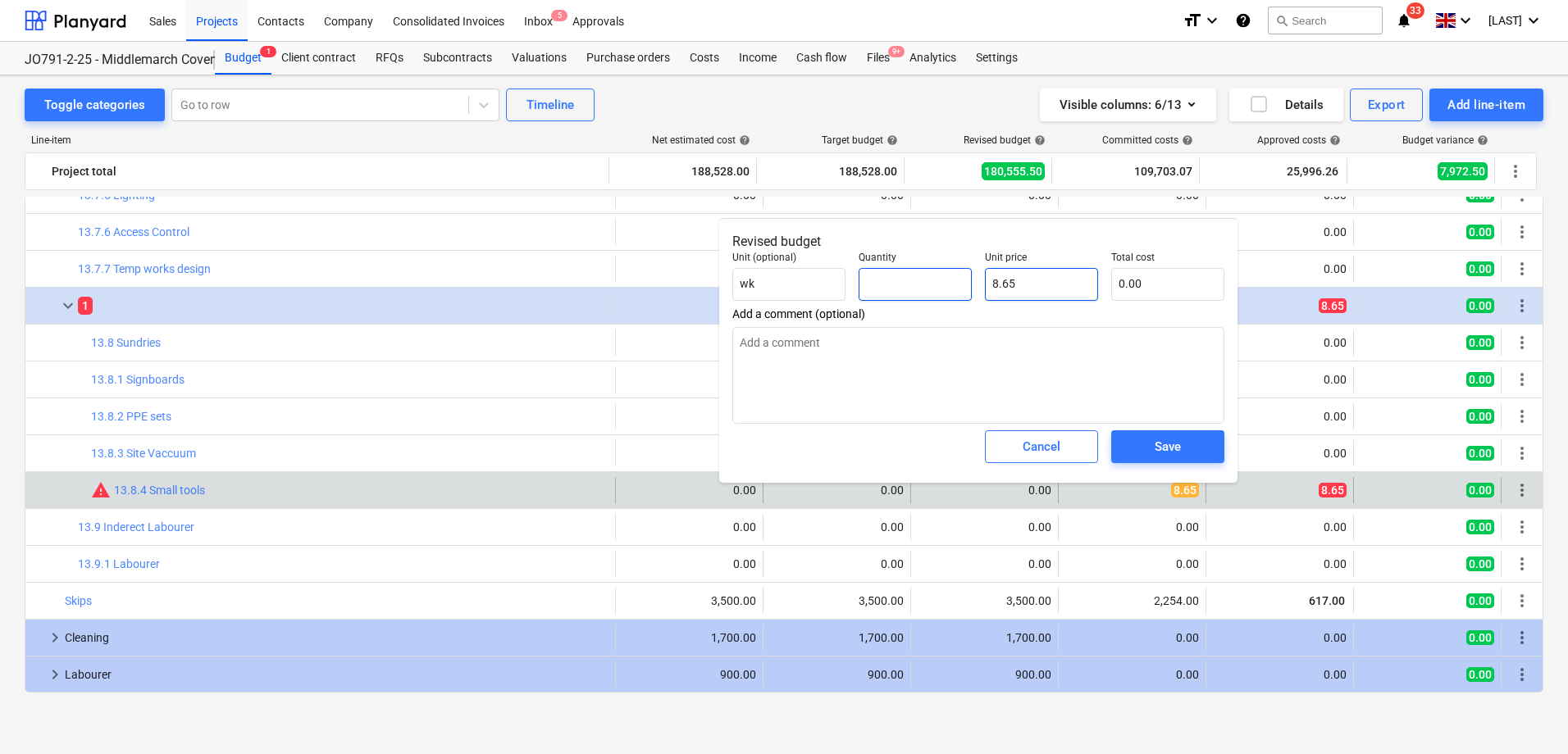 type on "8.65" 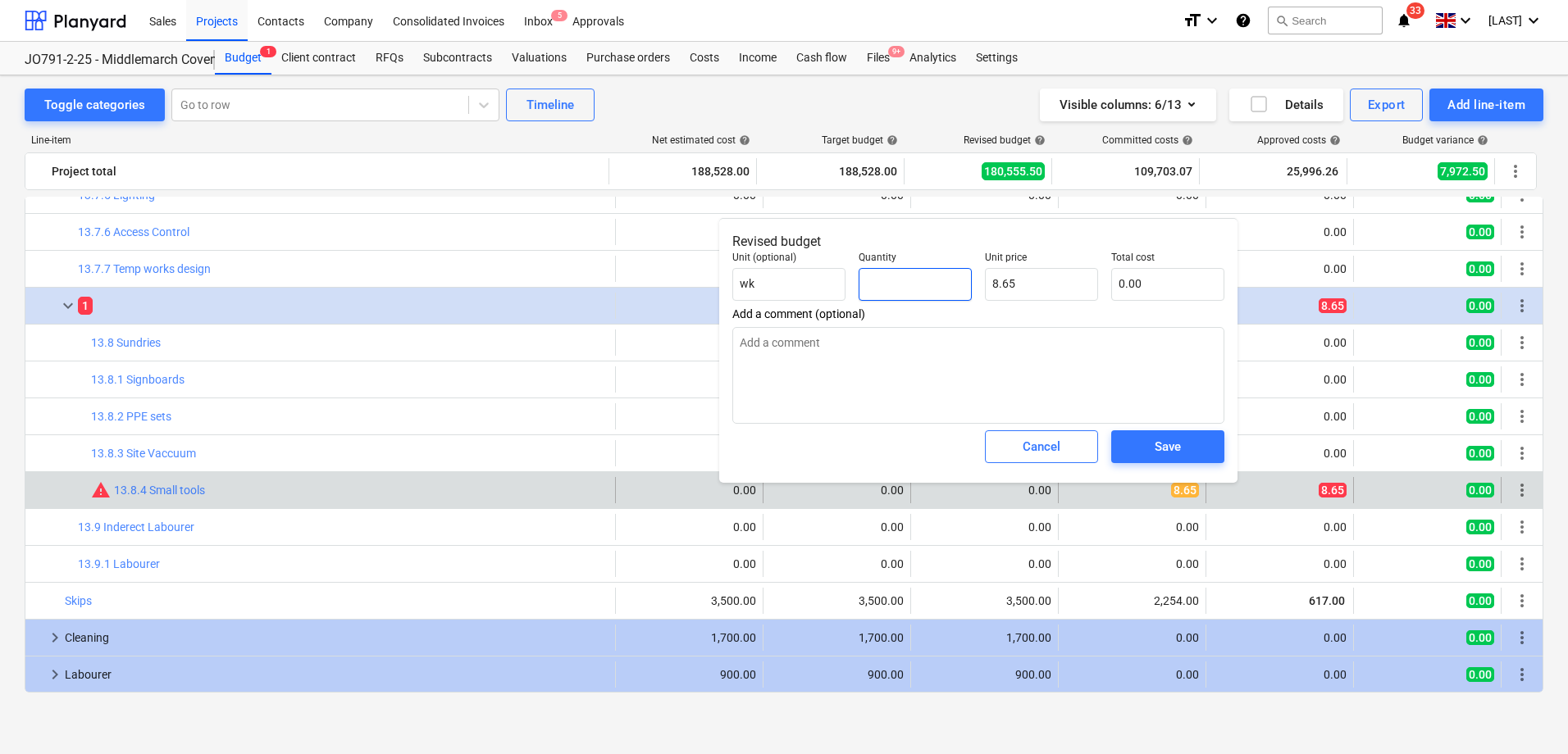 click at bounding box center [915, 284] 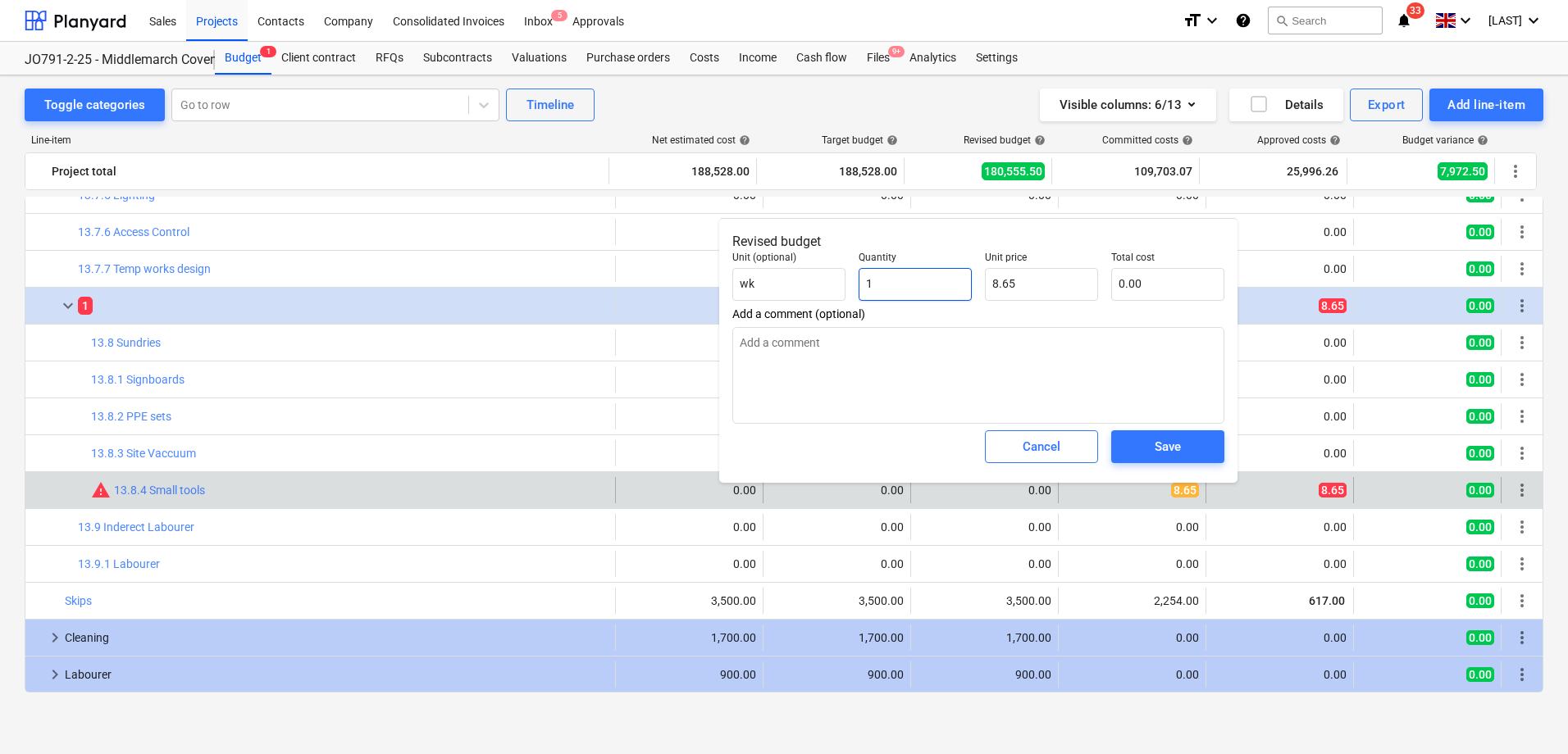 type on "8.65" 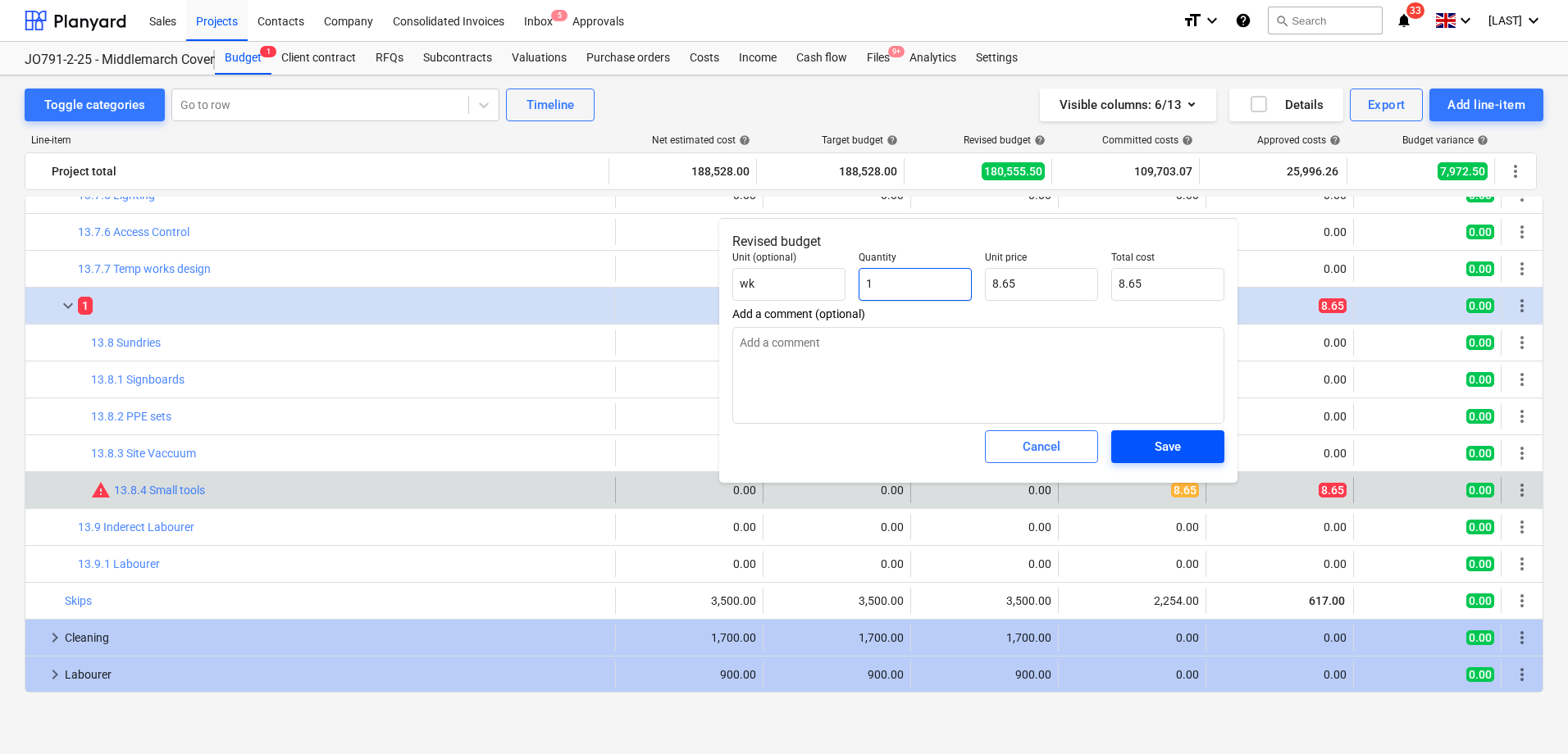 type on "1" 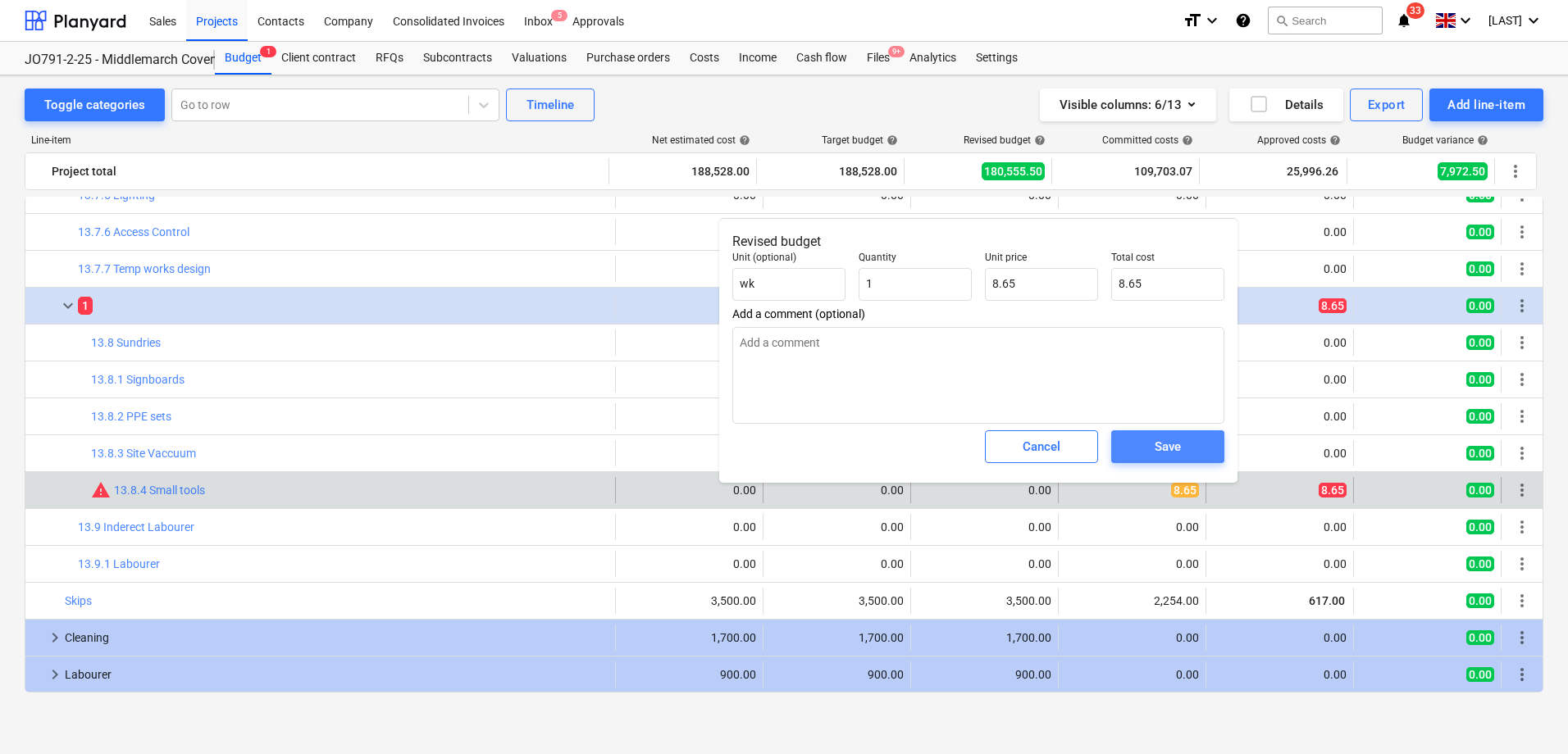 click on "Save" at bounding box center [1168, 447] 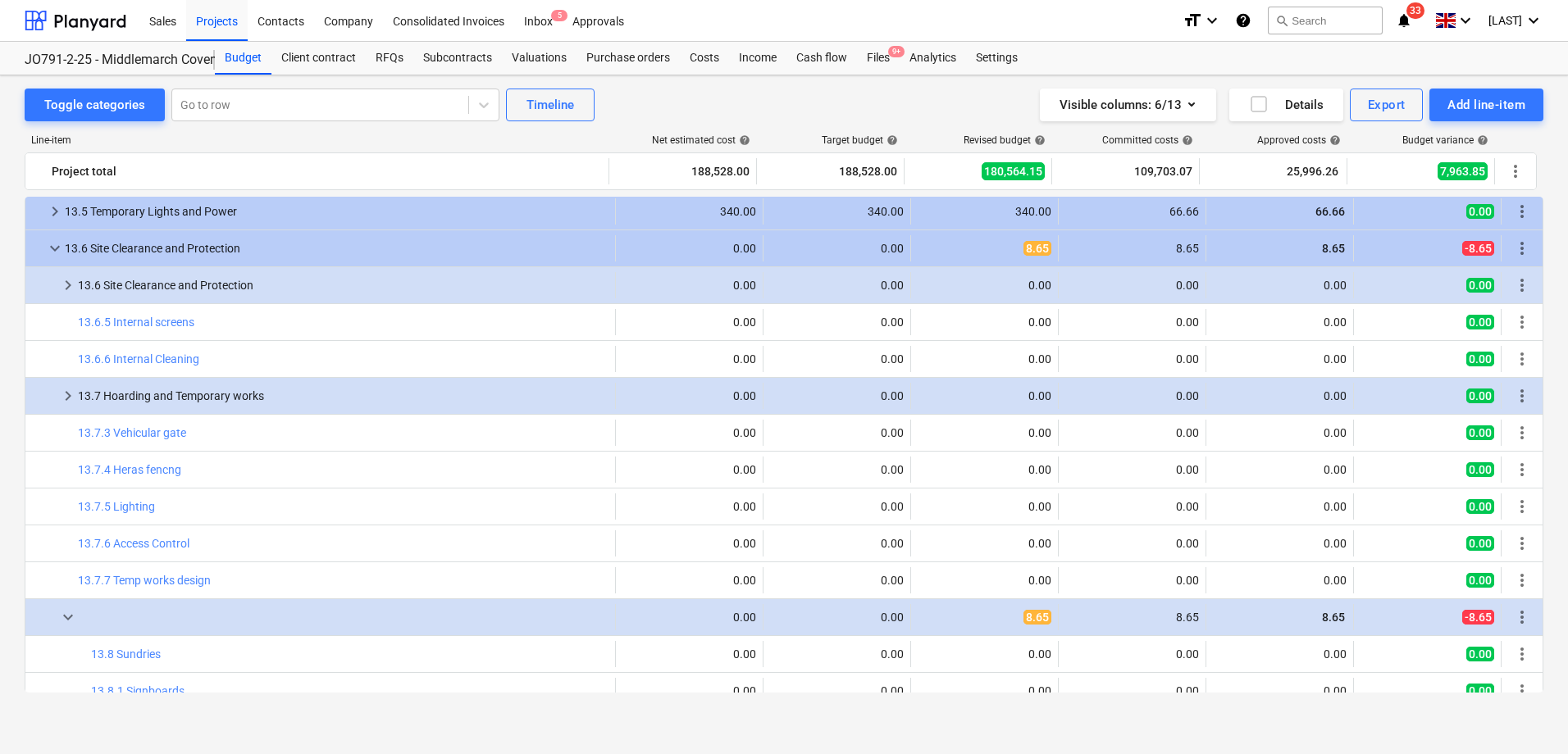 scroll, scrollTop: 1131, scrollLeft: 0, axis: vertical 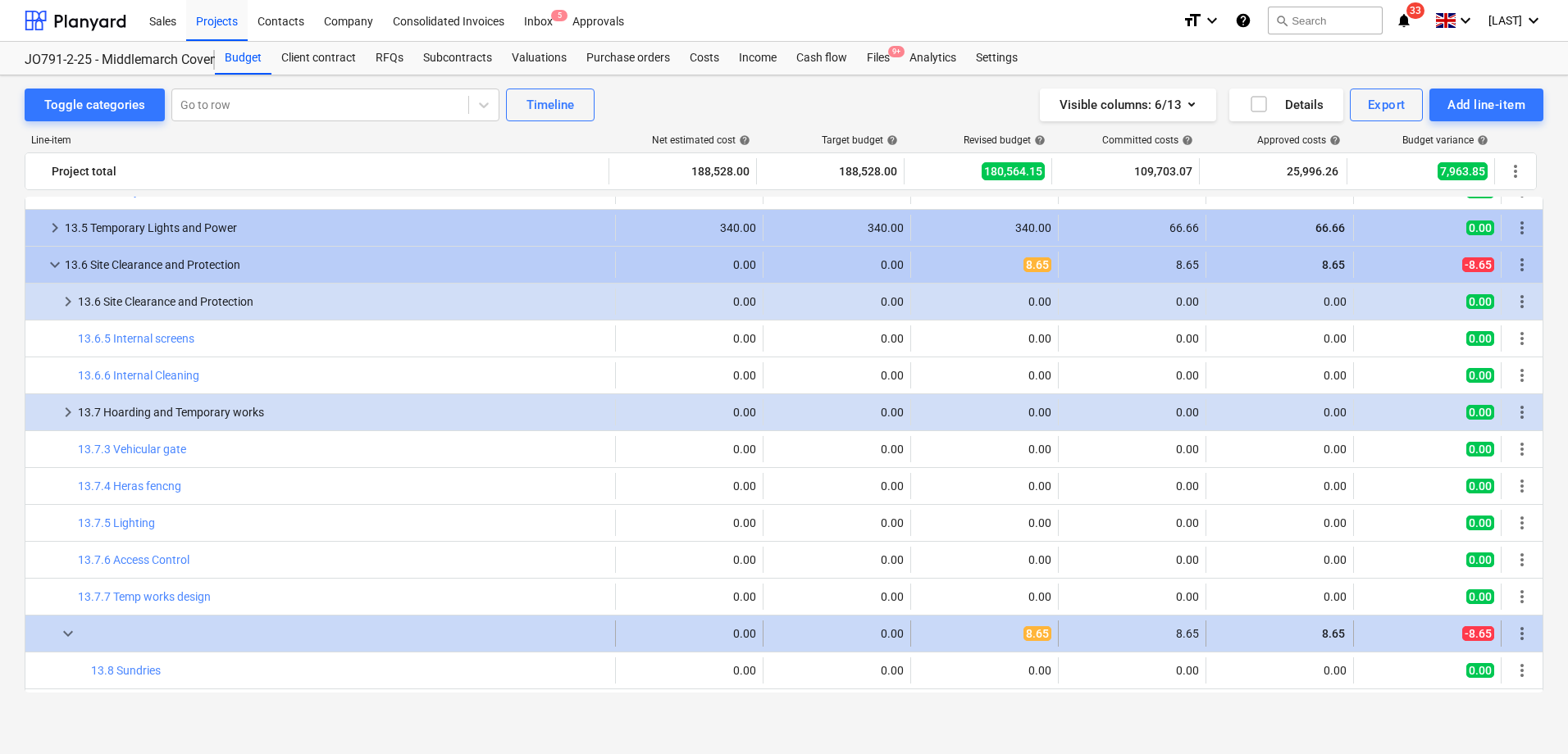click on "keyboard_arrow_down" at bounding box center (68, 634) 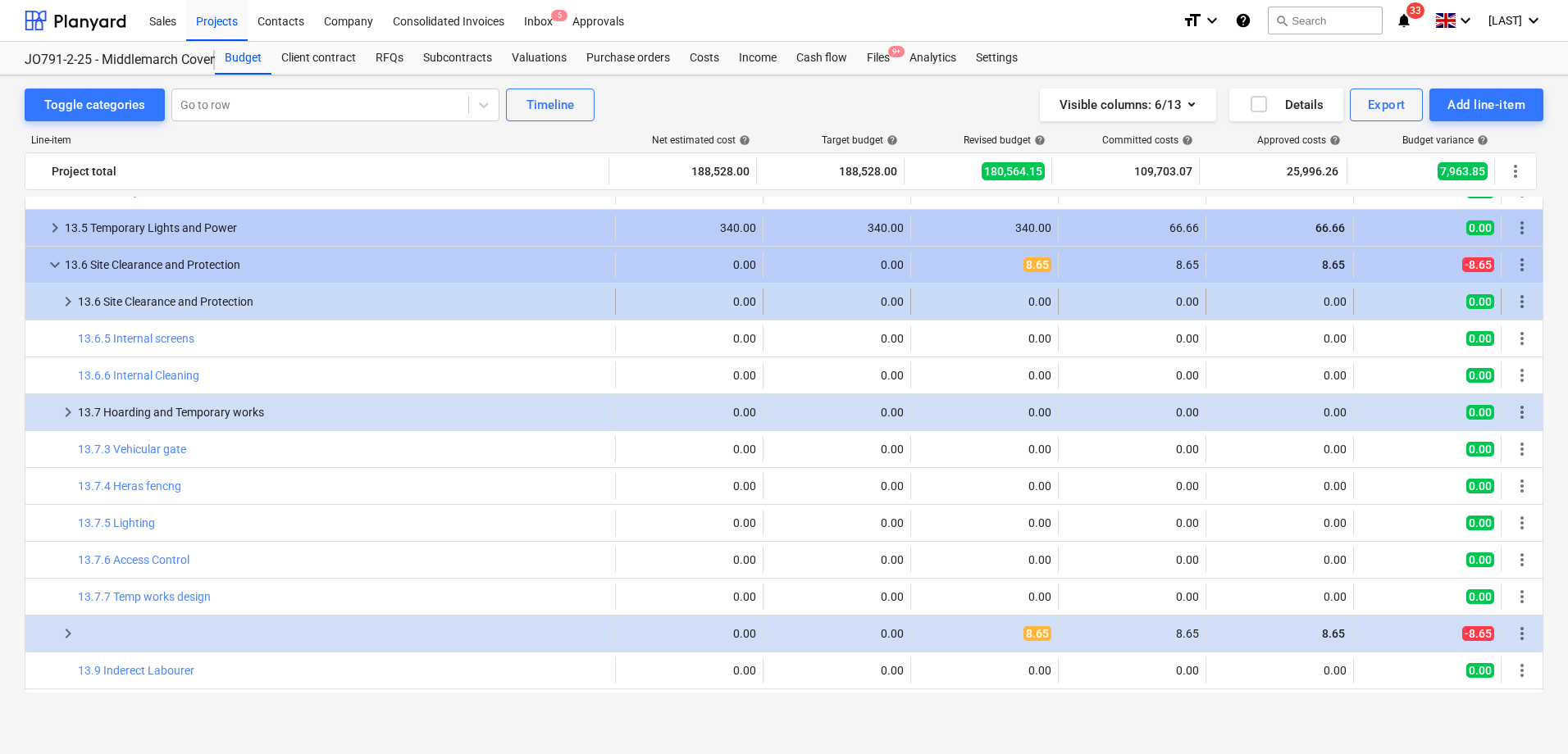 click on "keyboard_arrow_right" at bounding box center [68, 302] 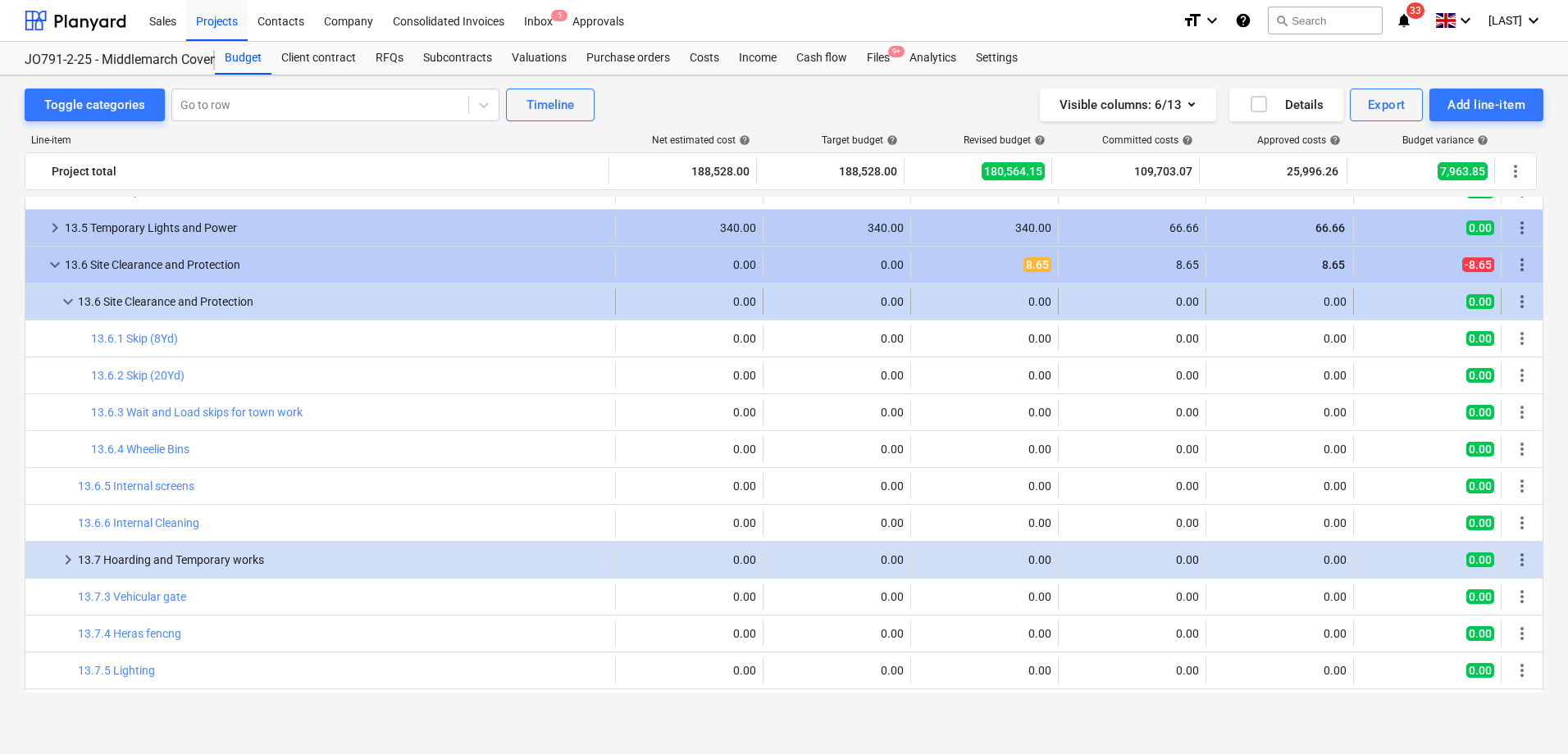 click on "keyboard_arrow_down" at bounding box center (68, 302) 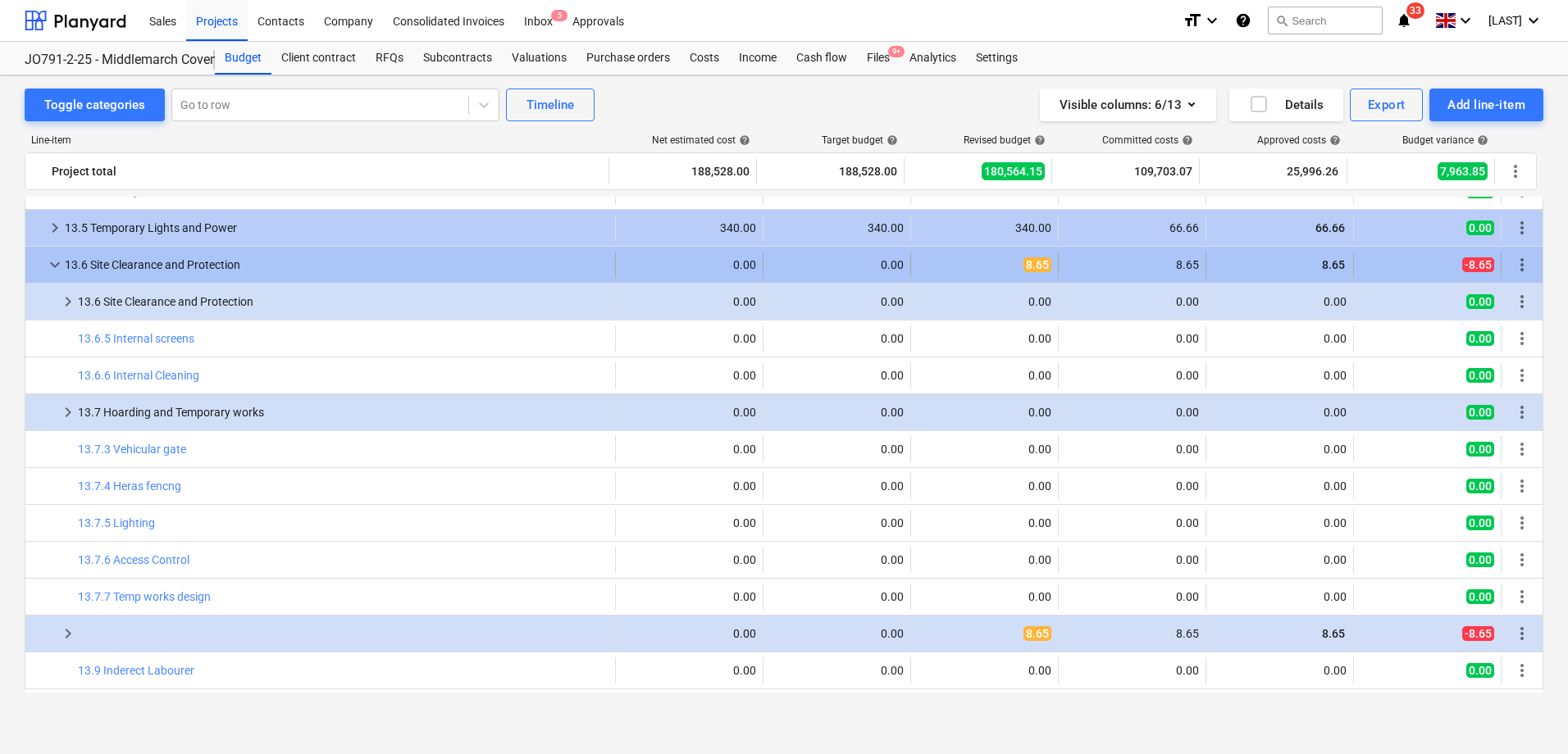 click on "keyboard_arrow_down" at bounding box center [55, 265] 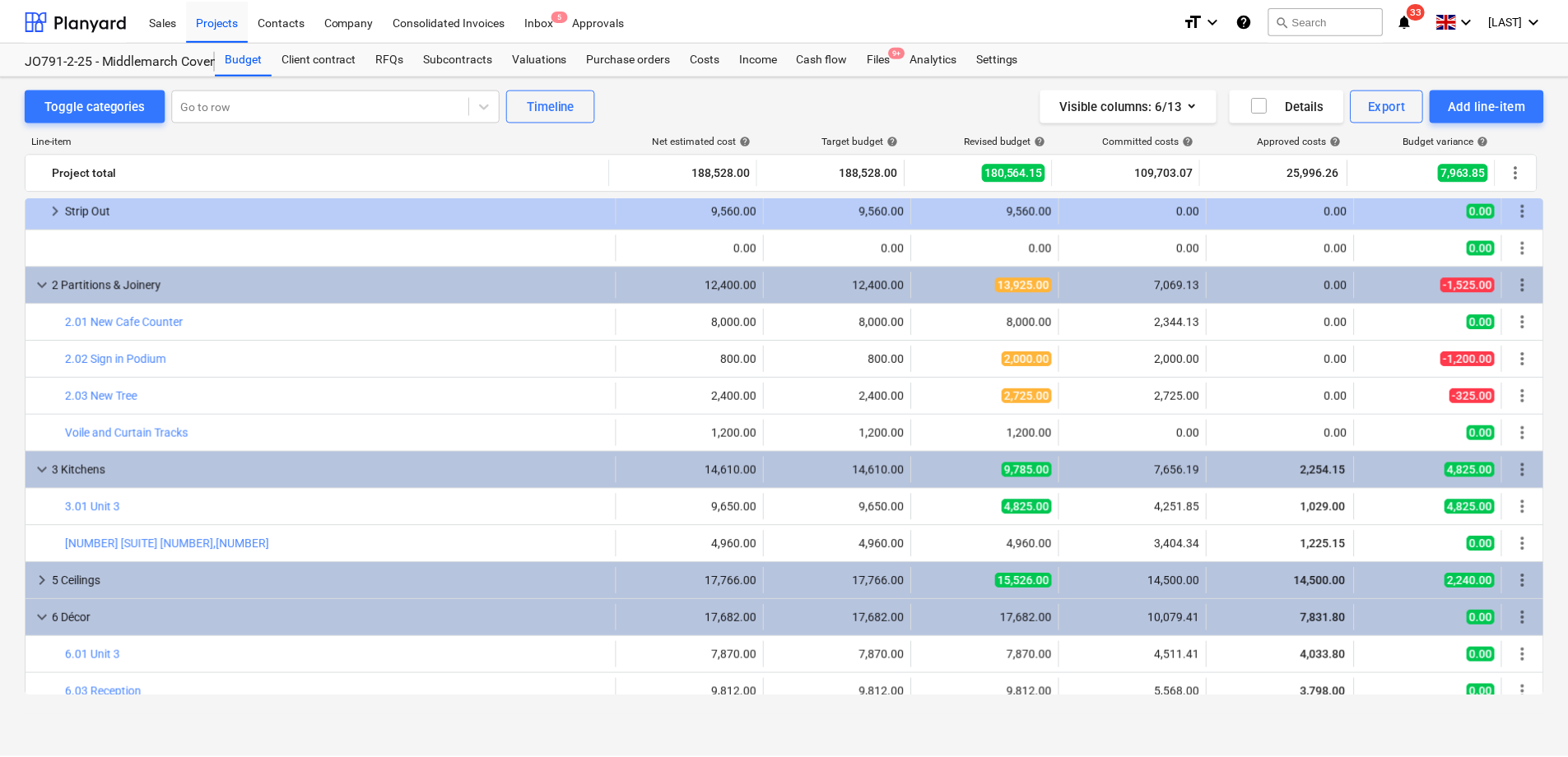 scroll, scrollTop: 0, scrollLeft: 0, axis: both 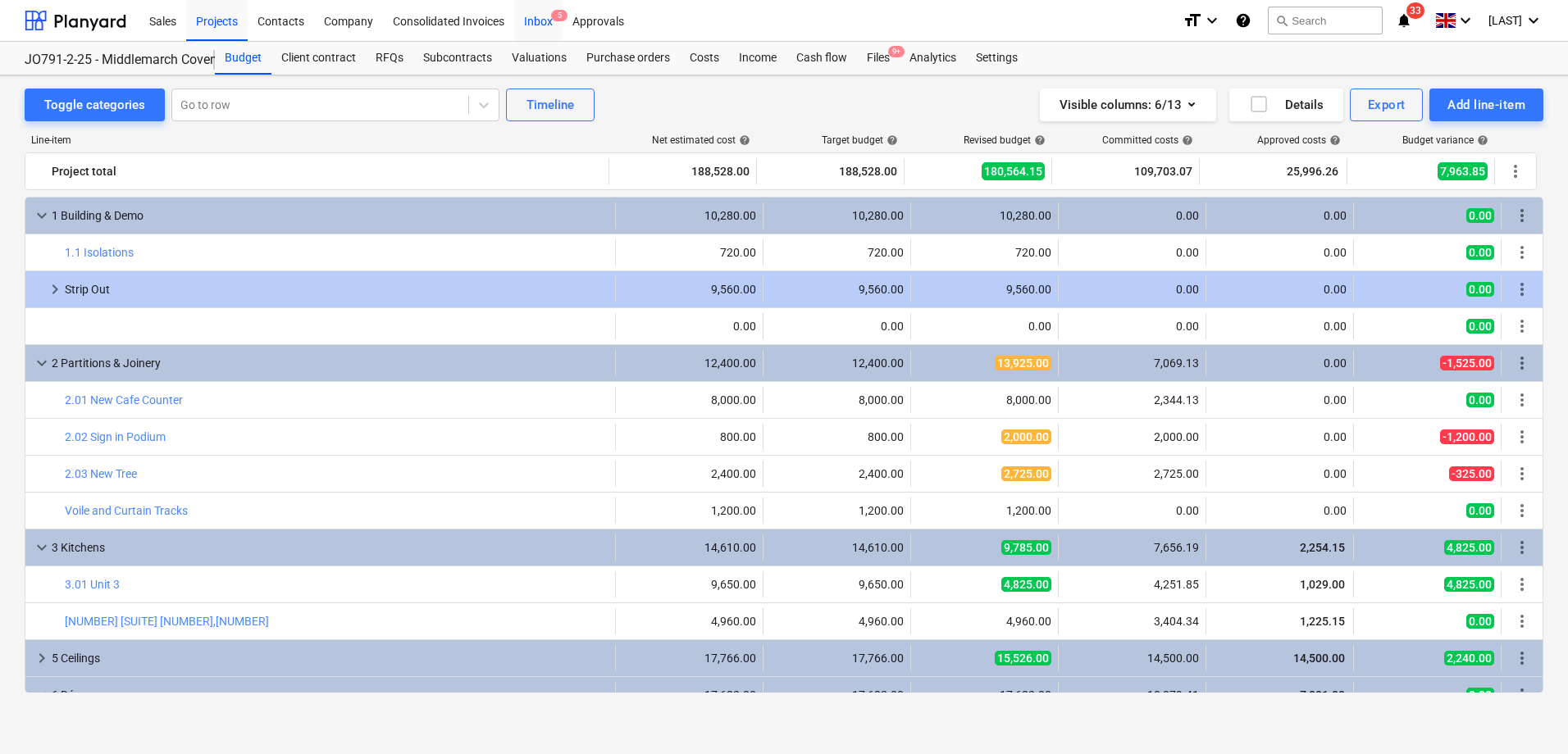 click on "Inbox 5" at bounding box center (538, 20) 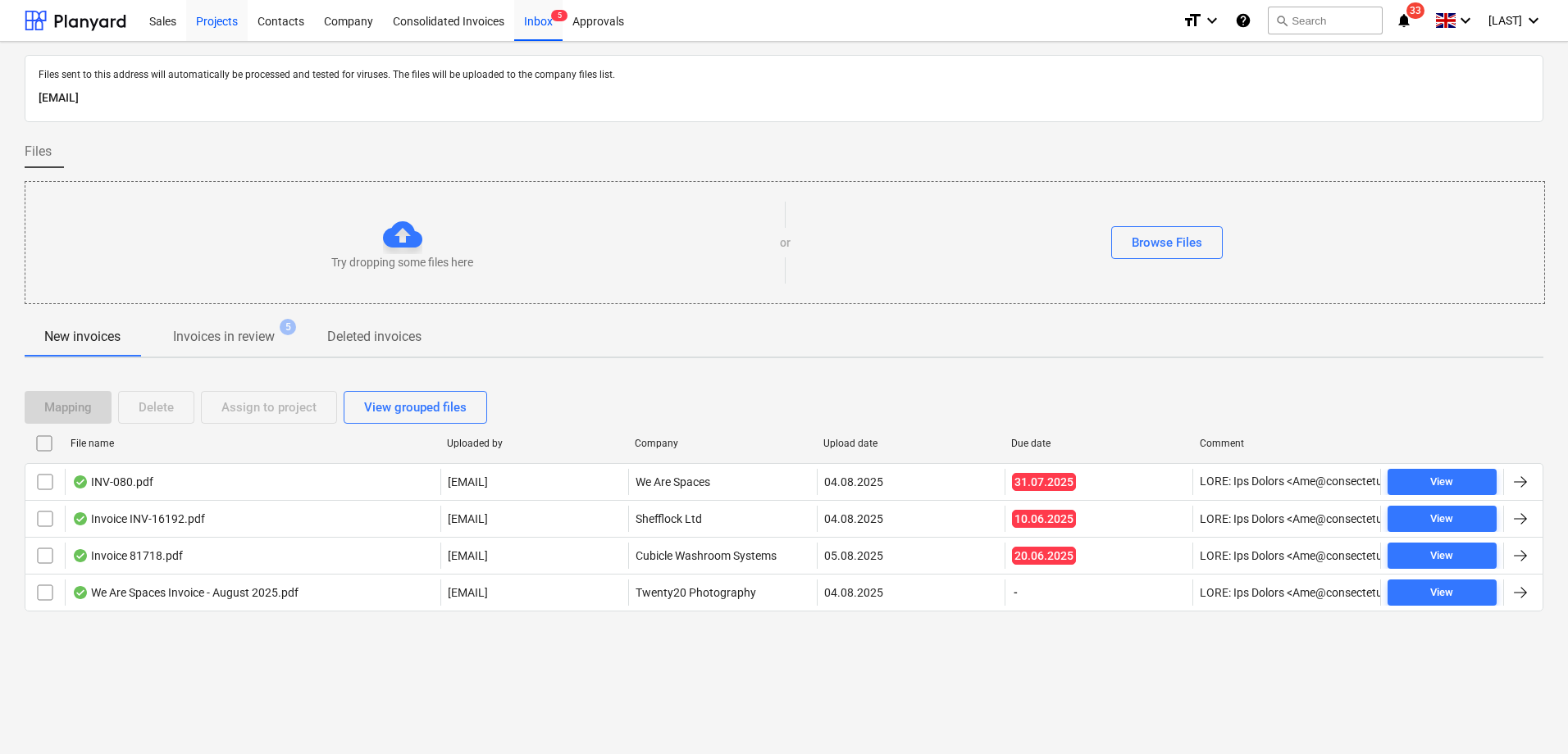 click on "Projects" at bounding box center (217, 20) 